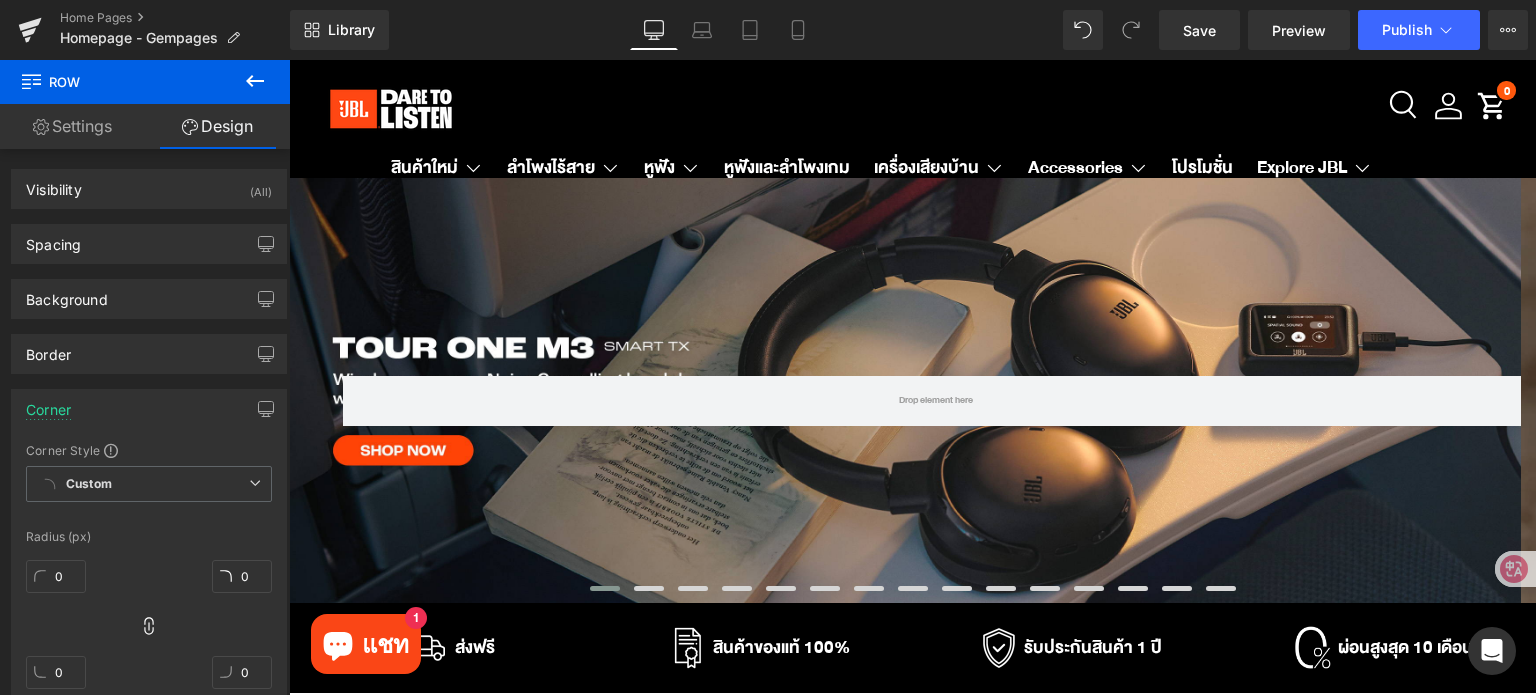 scroll, scrollTop: 1700, scrollLeft: 0, axis: vertical 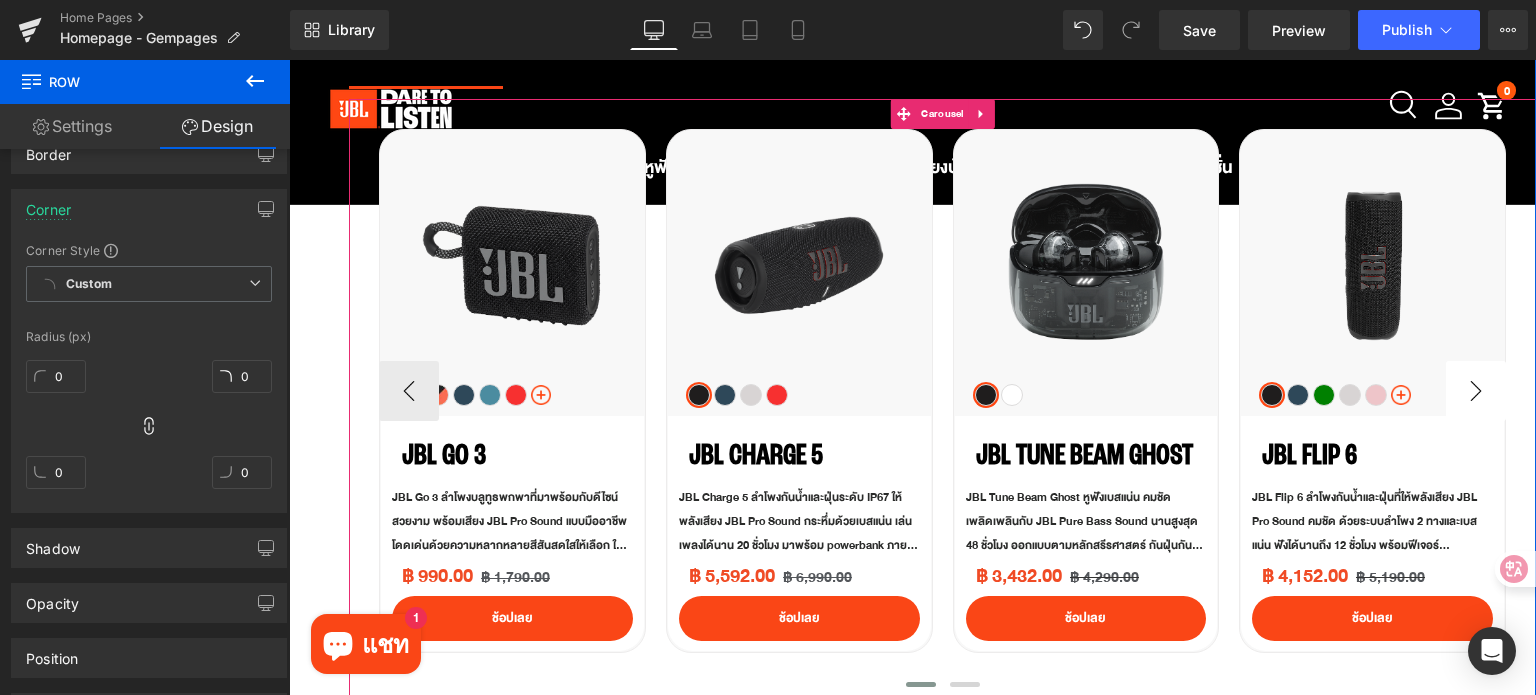 click on "›" at bounding box center (1476, 391) 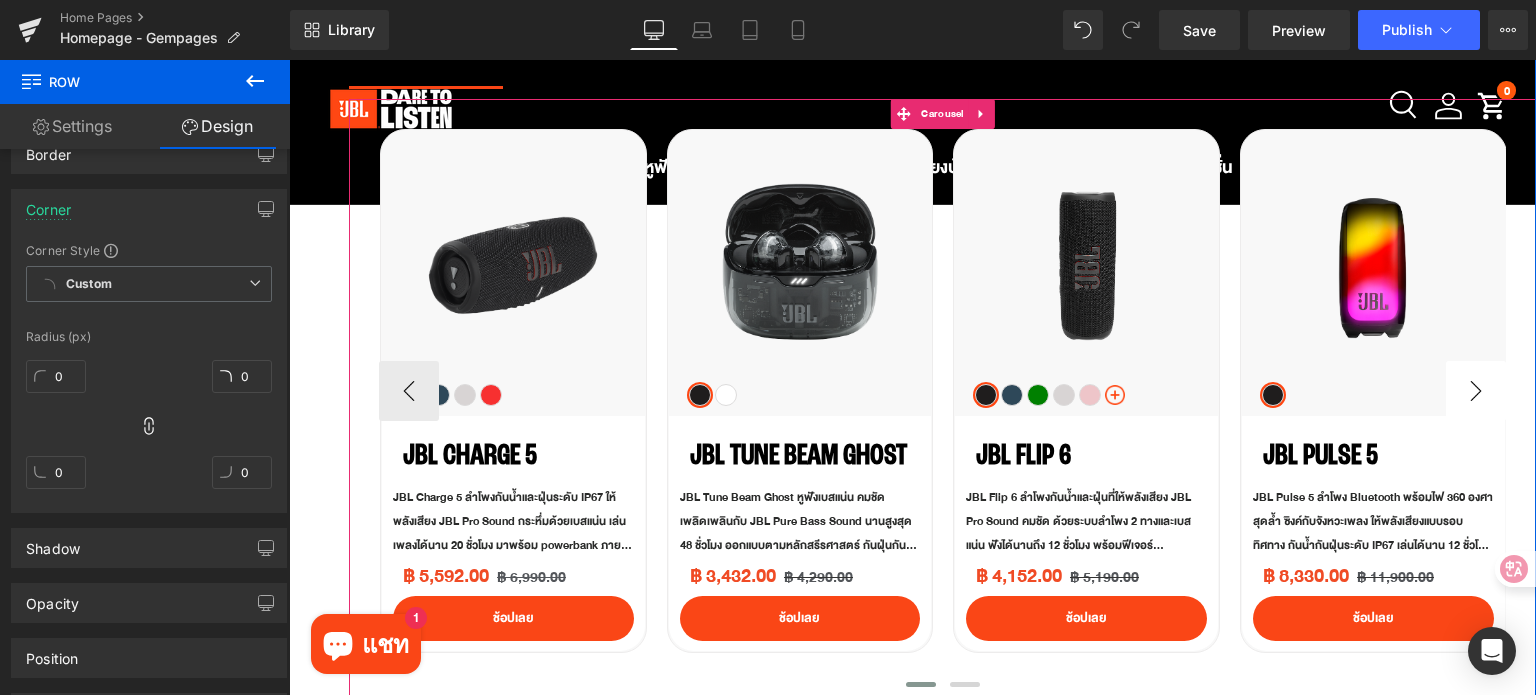 click on "›" at bounding box center (1476, 391) 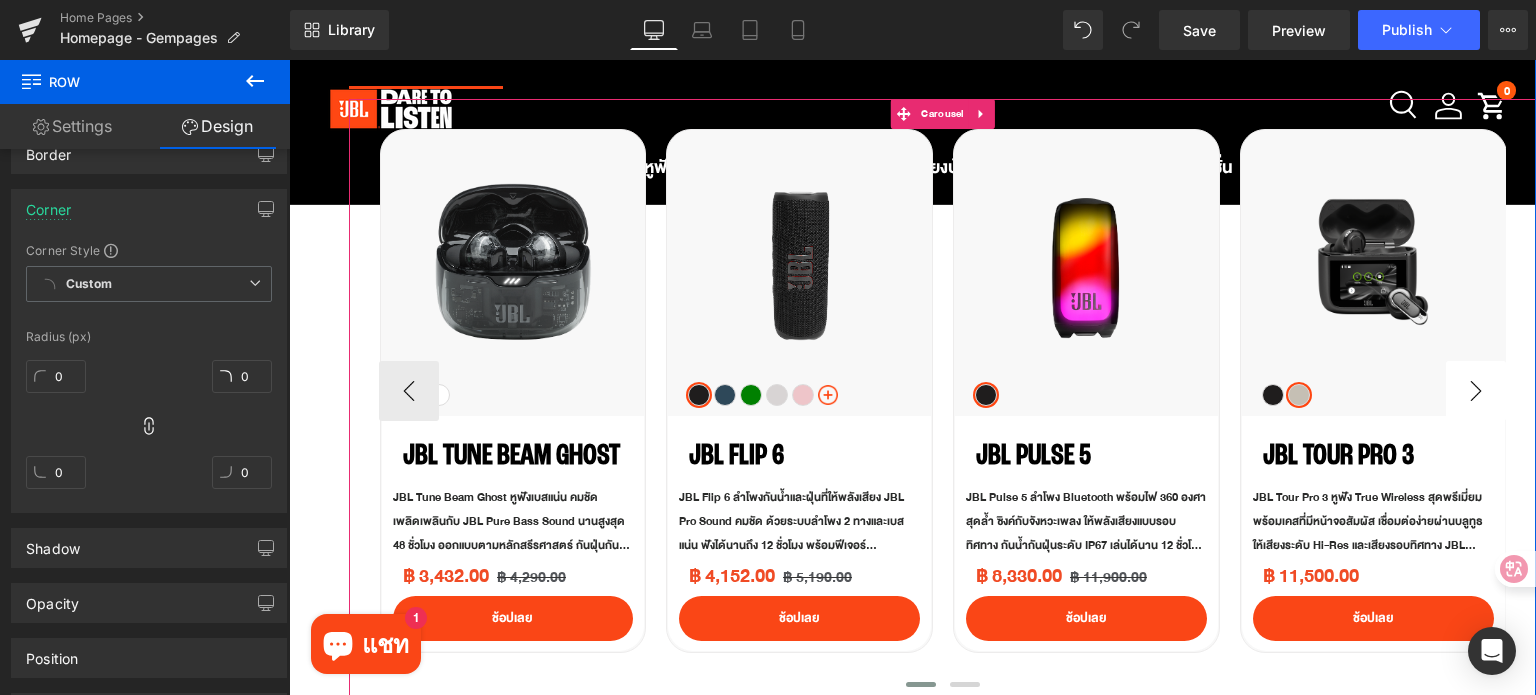 click on "›" at bounding box center (1476, 391) 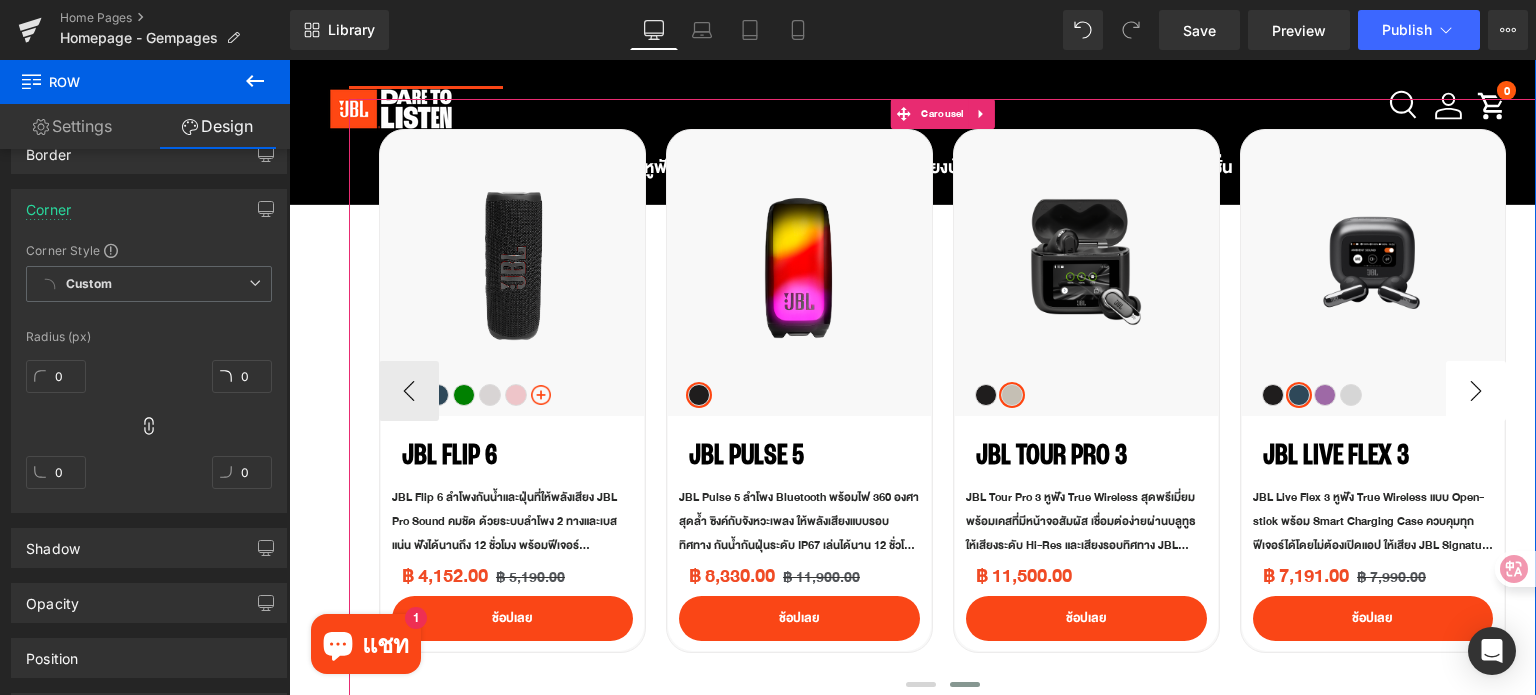 click on "›" at bounding box center [1476, 391] 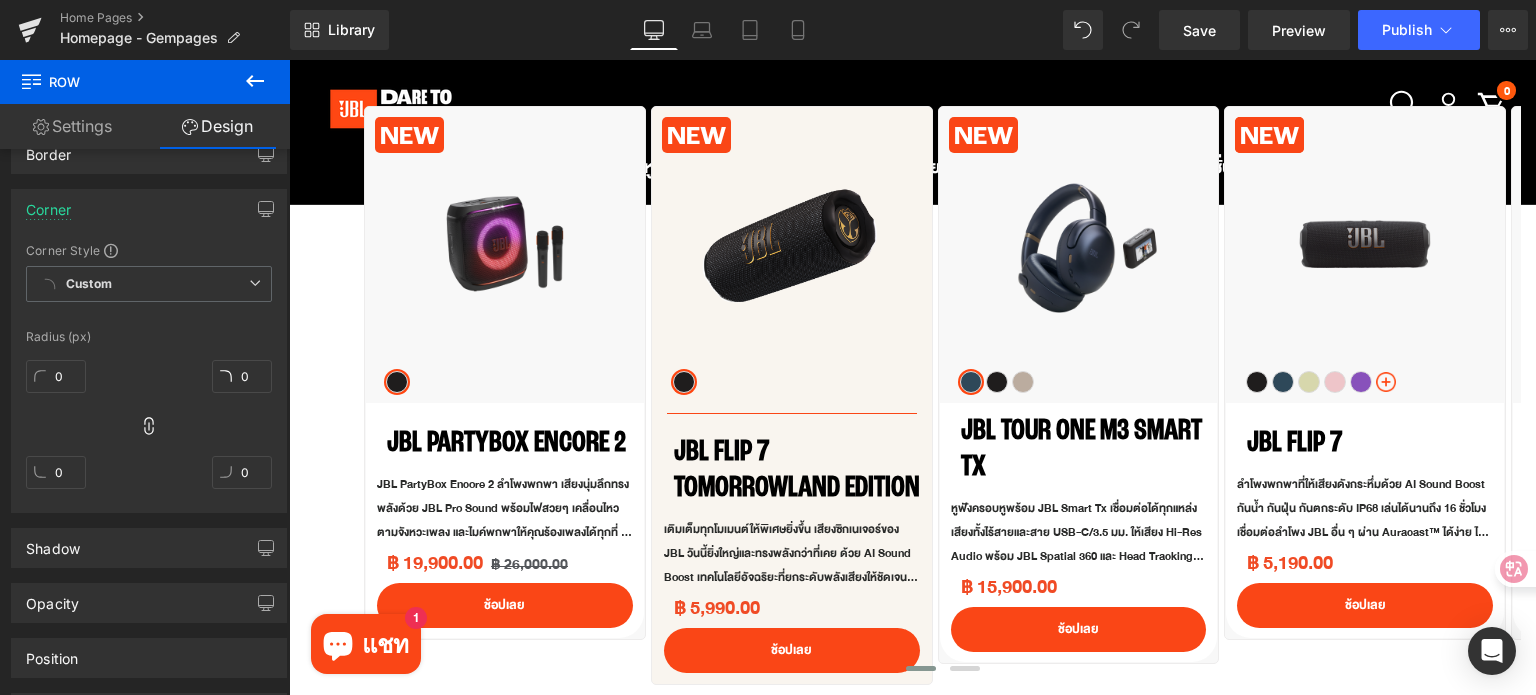 scroll, scrollTop: 800, scrollLeft: 0, axis: vertical 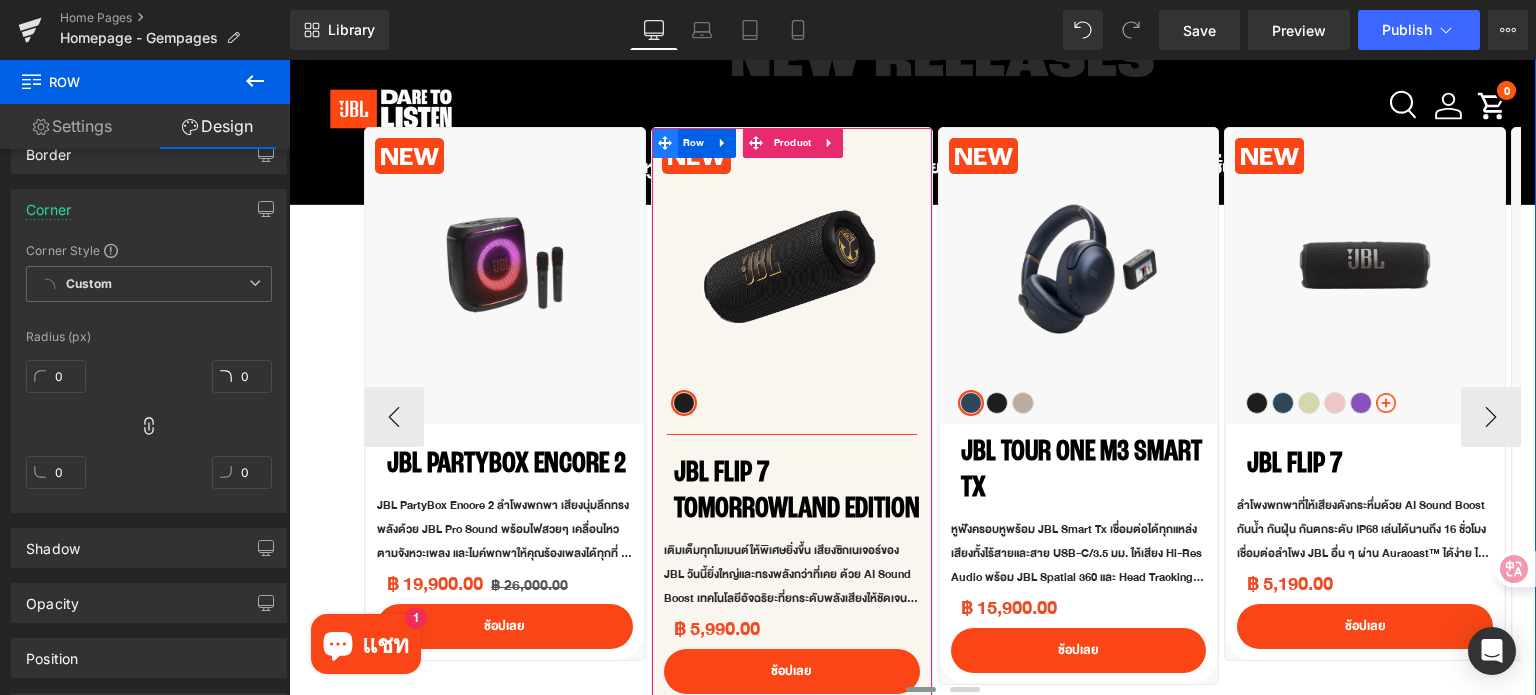 click 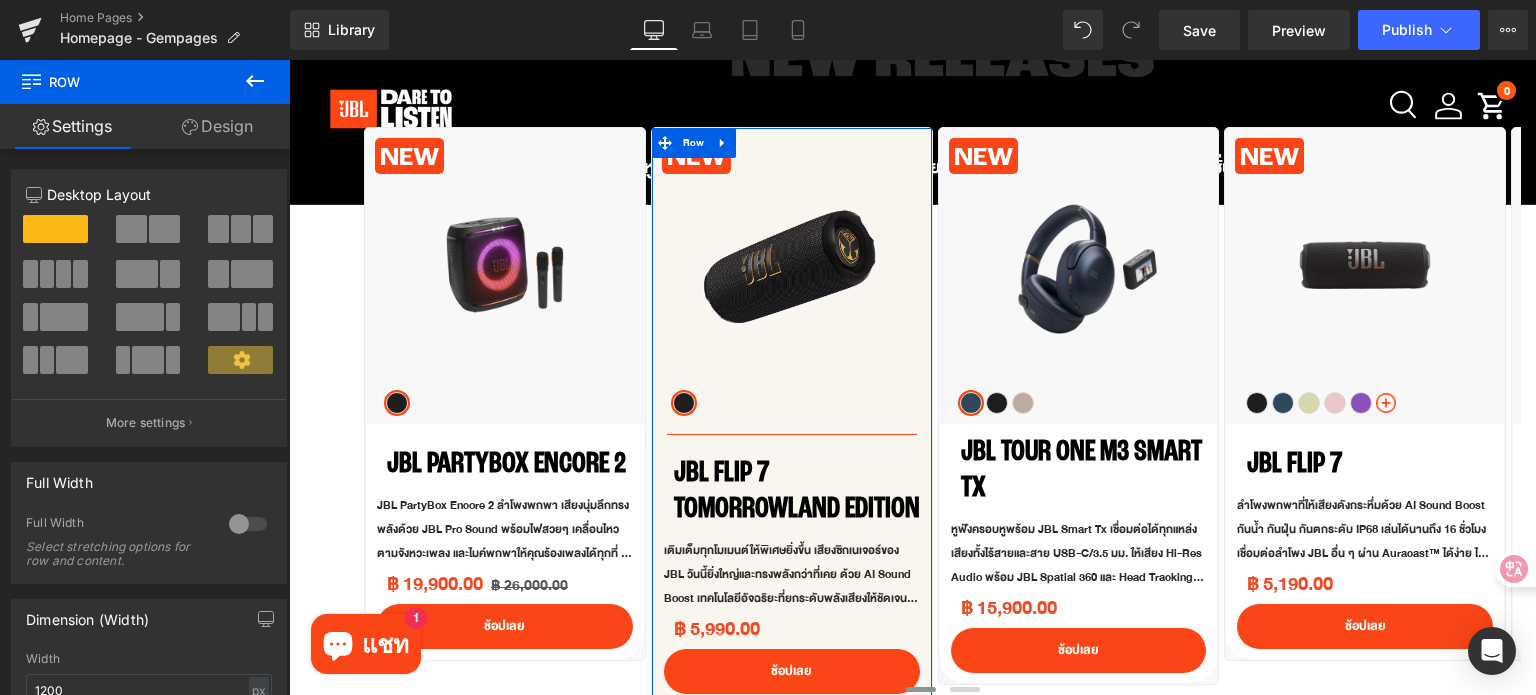 click on "Design" at bounding box center [217, 126] 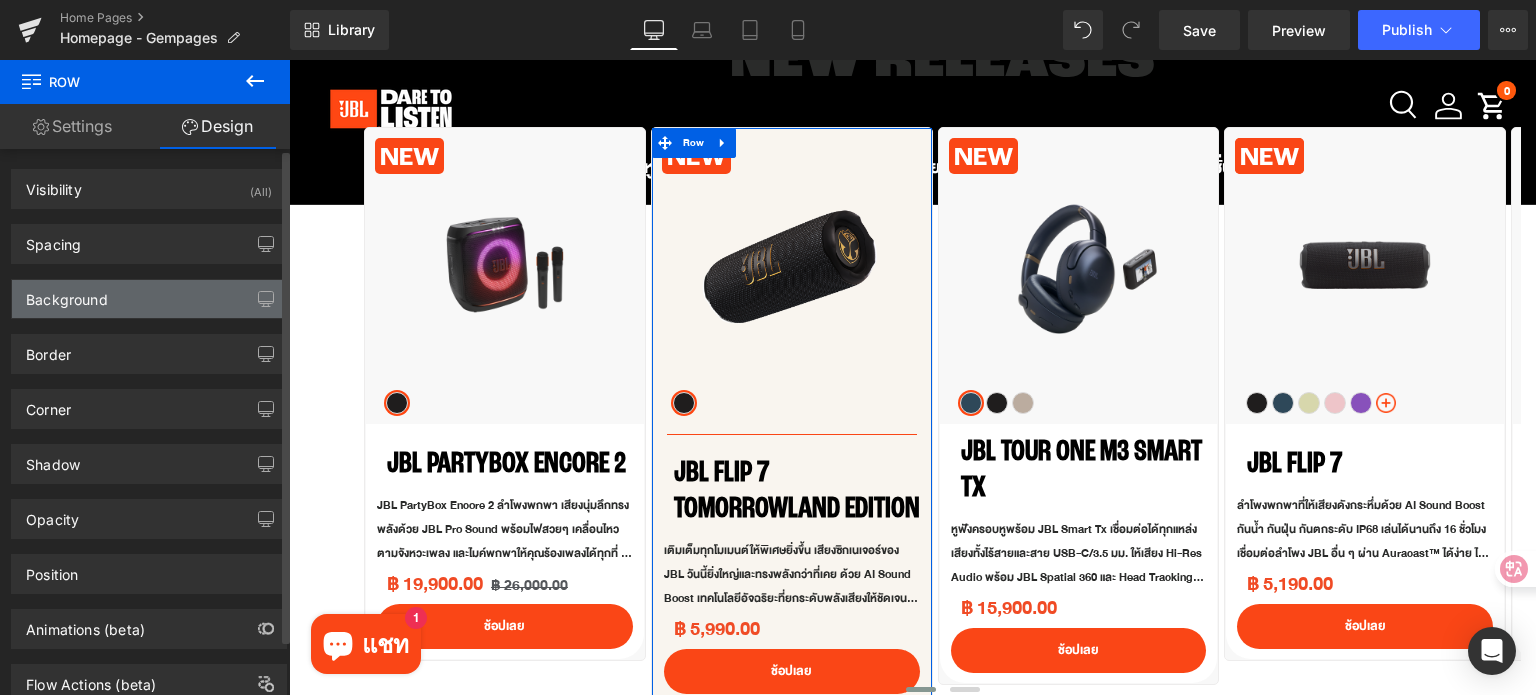 click on "Background" at bounding box center [67, 294] 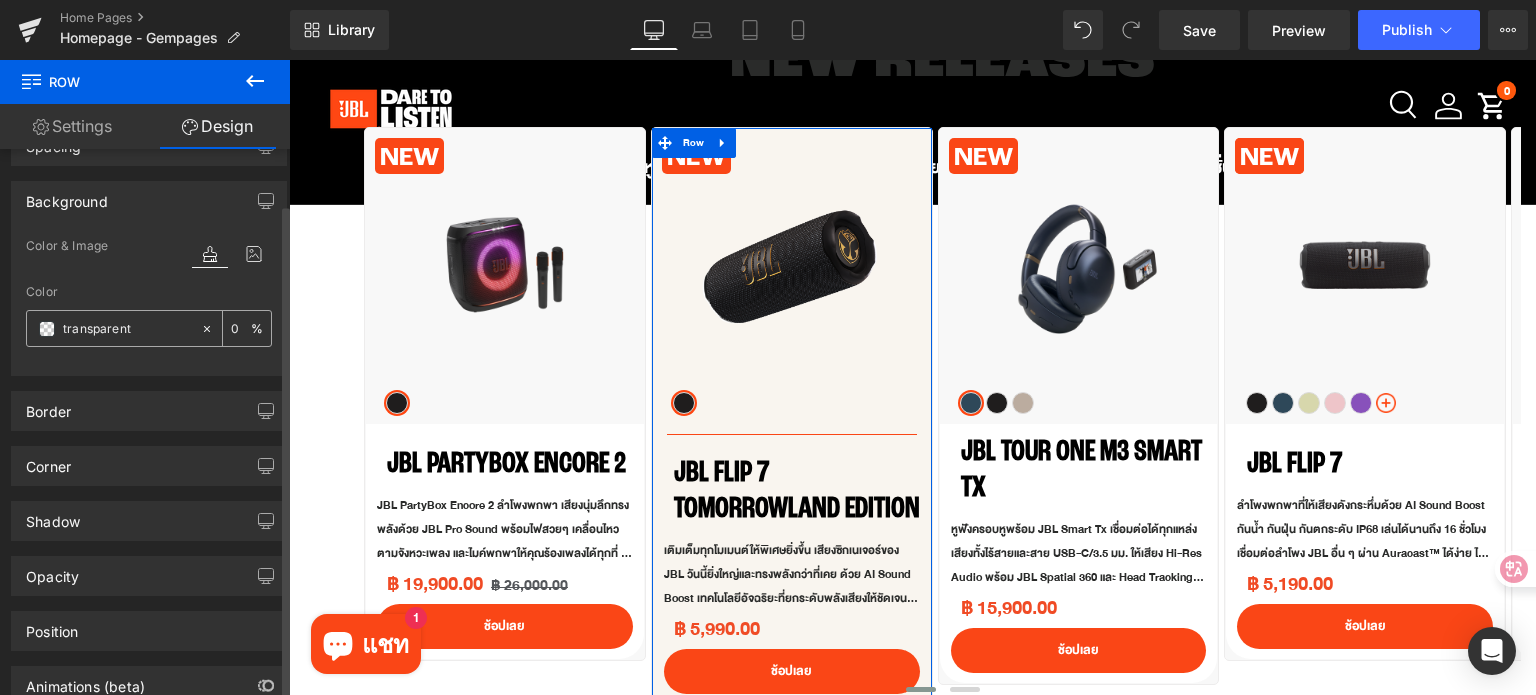 scroll, scrollTop: 100, scrollLeft: 0, axis: vertical 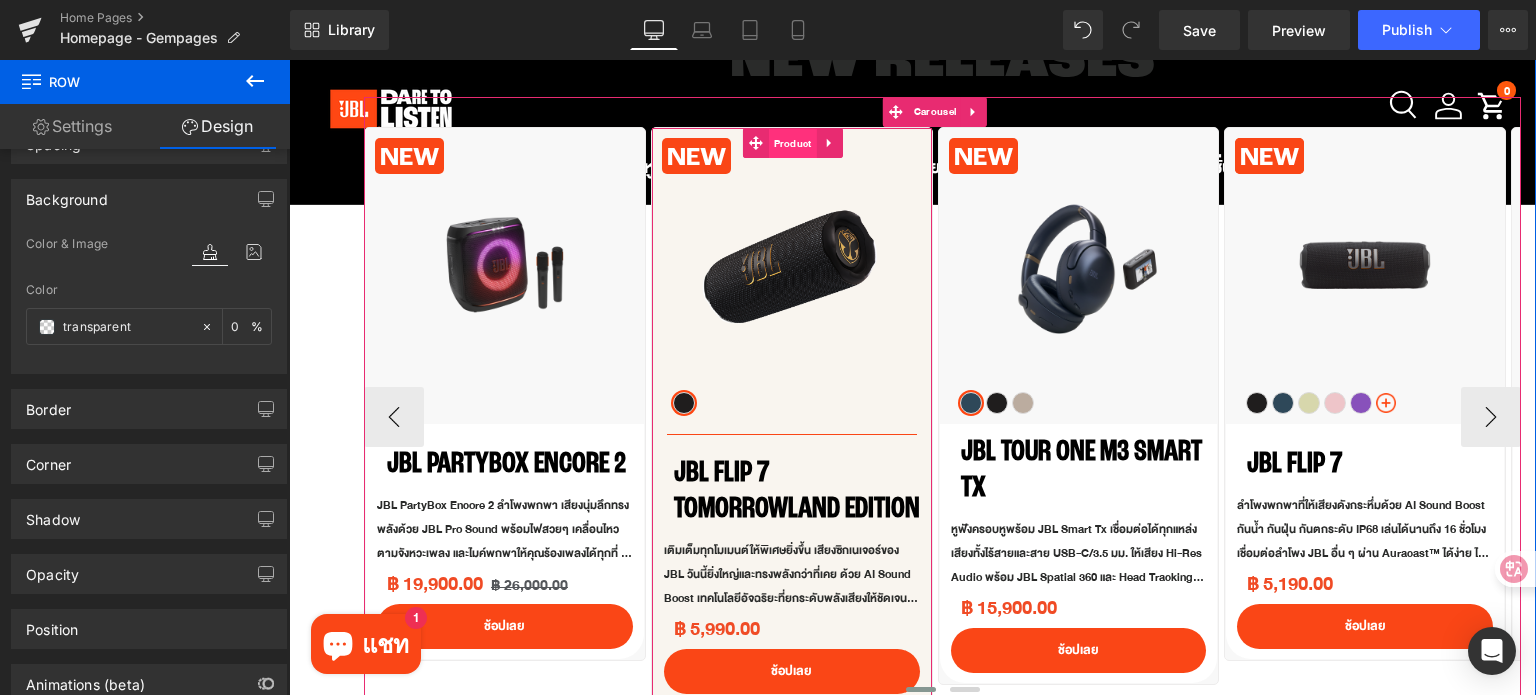 click on "Product" at bounding box center (793, 144) 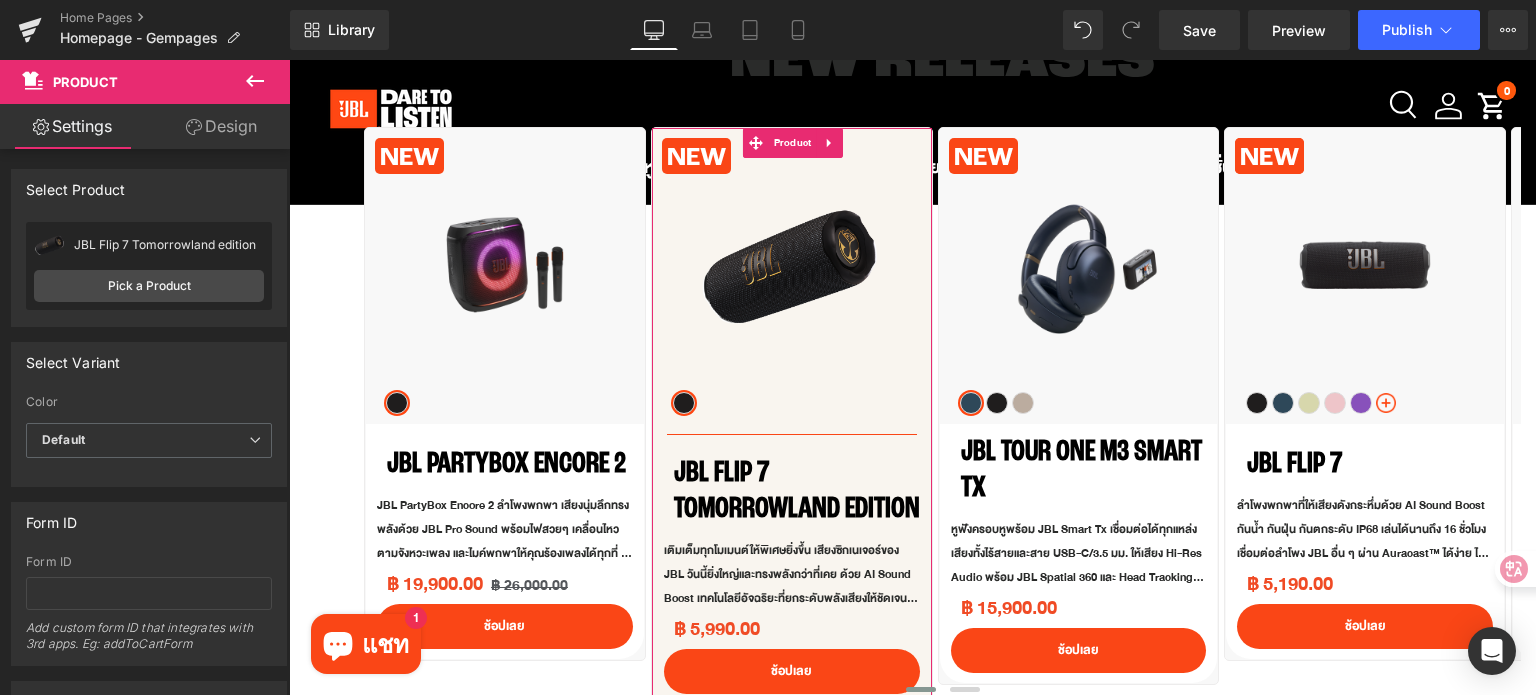 click on "Design" at bounding box center [221, 126] 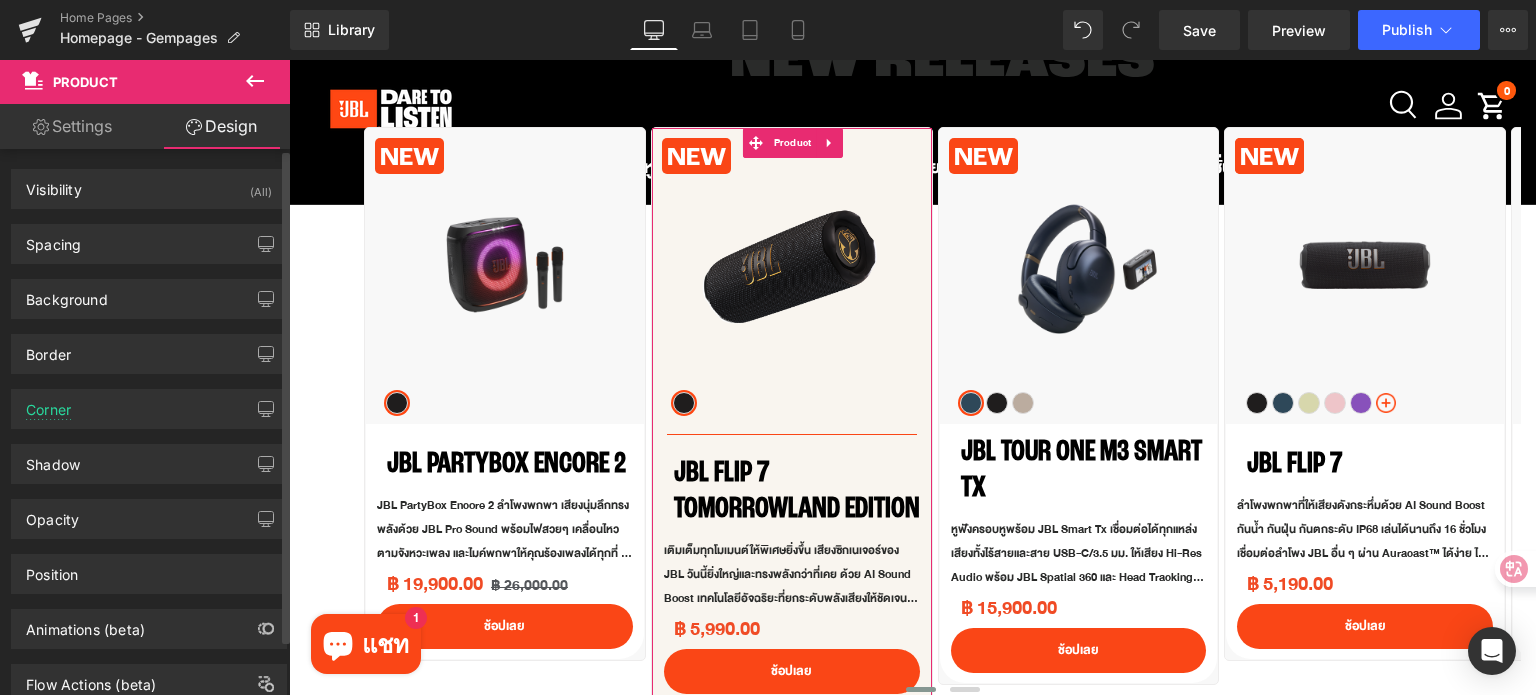 type on "#f9f5ef" 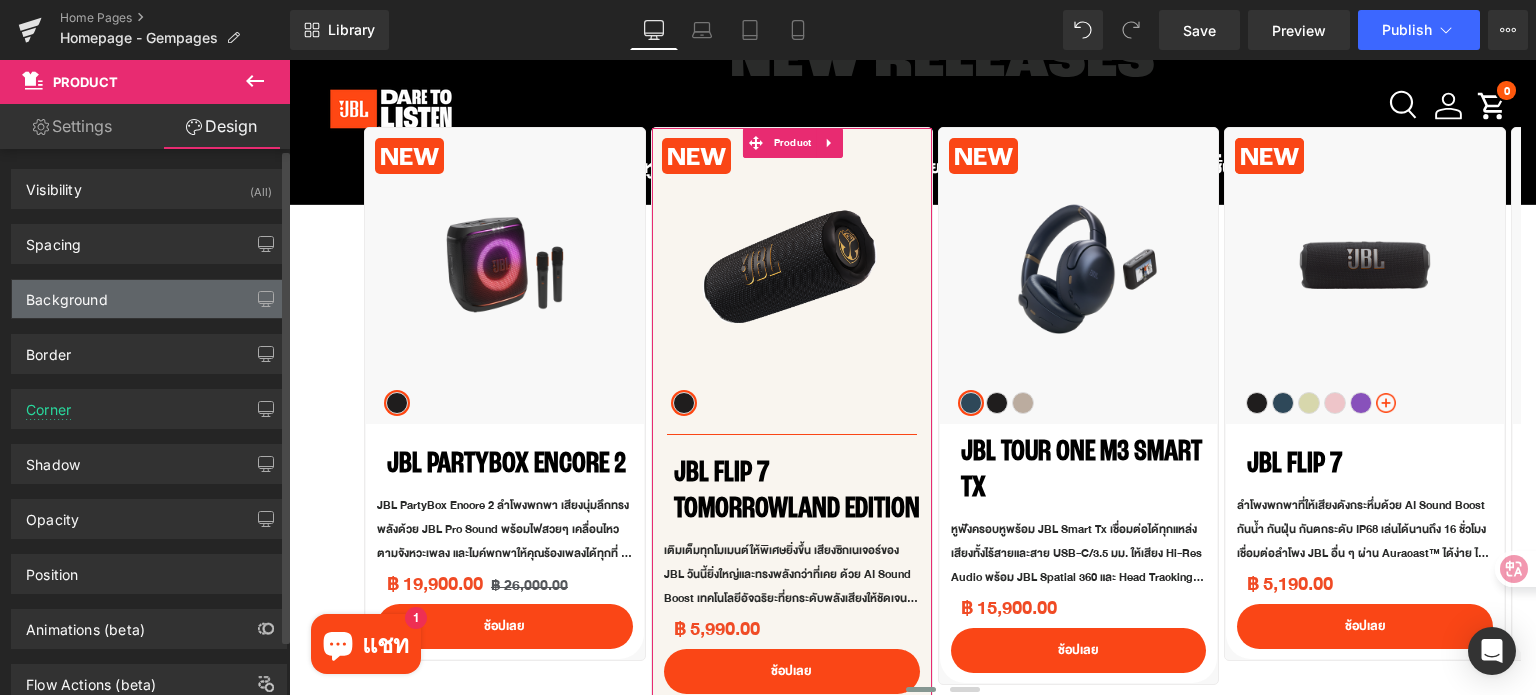 click on "Background" at bounding box center (149, 299) 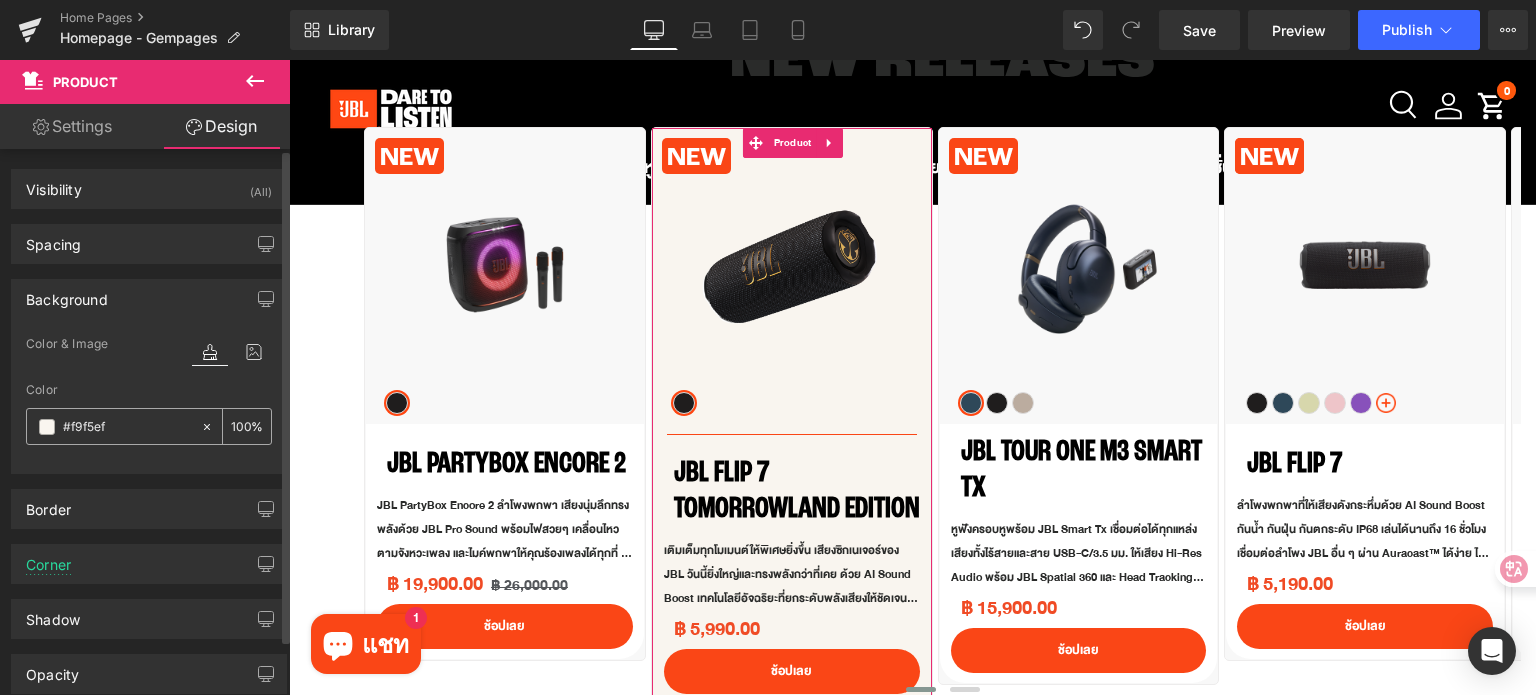 click 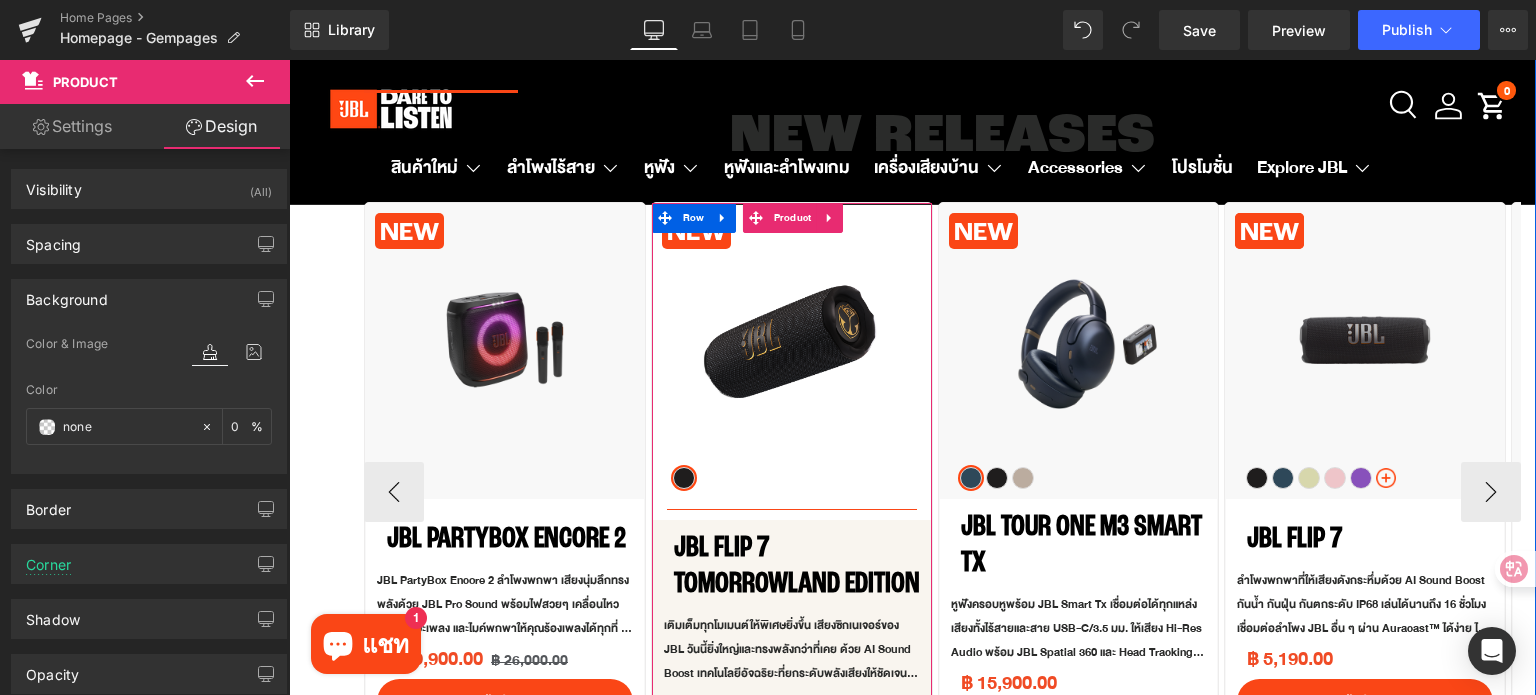 scroll, scrollTop: 700, scrollLeft: 0, axis: vertical 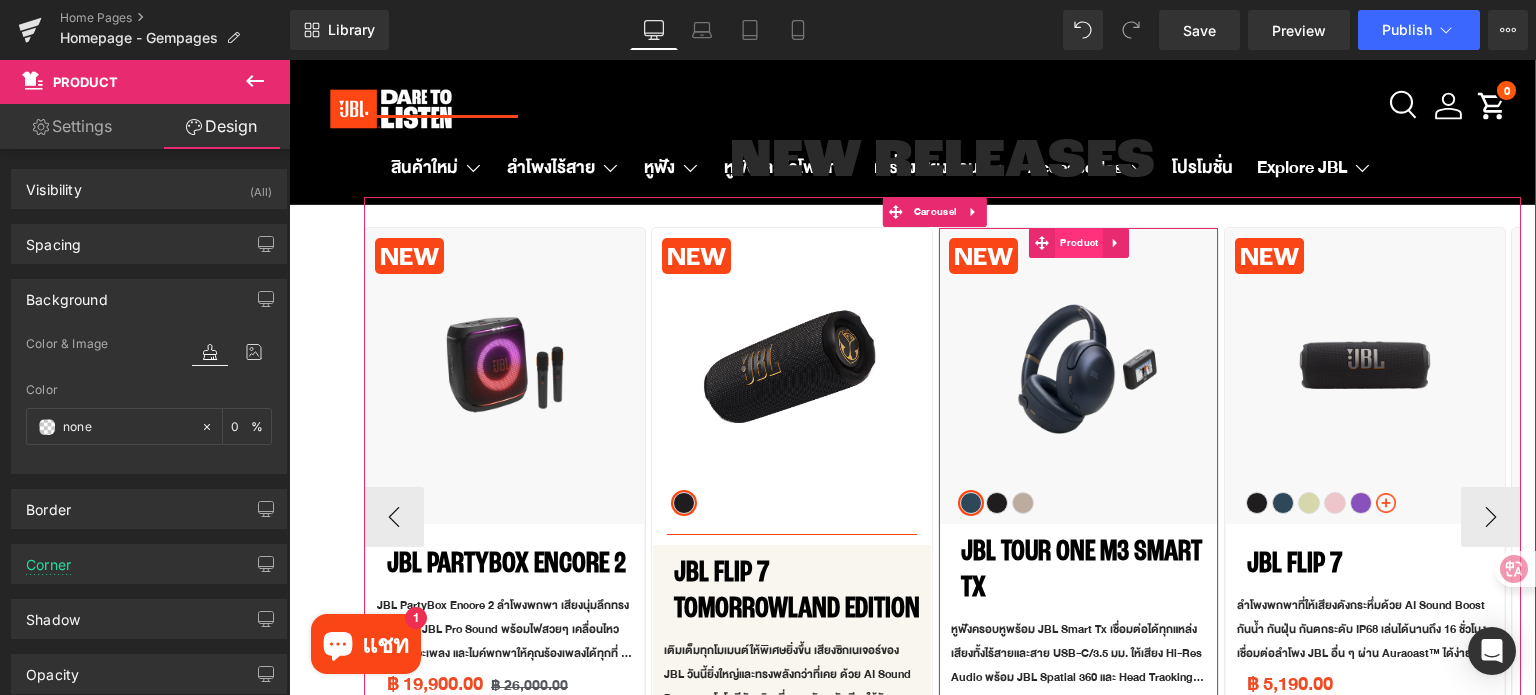 click on "Product" at bounding box center [1079, 243] 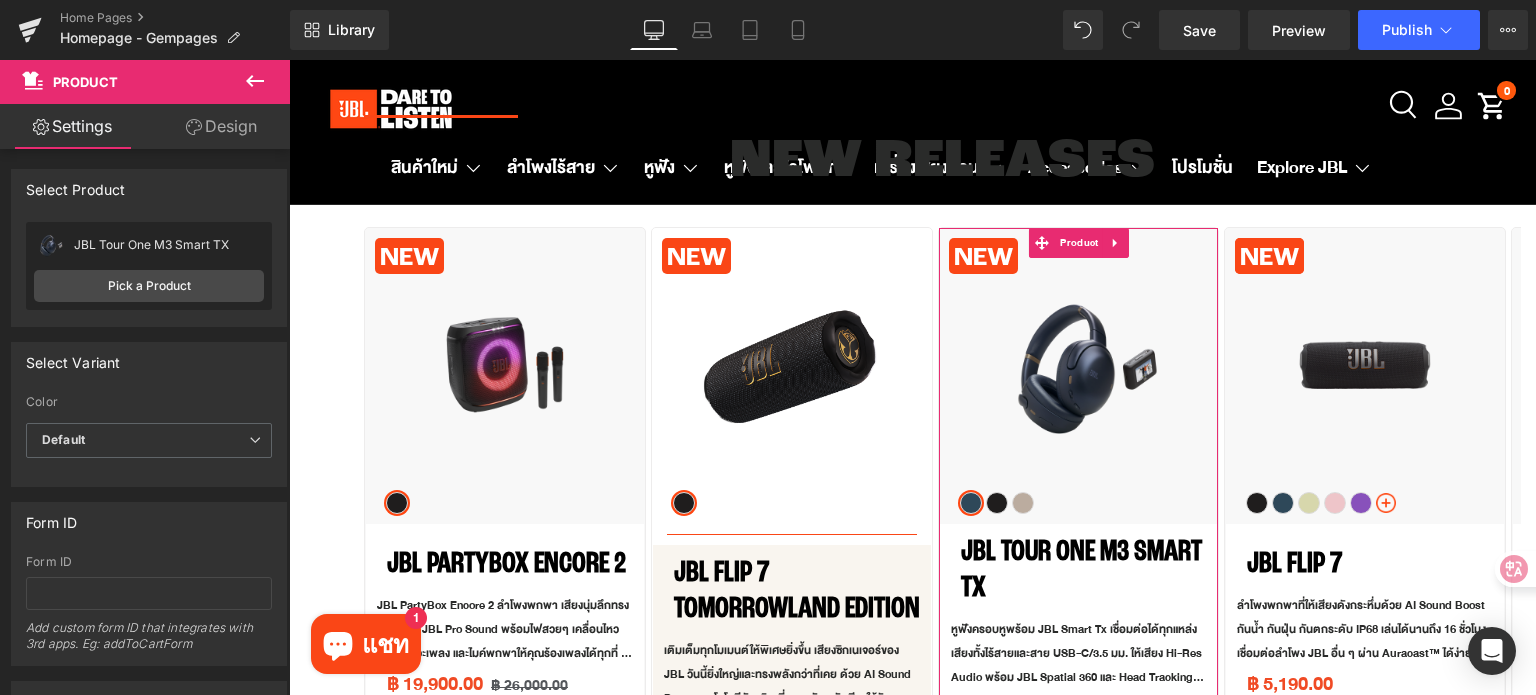 click on "Design" at bounding box center [221, 126] 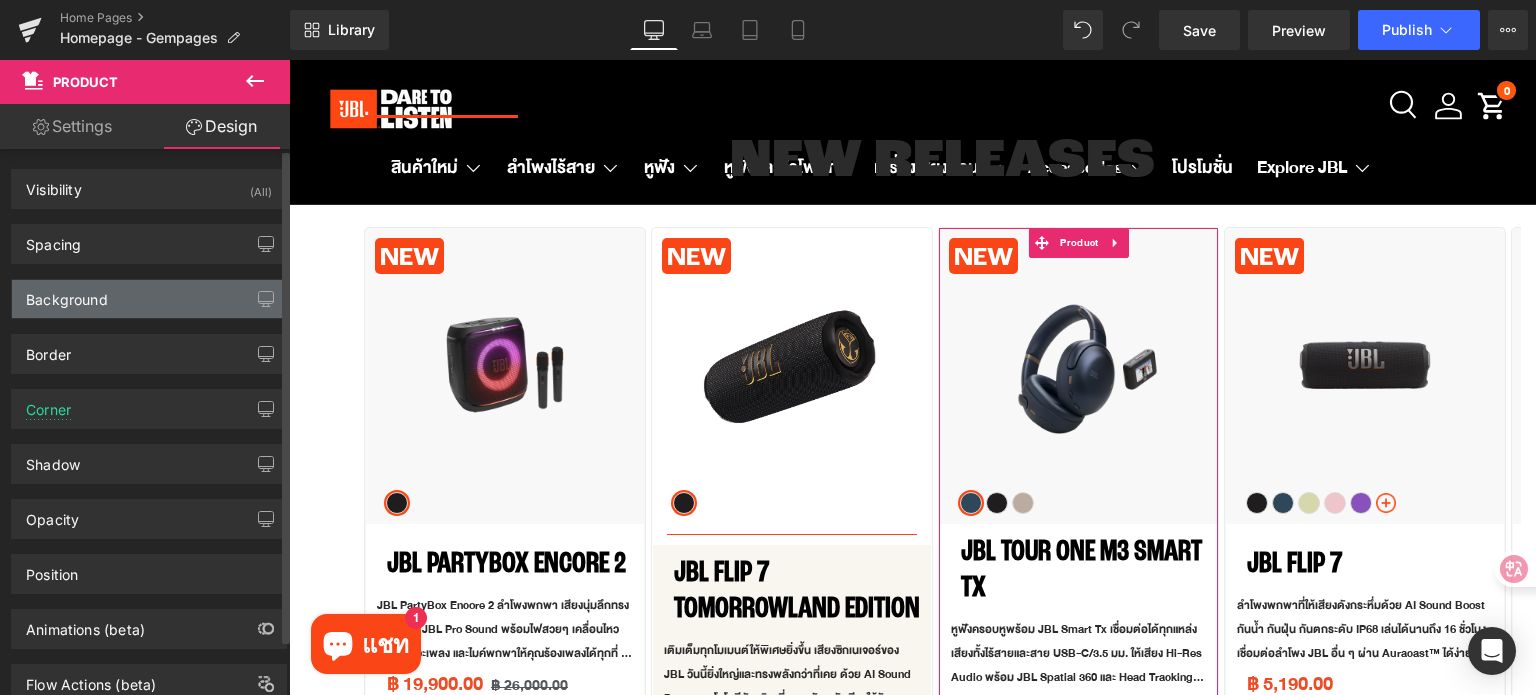 click on "Background" at bounding box center [67, 294] 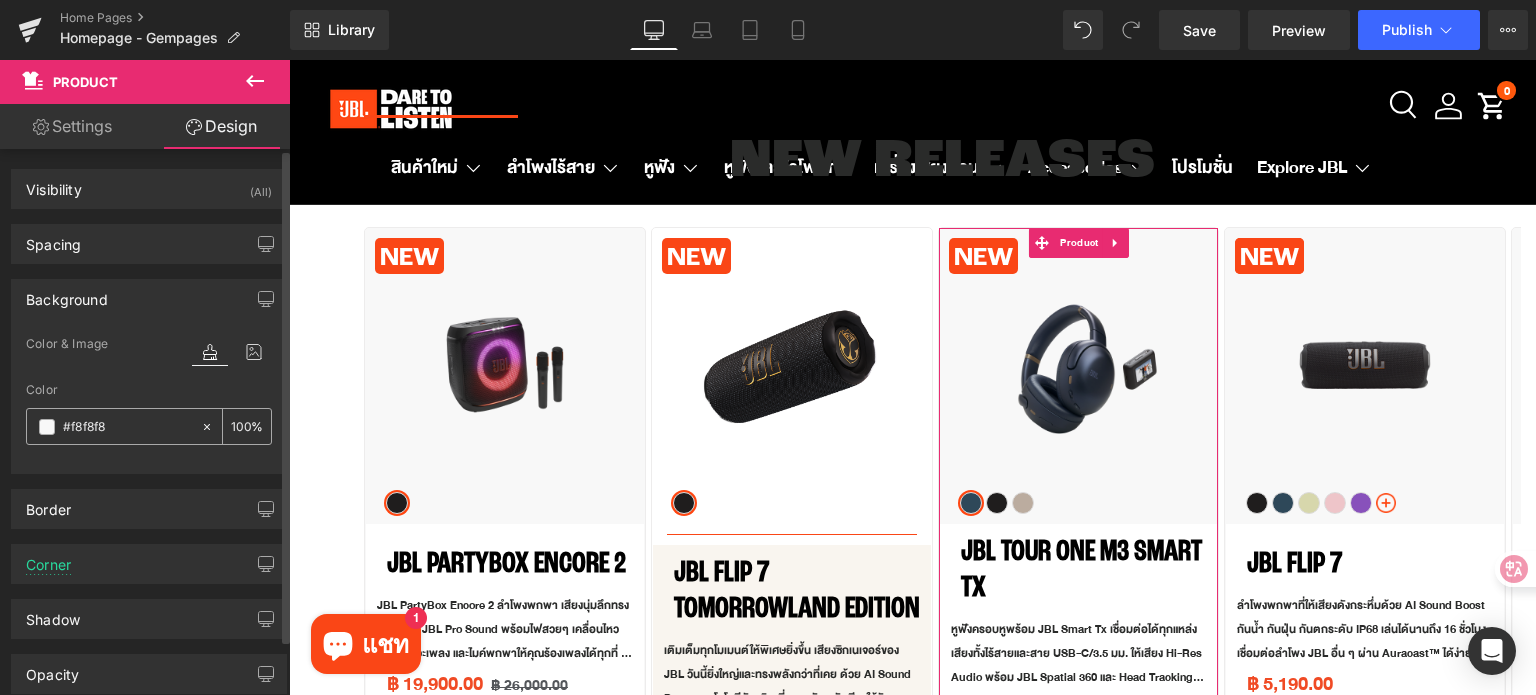 click on "#f8f8f8" at bounding box center [127, 427] 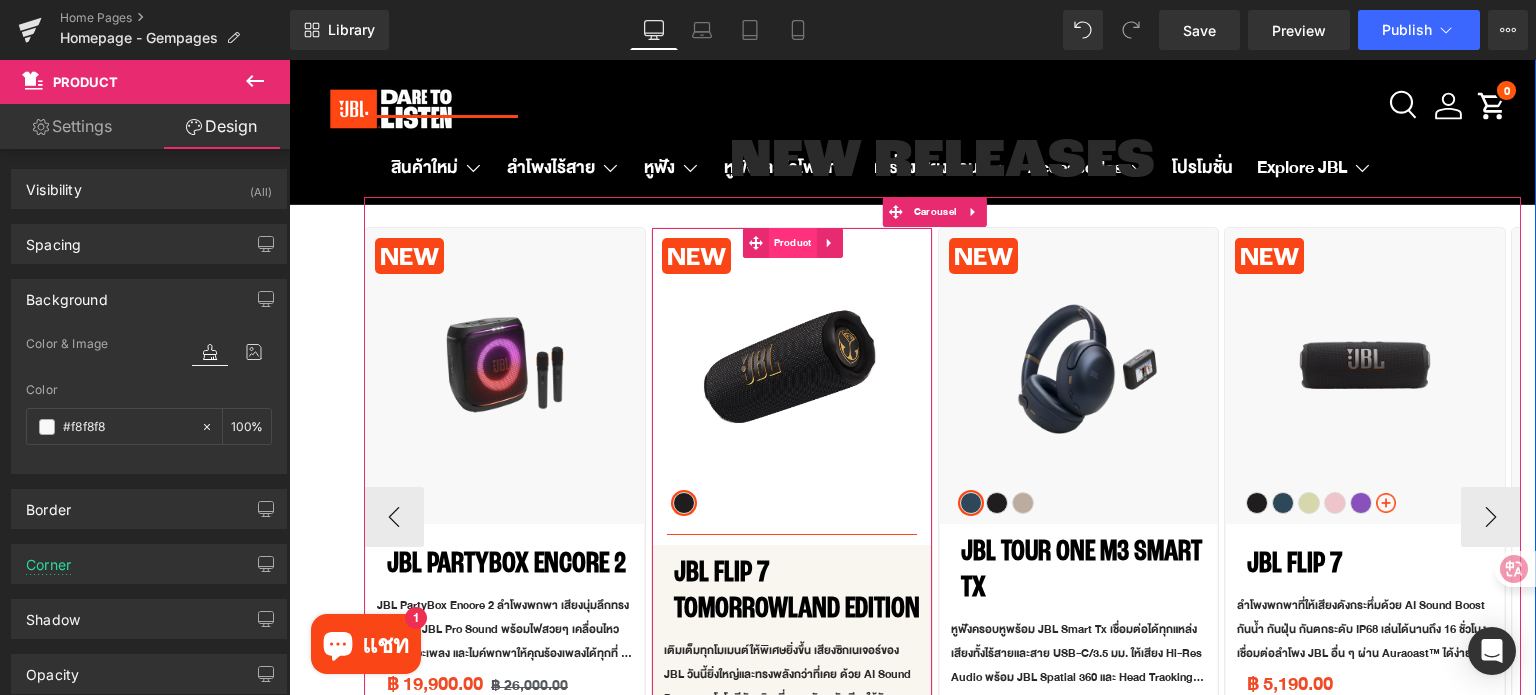 click on "Product" at bounding box center [793, 243] 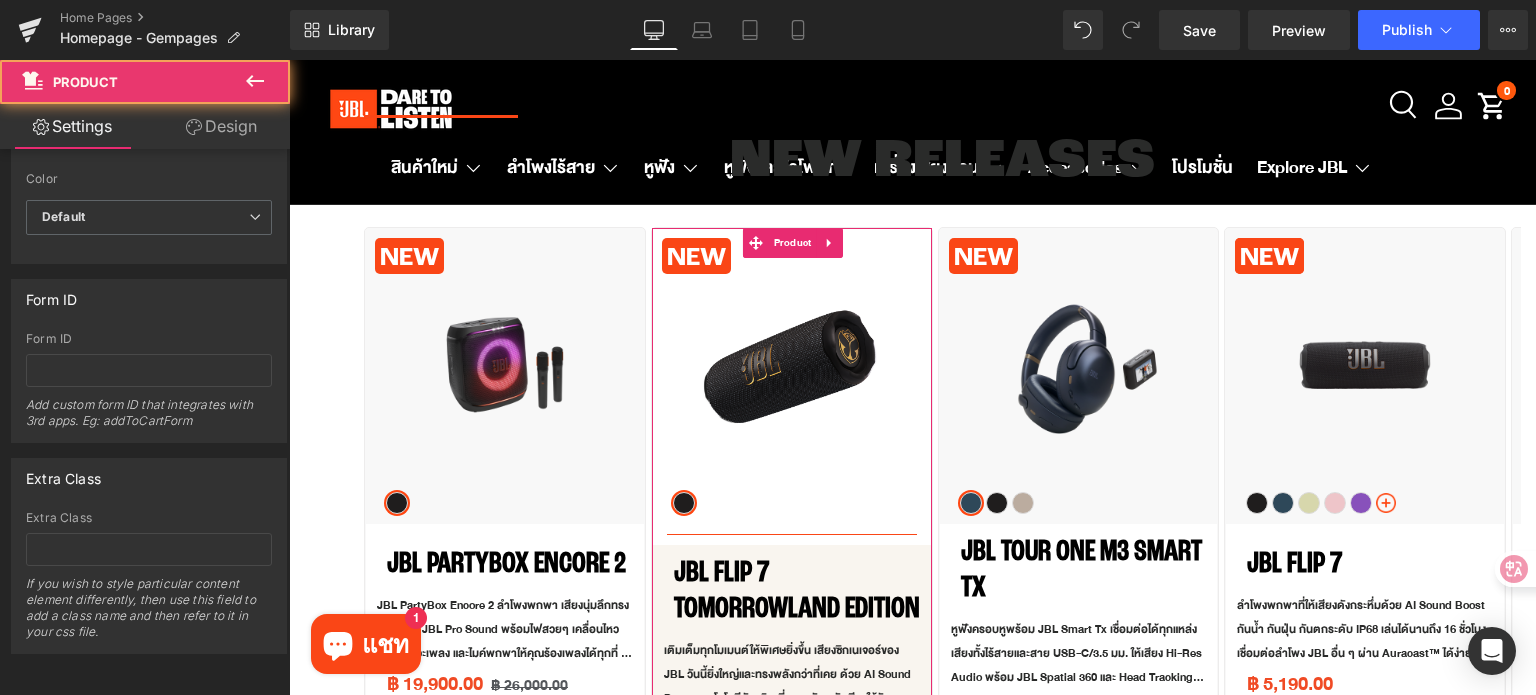 scroll, scrollTop: 235, scrollLeft: 0, axis: vertical 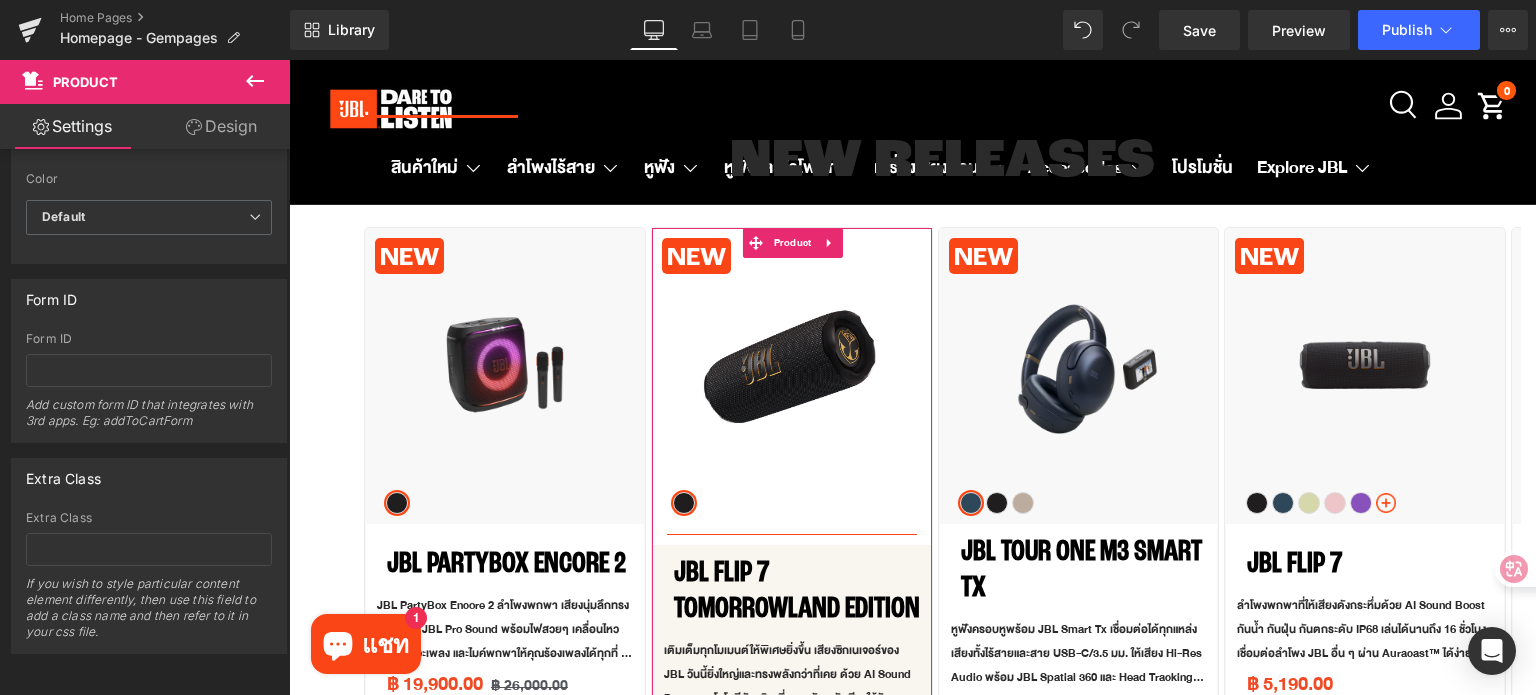 click on "Design" at bounding box center [221, 126] 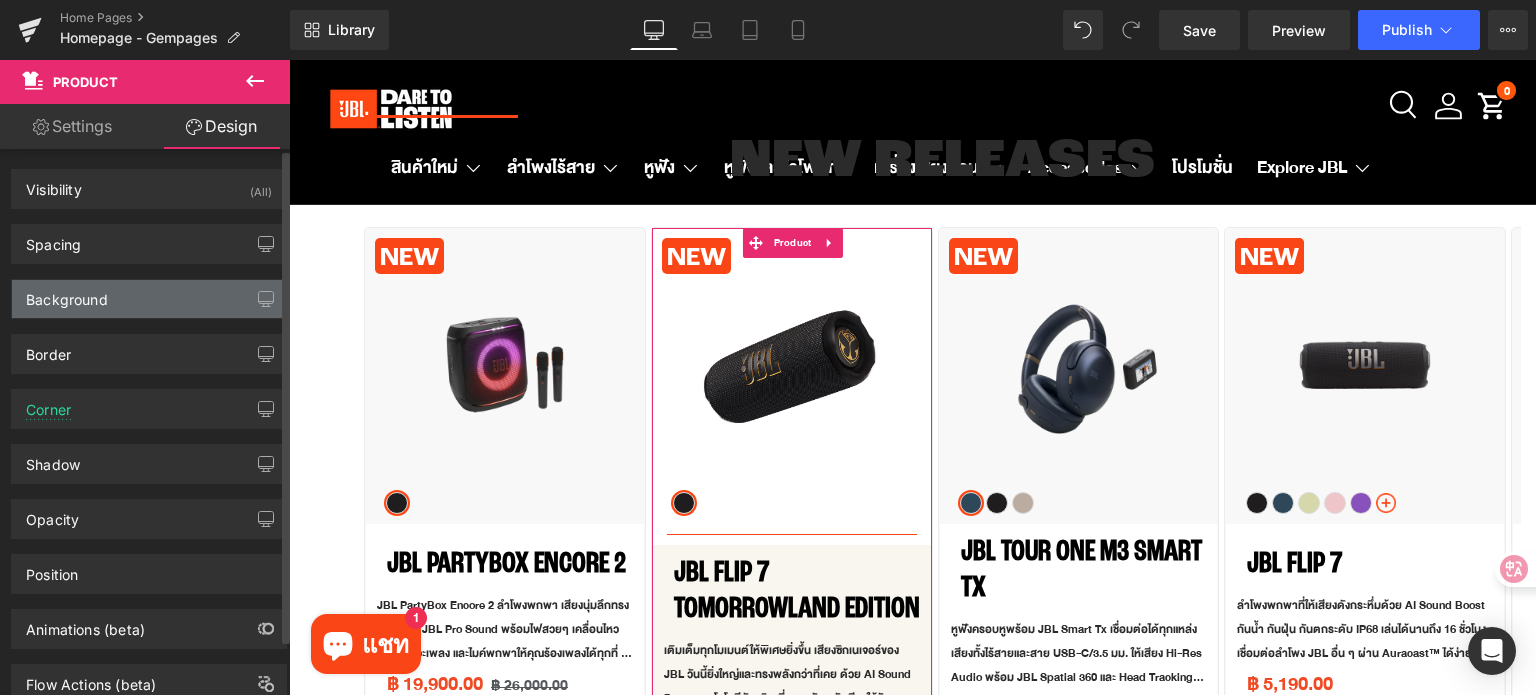 click on "Background" at bounding box center [149, 299] 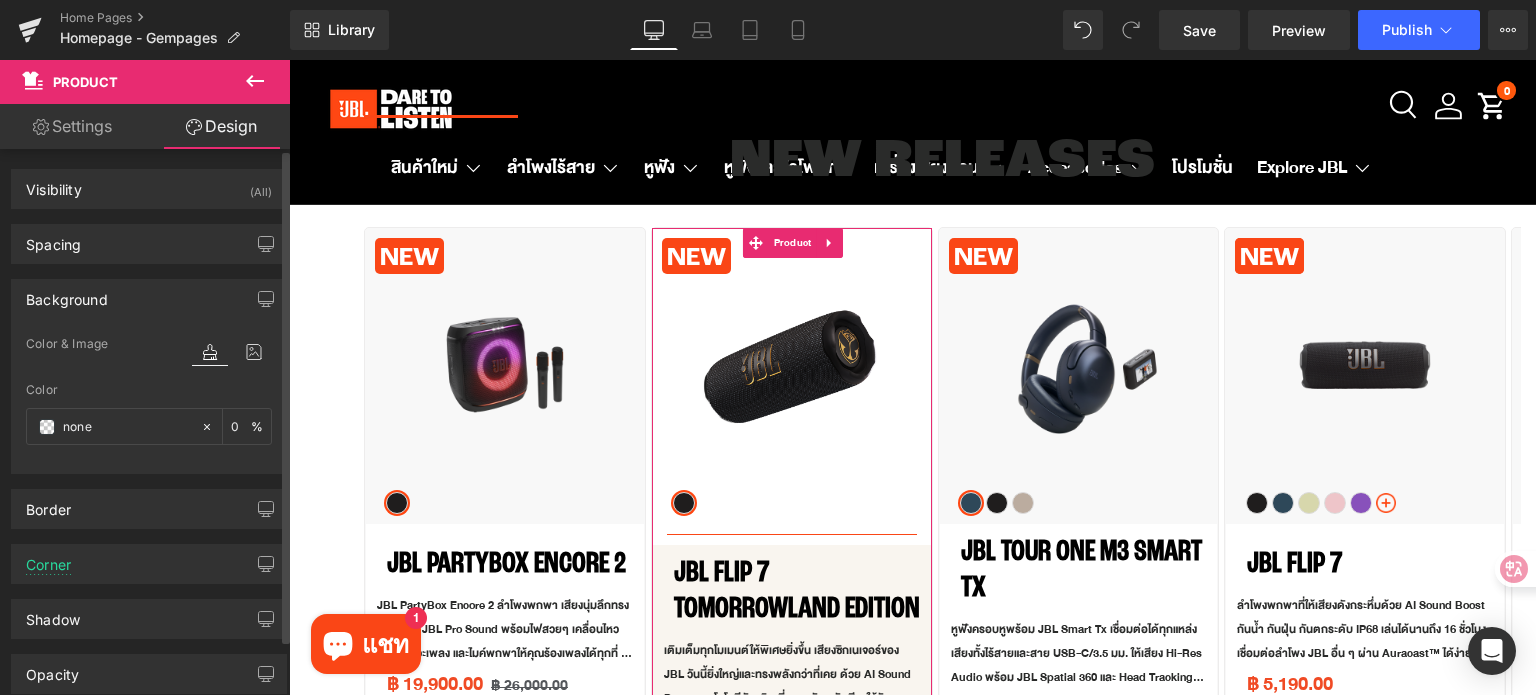 type on "none" 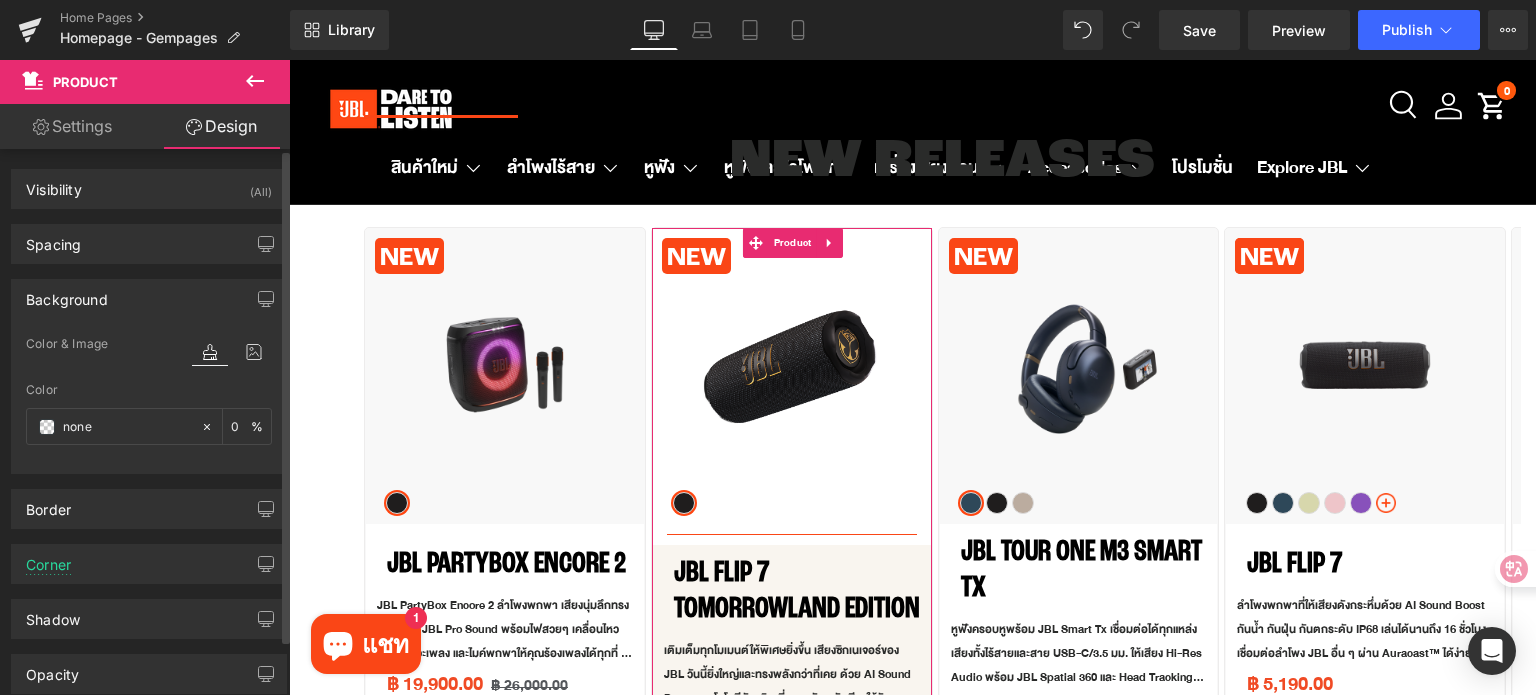 type on "0" 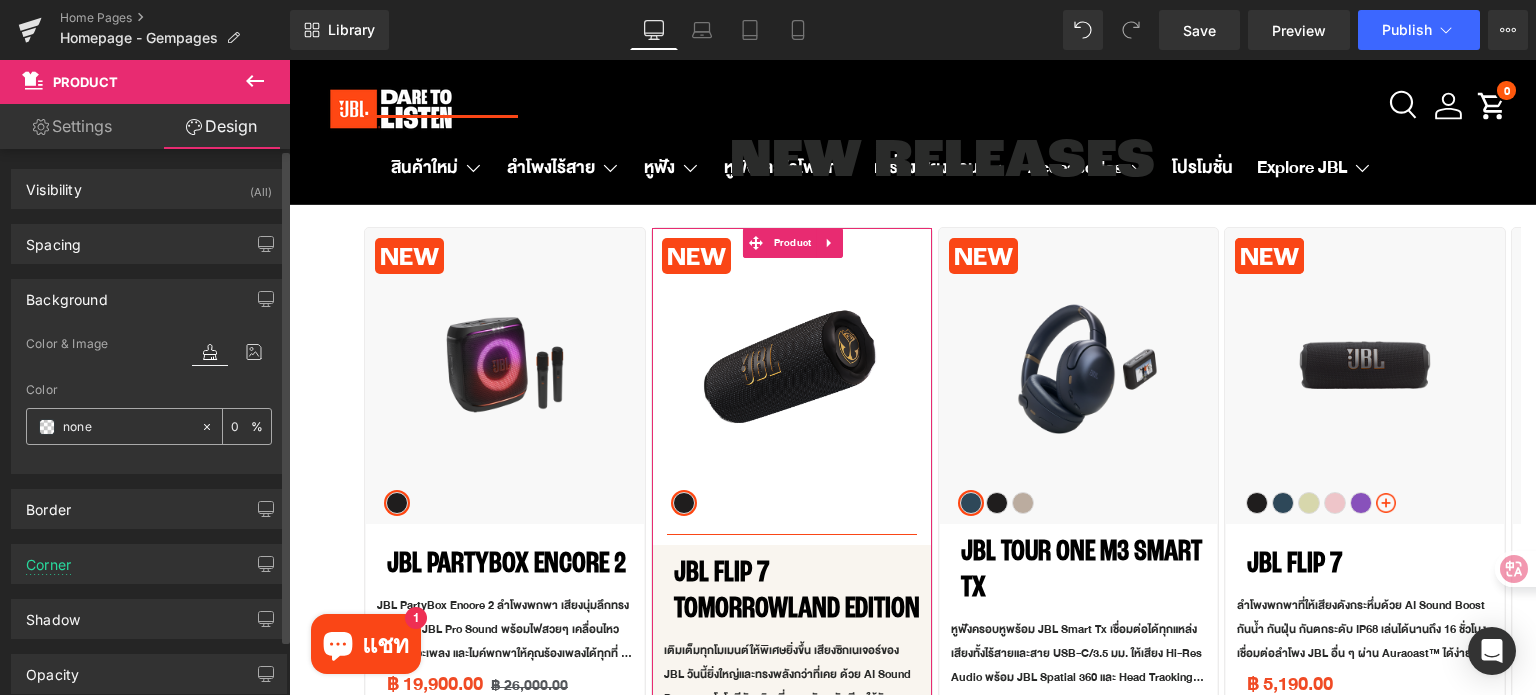 click on "none" at bounding box center (127, 427) 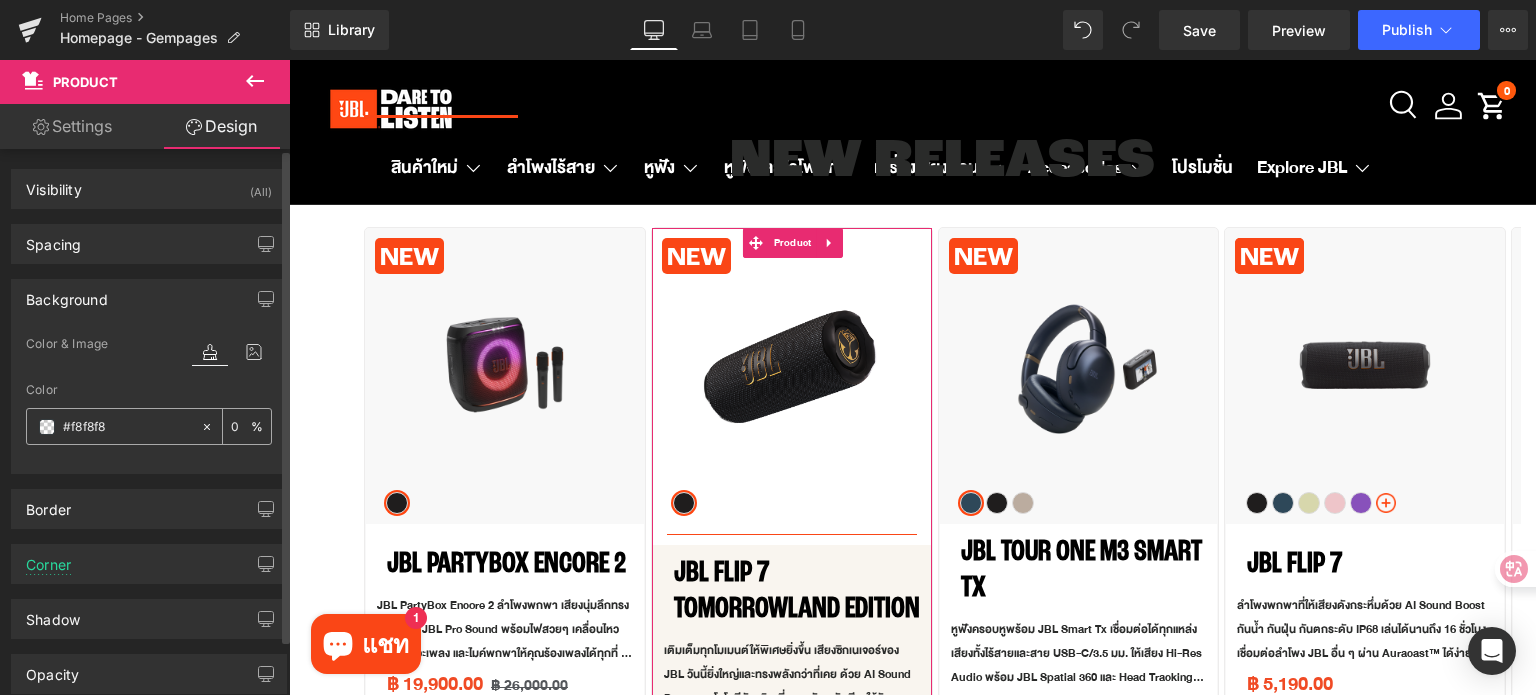 type on "100" 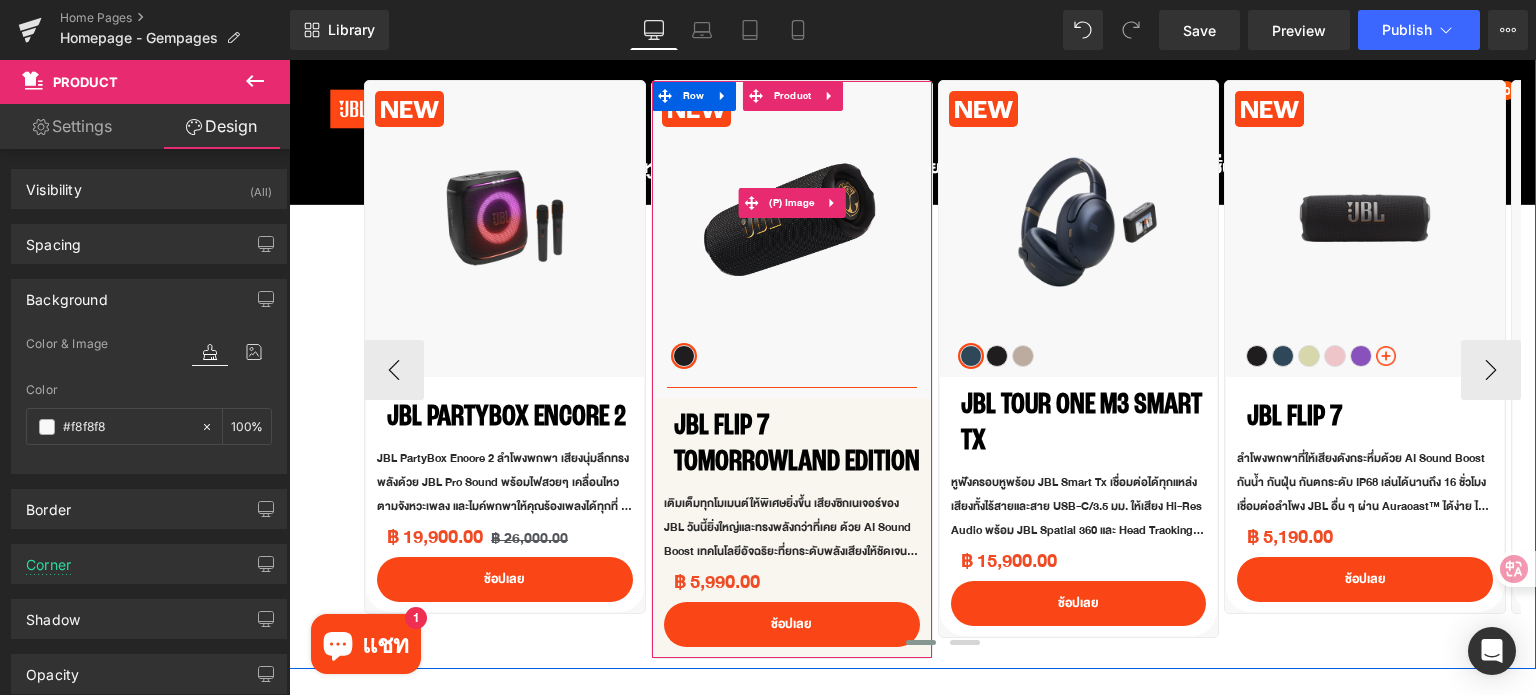 scroll, scrollTop: 900, scrollLeft: 0, axis: vertical 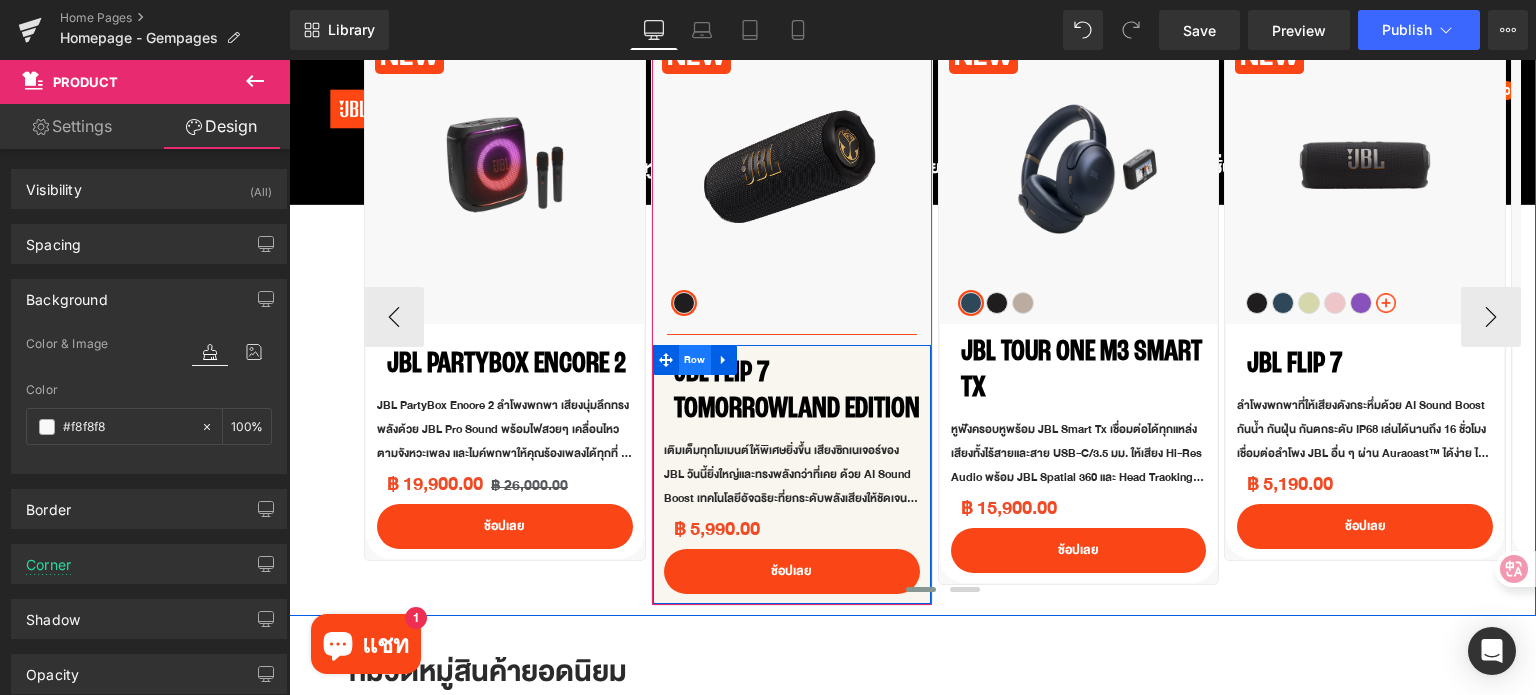 click on "Row" at bounding box center (695, 360) 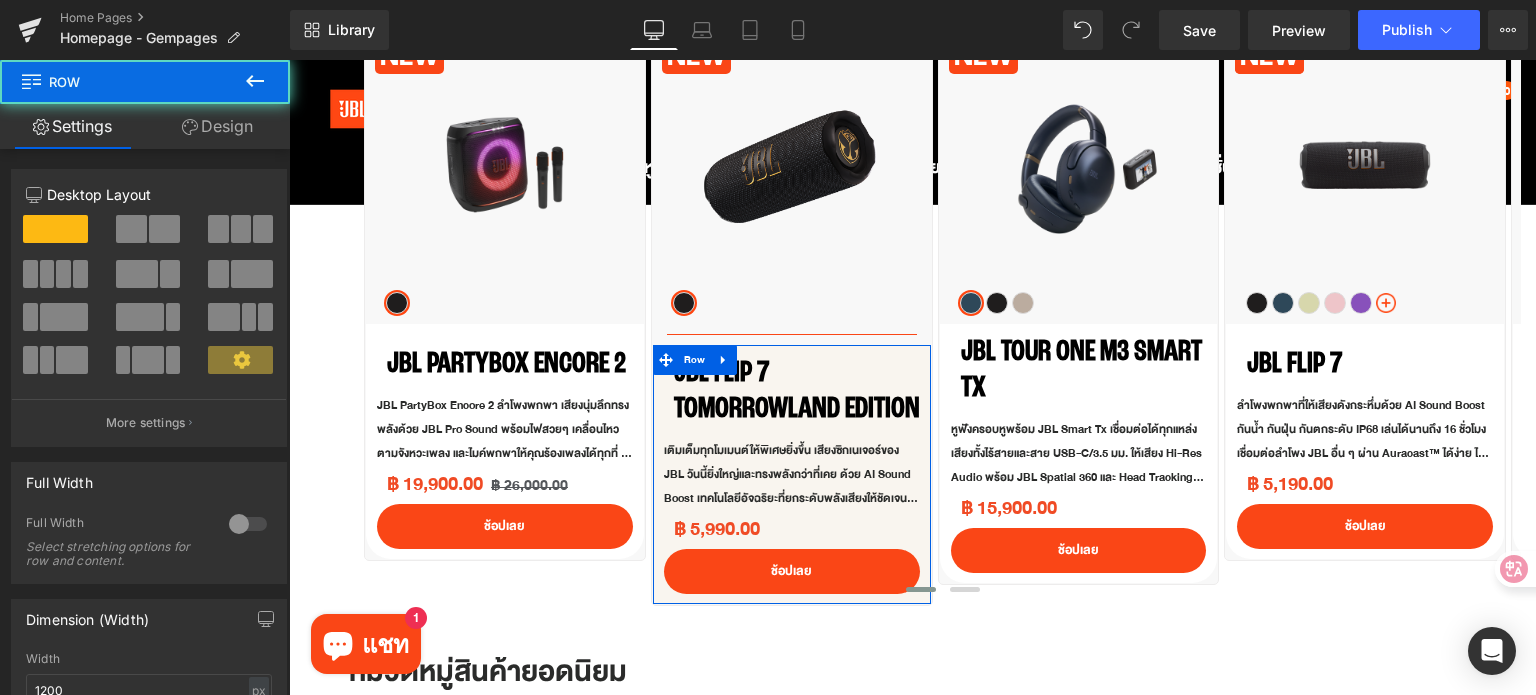 click on "Design" at bounding box center (217, 126) 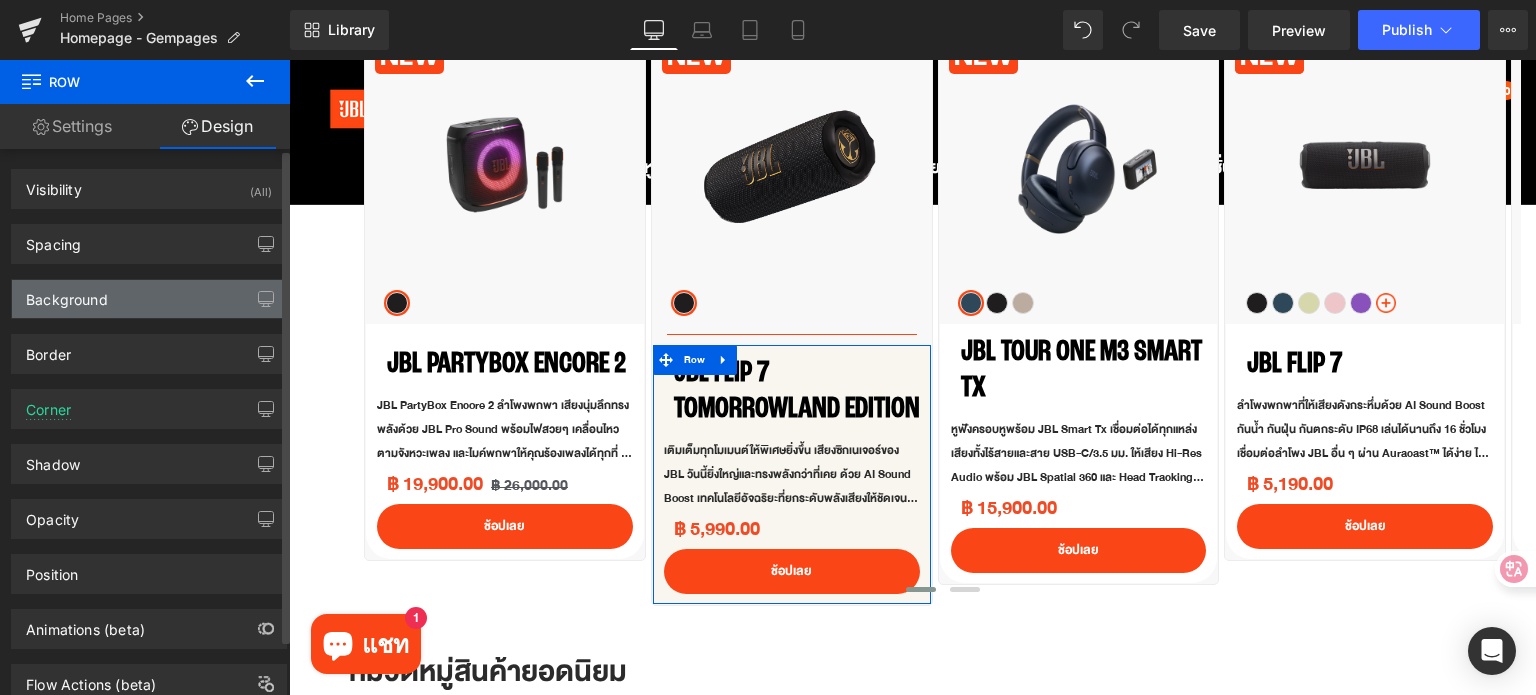 type on "#f9f5ef" 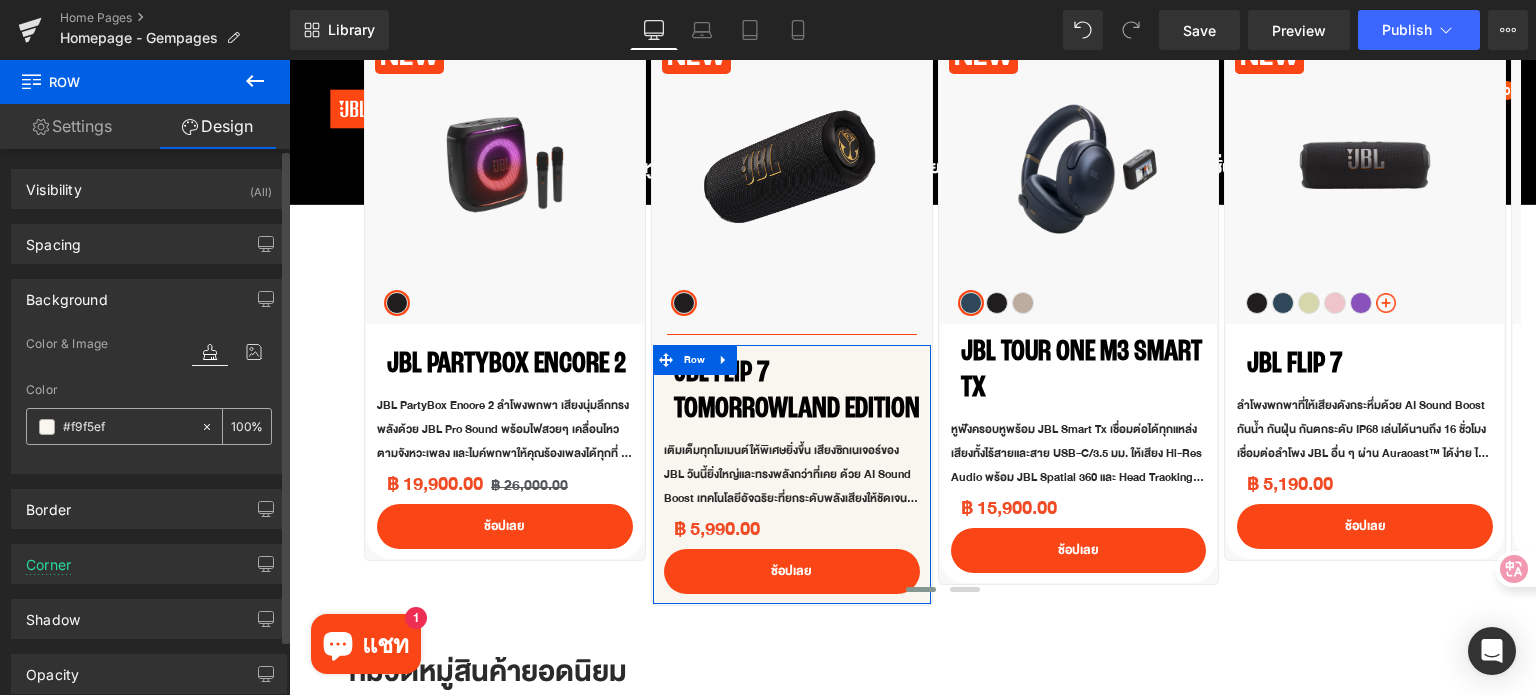 click on "#f9f5ef" at bounding box center (113, 426) 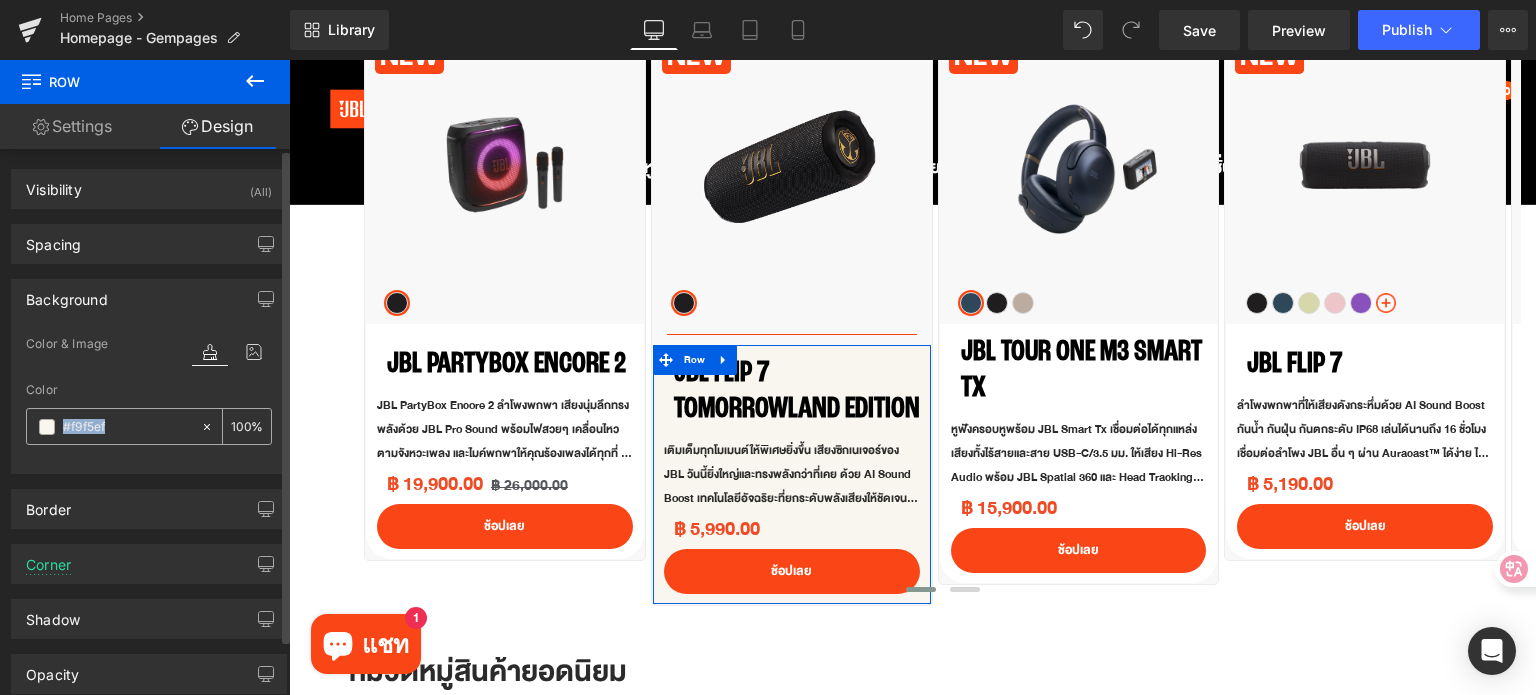 click on "#f9f5ef" at bounding box center [113, 426] 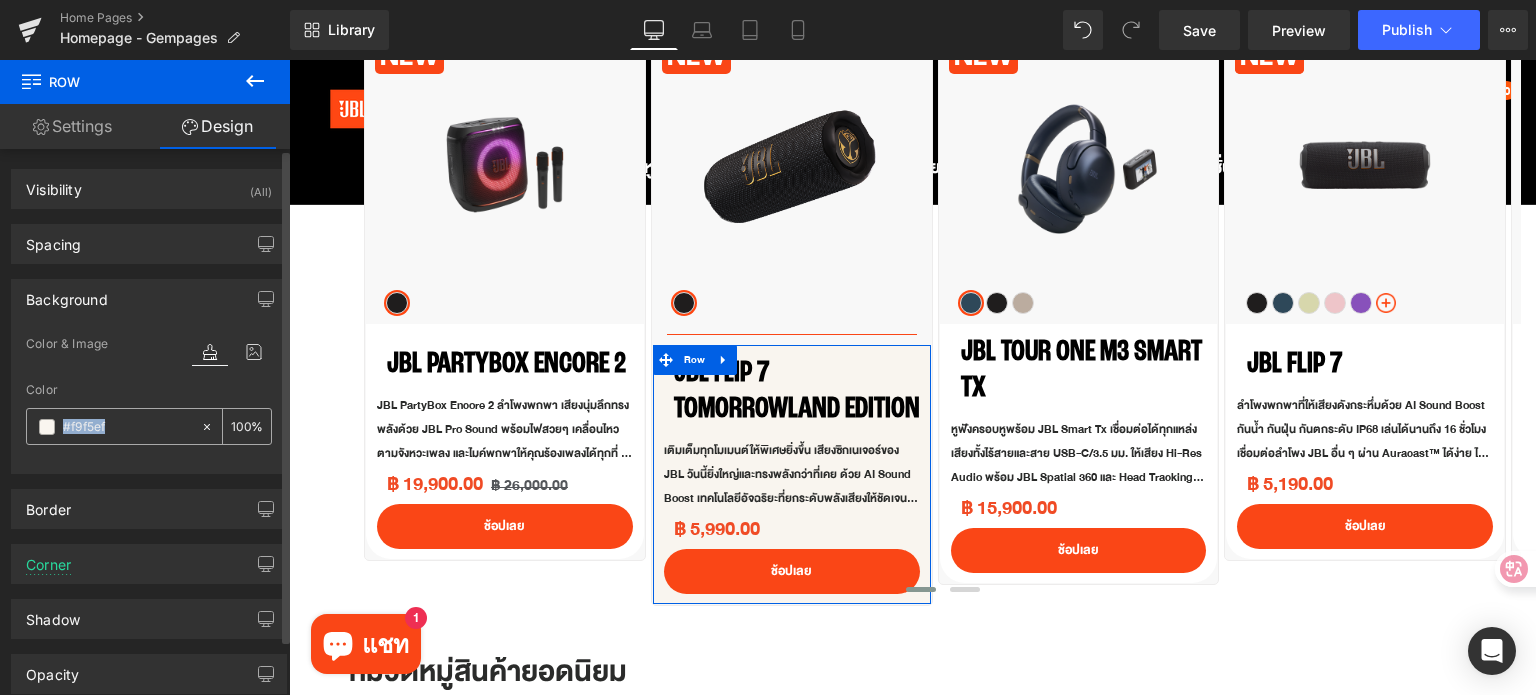 click 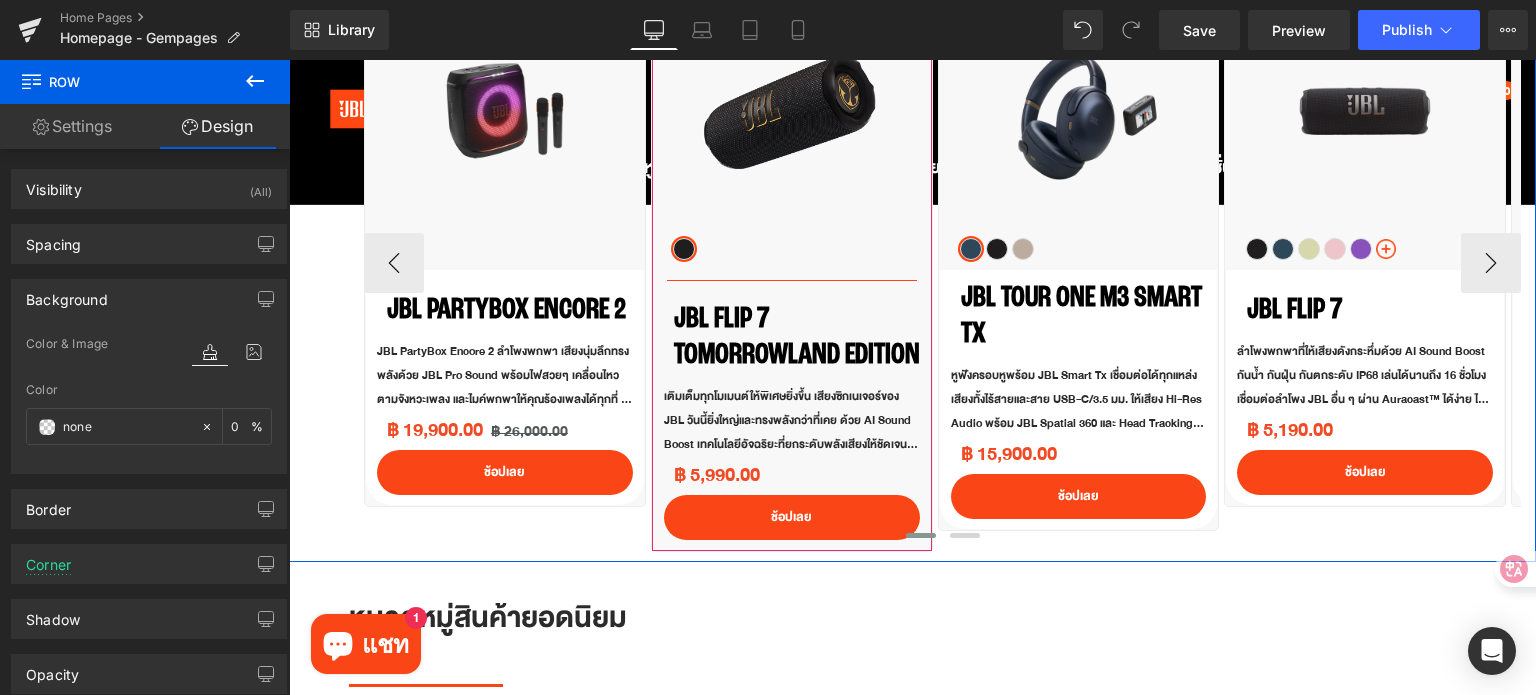 scroll, scrollTop: 800, scrollLeft: 0, axis: vertical 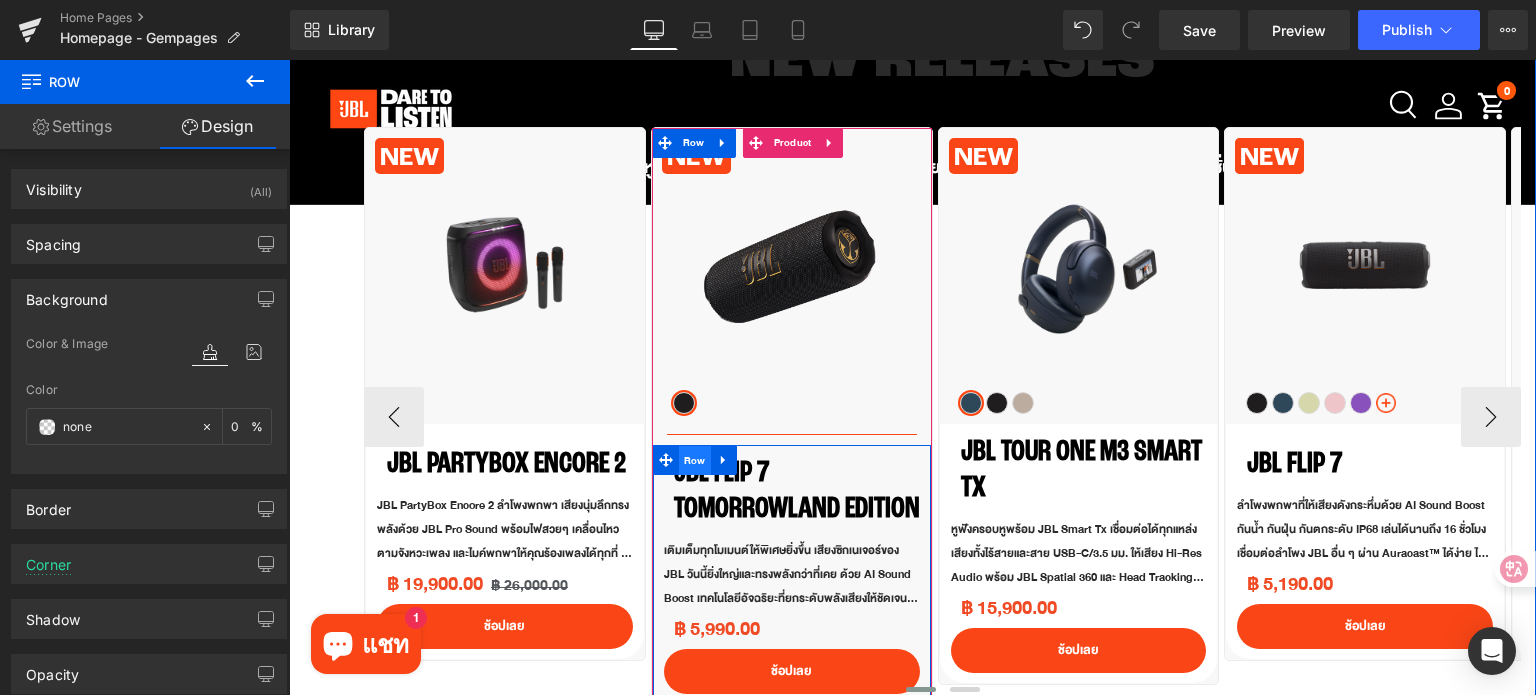 click on "Row" at bounding box center (695, 461) 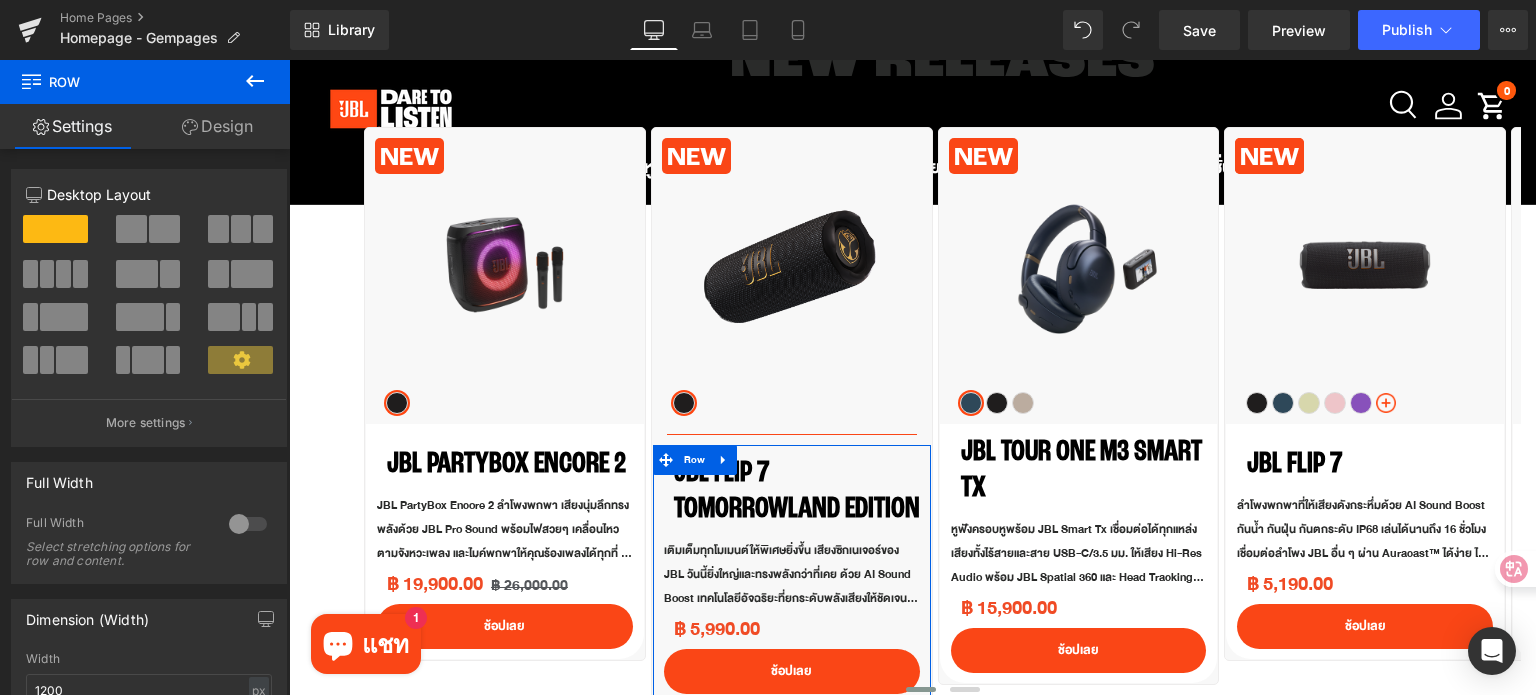 click on "Design" at bounding box center (217, 126) 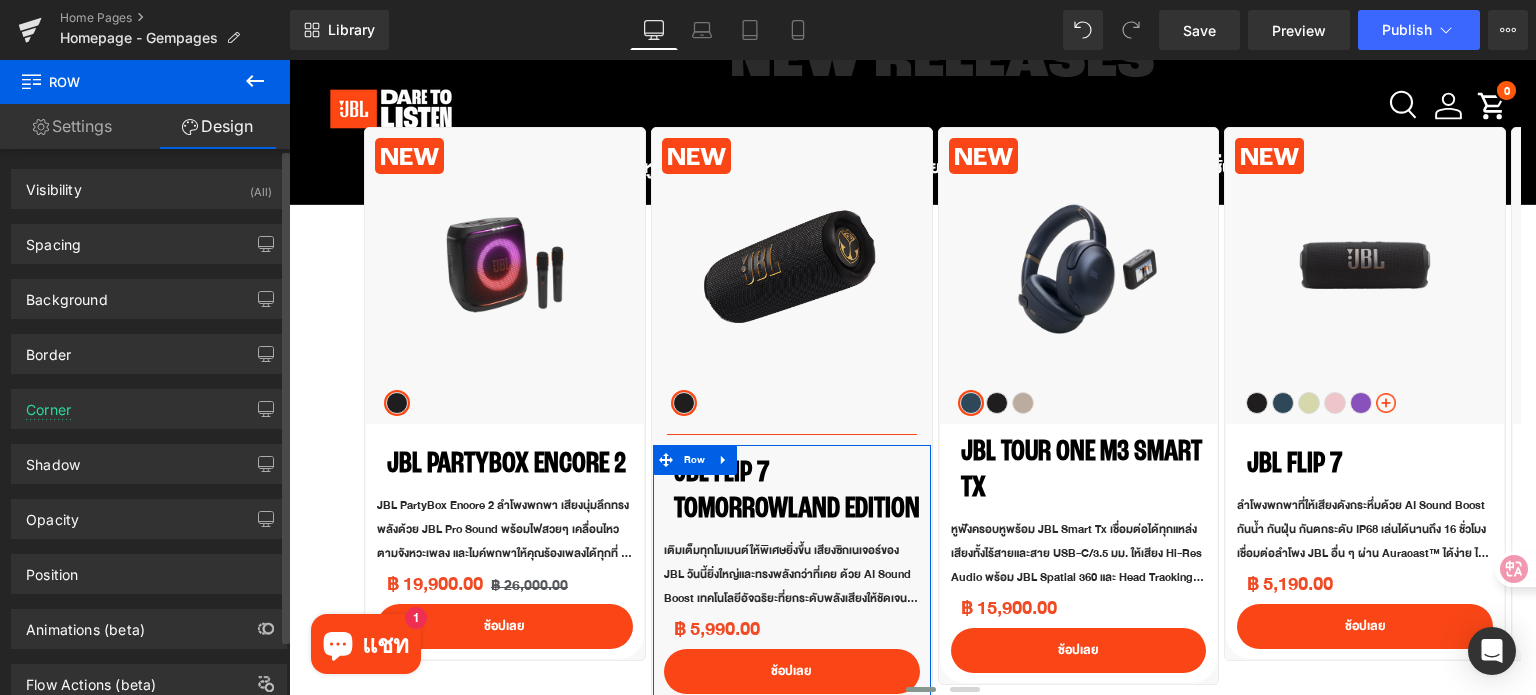 type on "none" 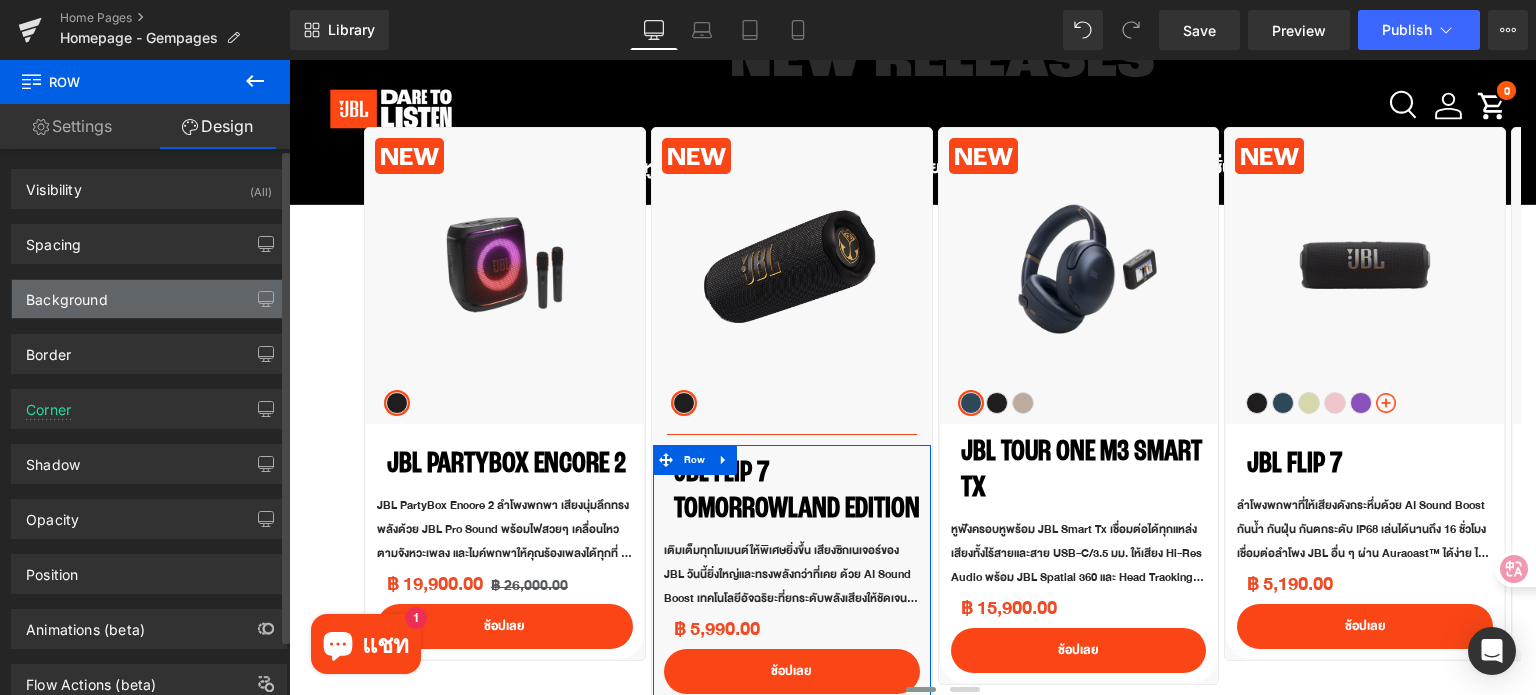 click on "Background" at bounding box center [149, 299] 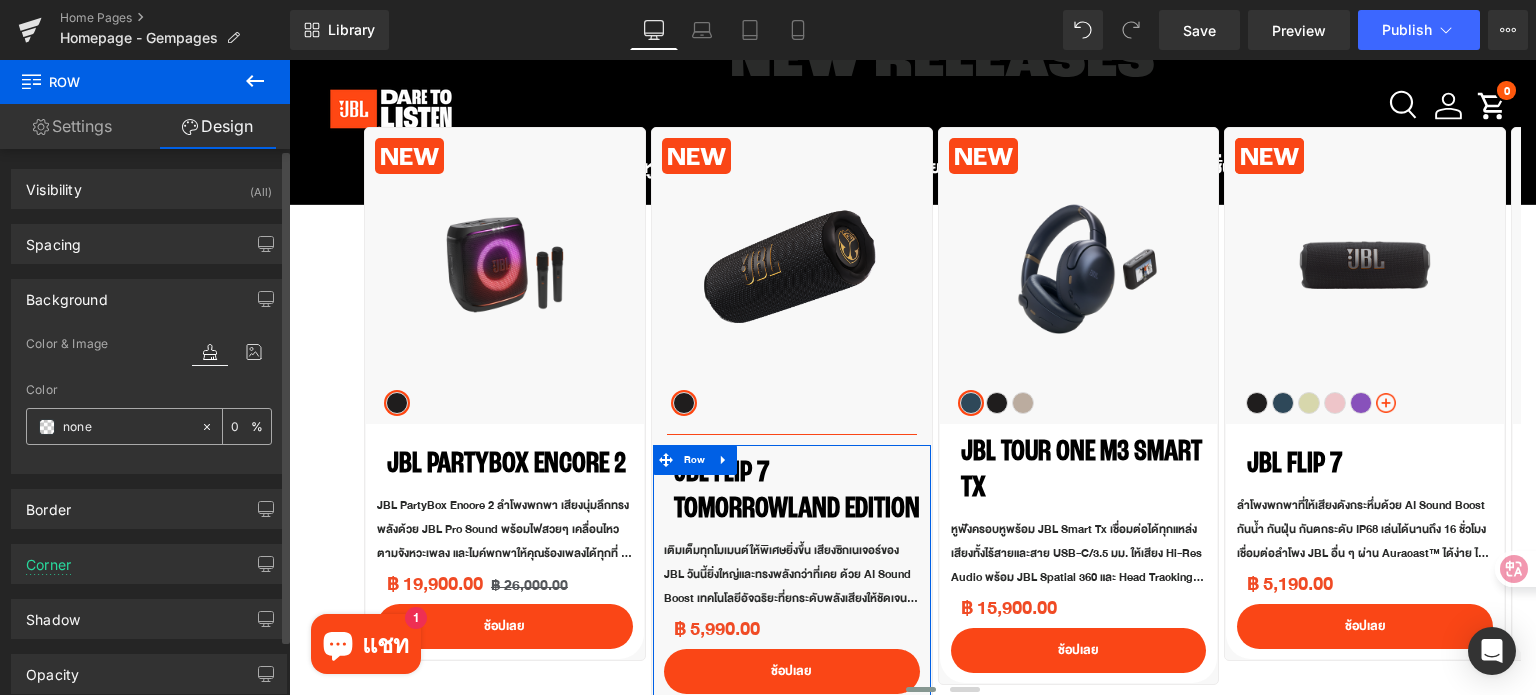 click at bounding box center [47, 427] 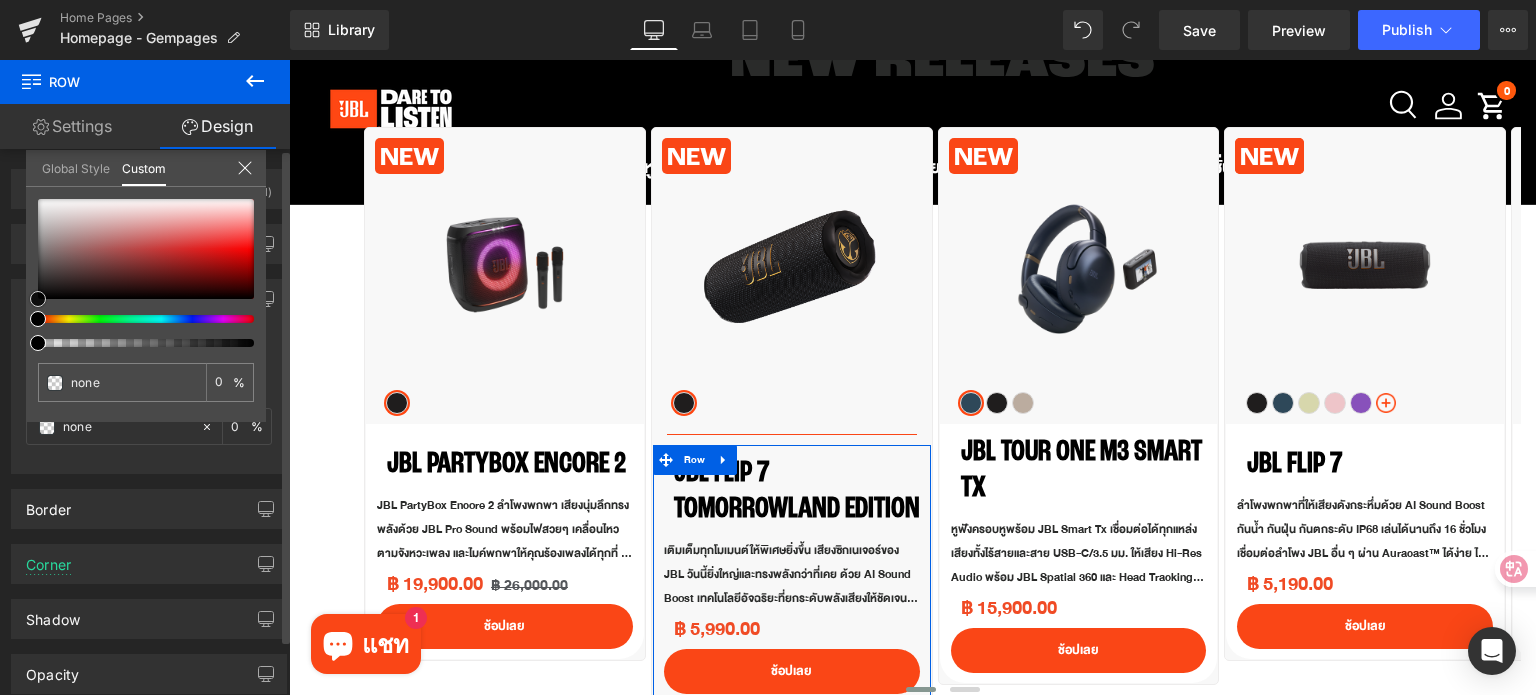 type on "#815f5f" 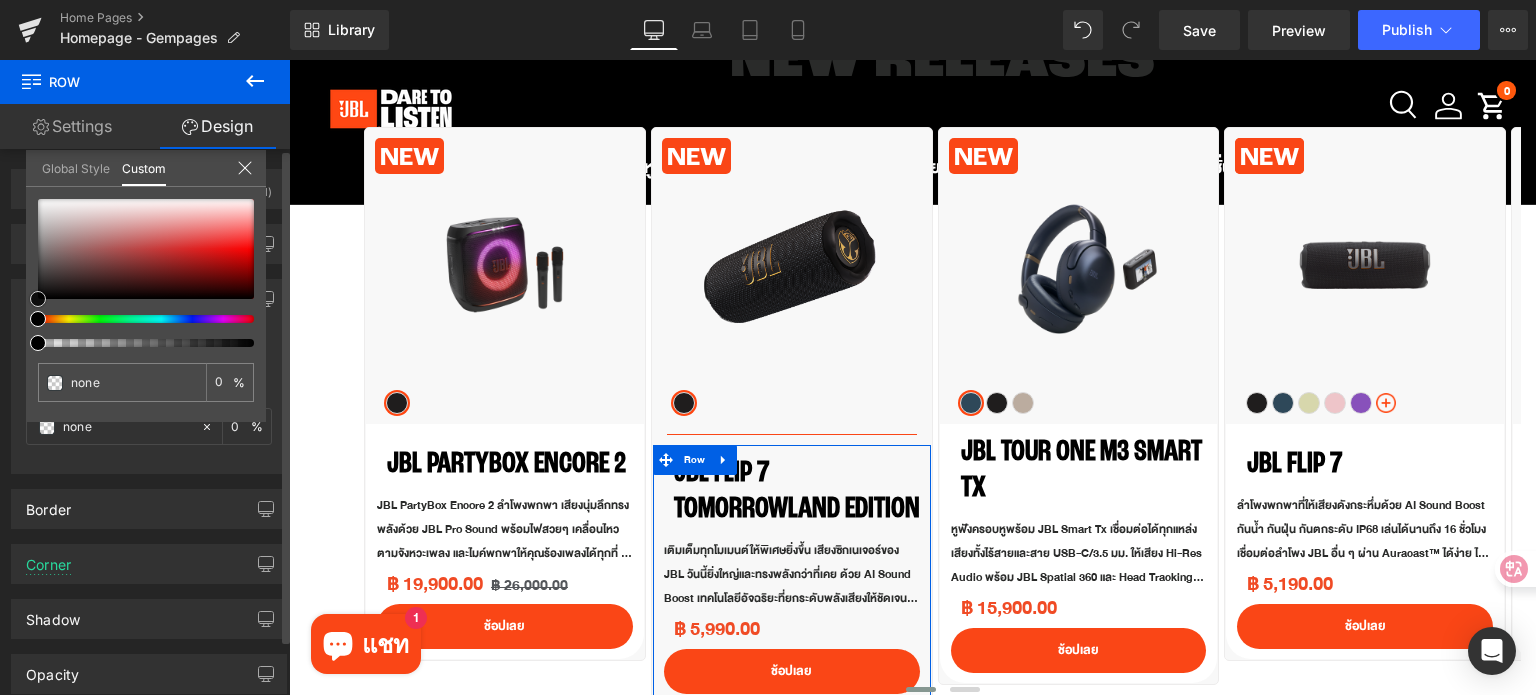 type on "100" 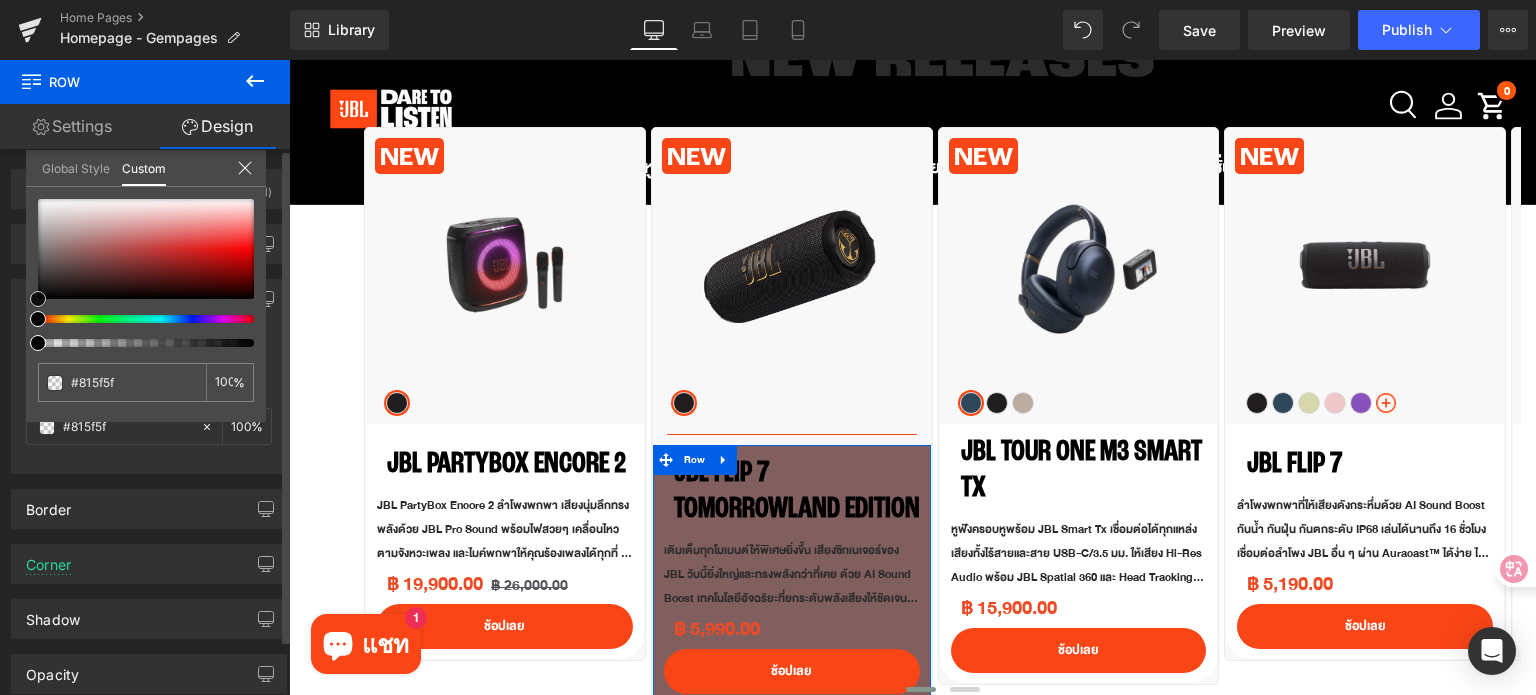 type on "#967777" 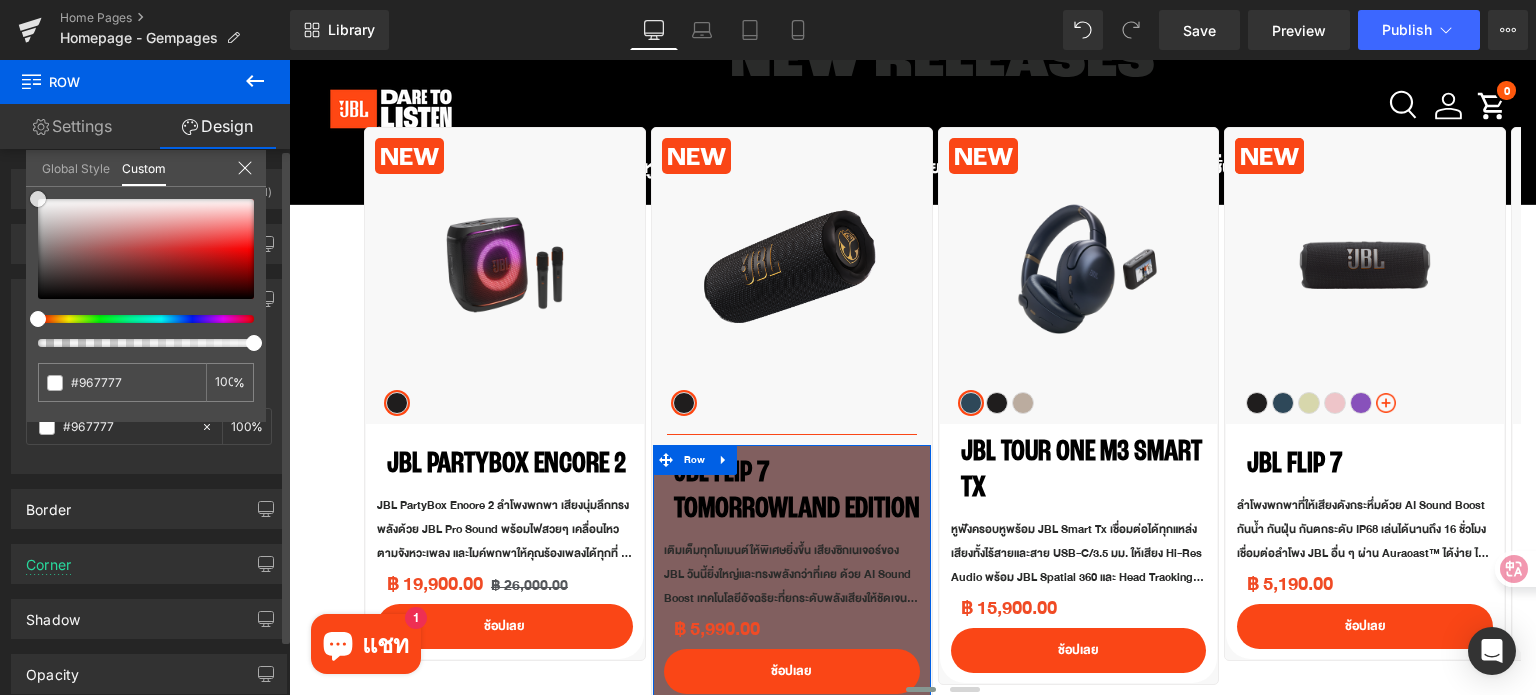 type on "#f9f9f9" 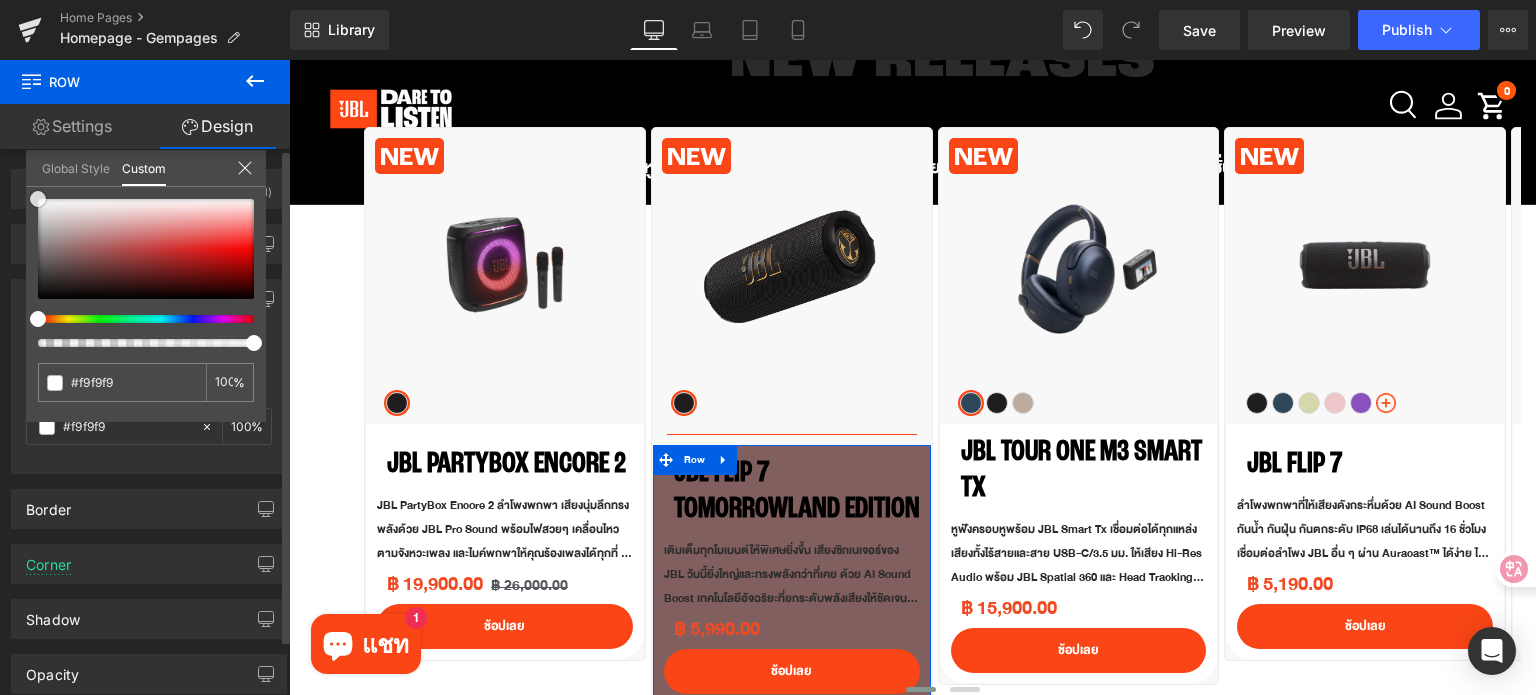 type on "#ffffff" 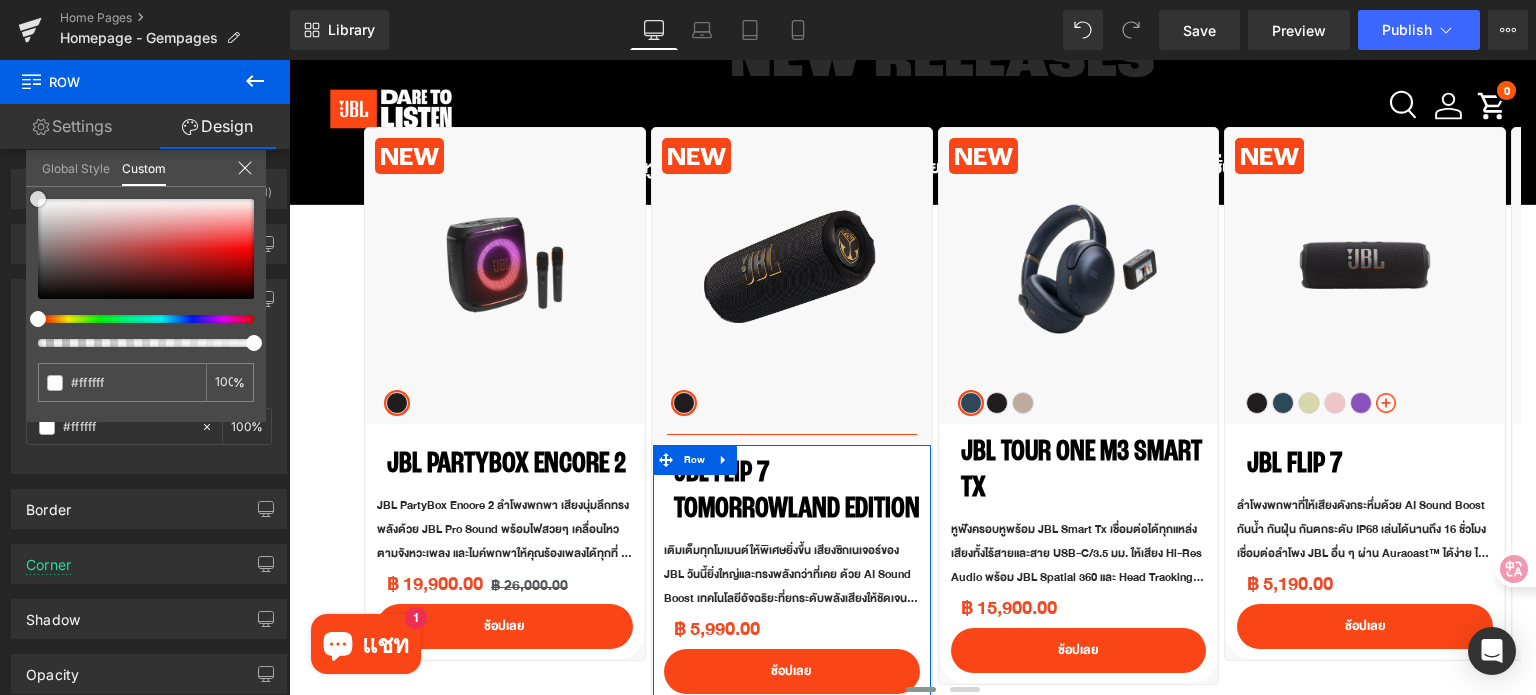 drag, startPoint x: 22, startPoint y: 186, endPoint x: 0, endPoint y: 147, distance: 44.777225 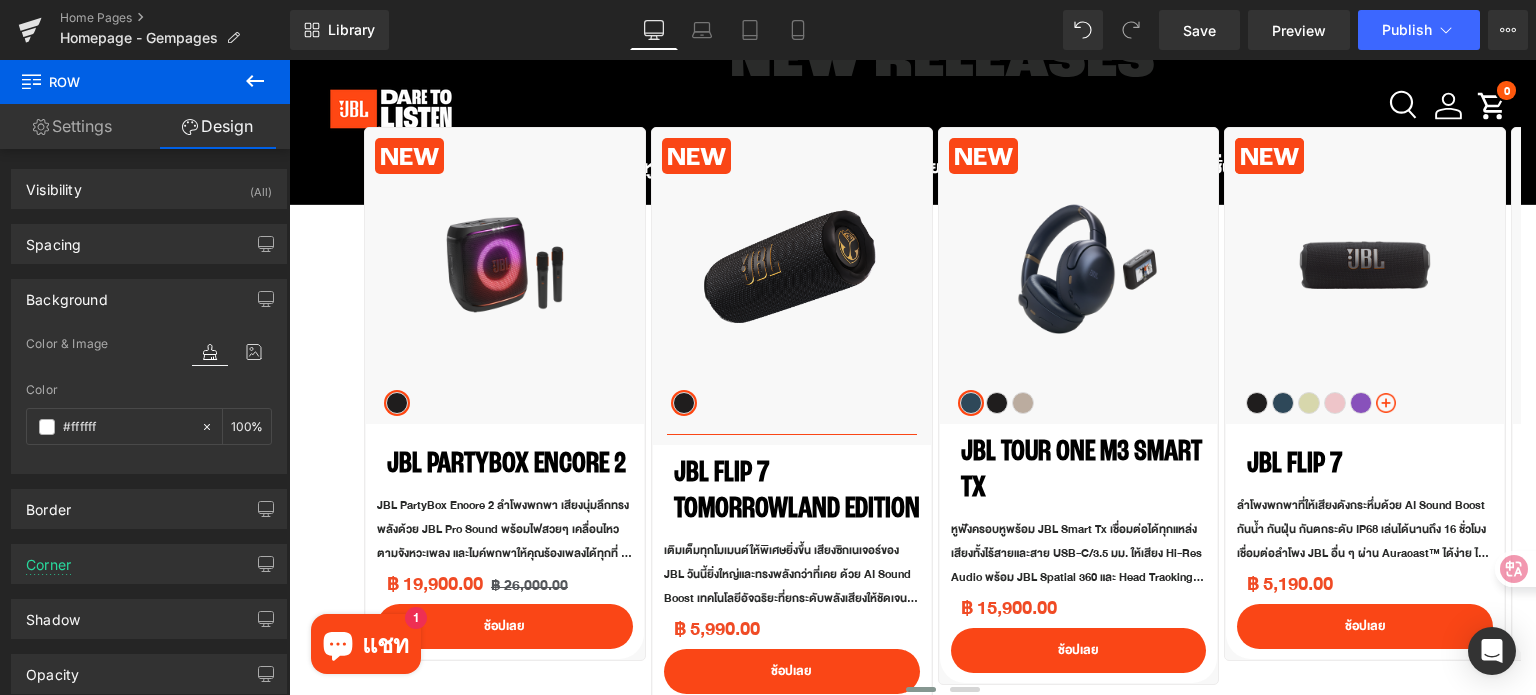click on "สินค้าใหม่
สินค้าใหม่
Tour one M3  SMART TX
Flip 7 and Charge 6
Partybox White
Partybox Black
Junior
หูฟัง" at bounding box center [912, 1320] 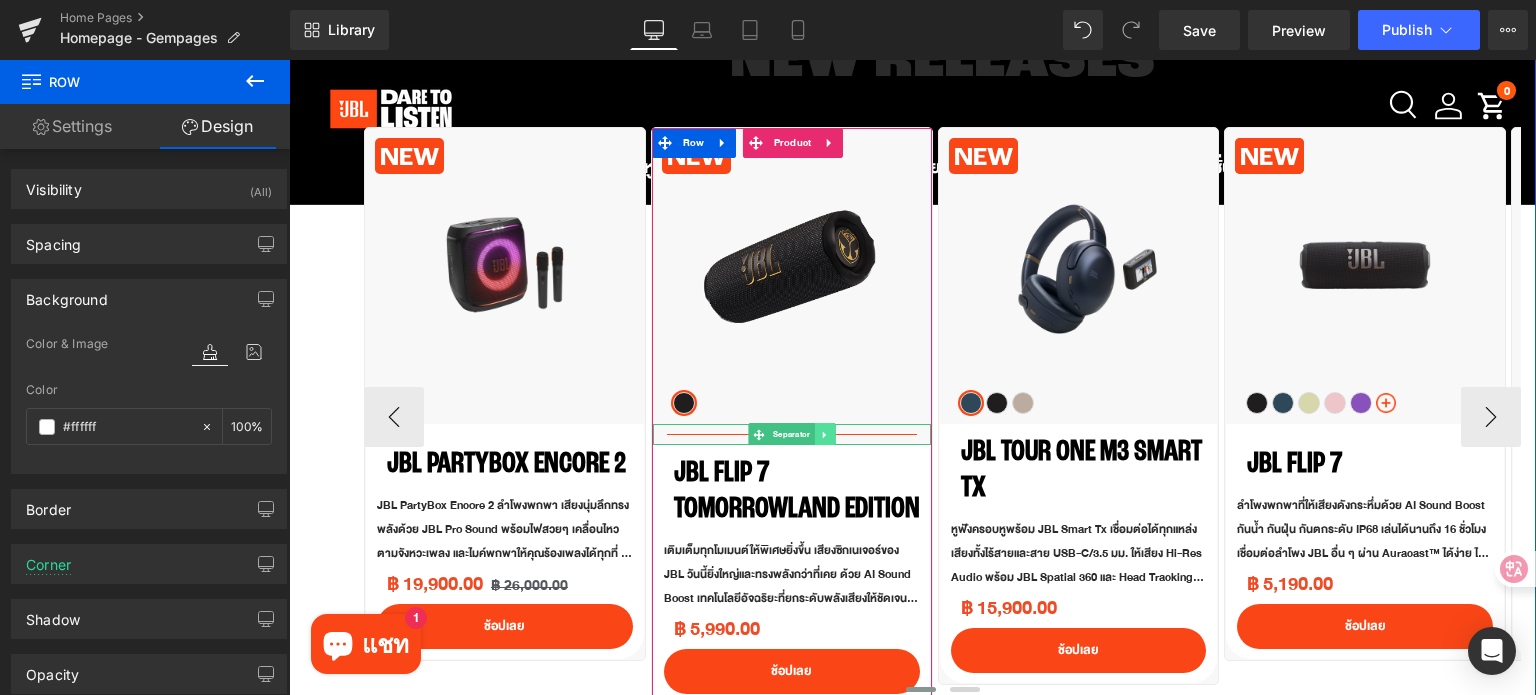 click 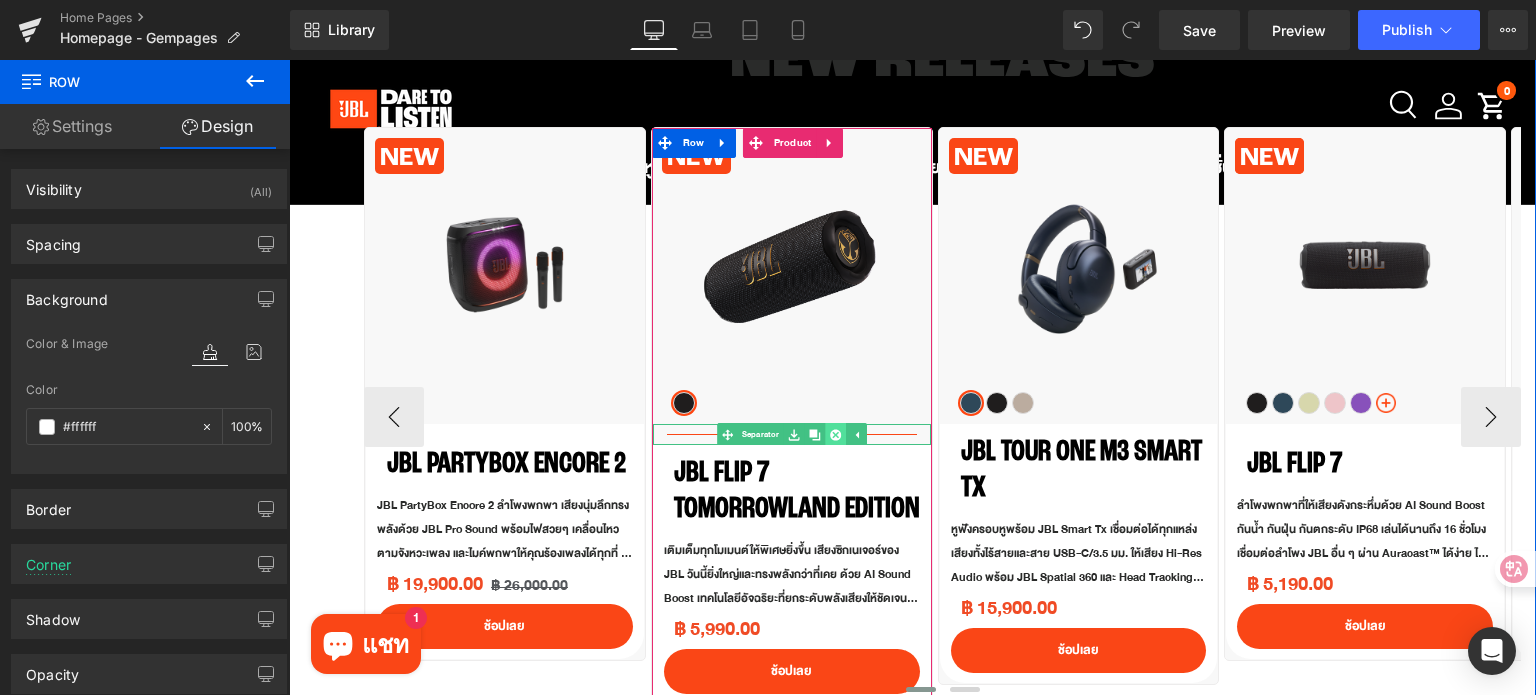 click 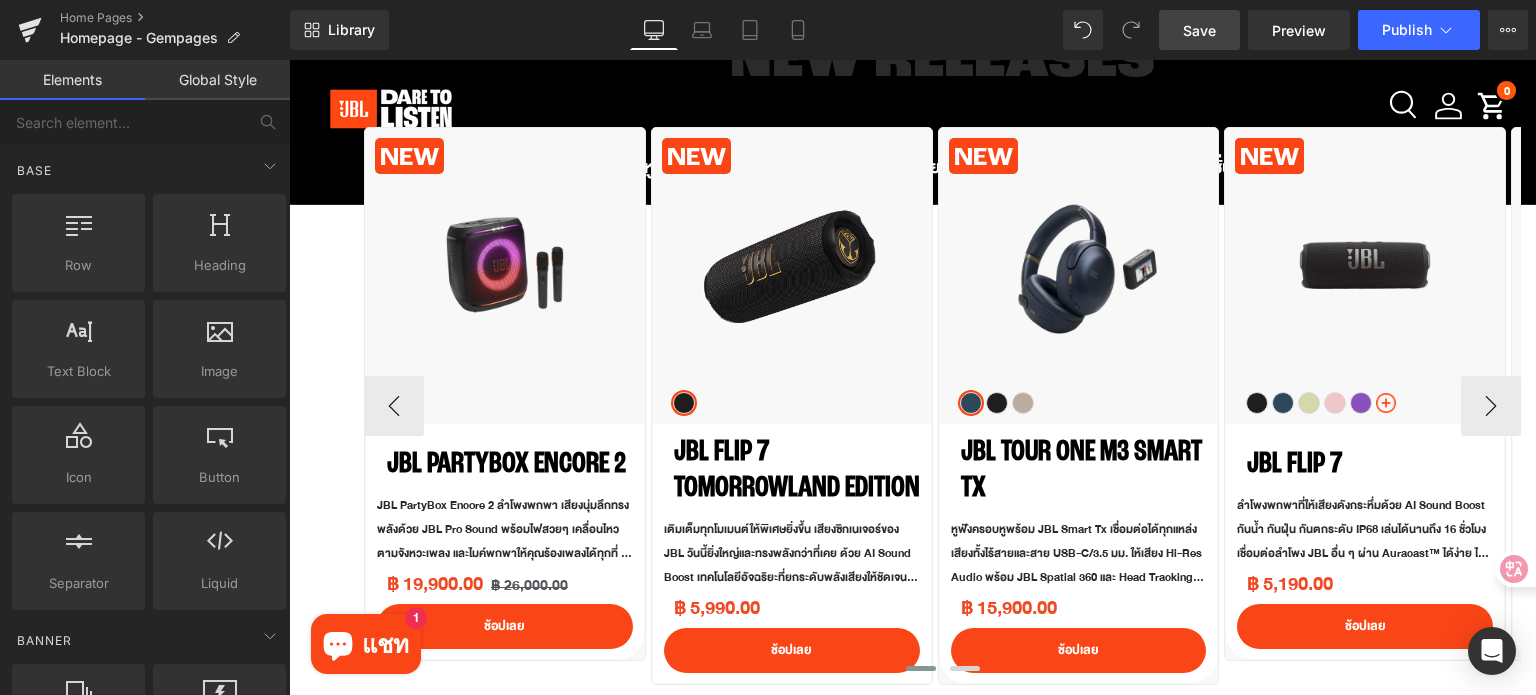 drag, startPoint x: 1181, startPoint y: 24, endPoint x: 678, endPoint y: 211, distance: 536.6358 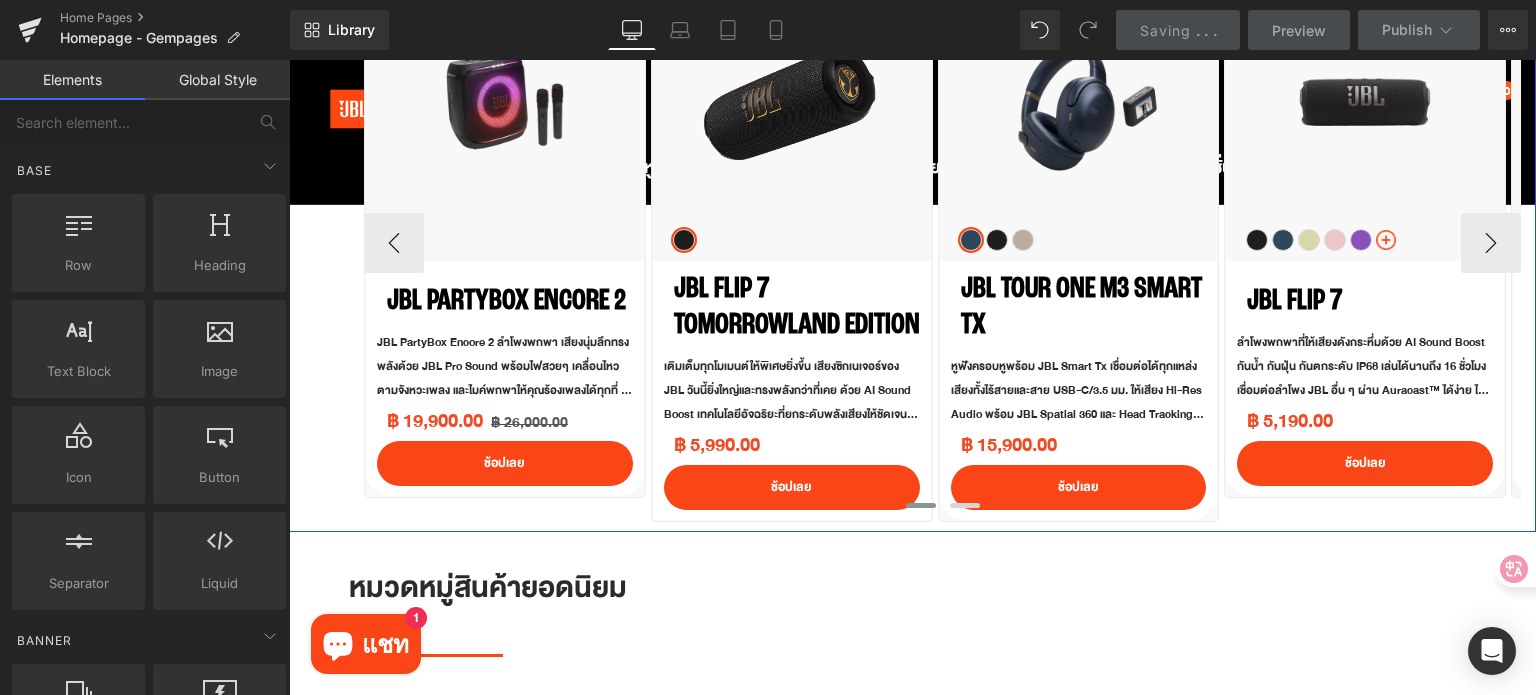 scroll, scrollTop: 1000, scrollLeft: 0, axis: vertical 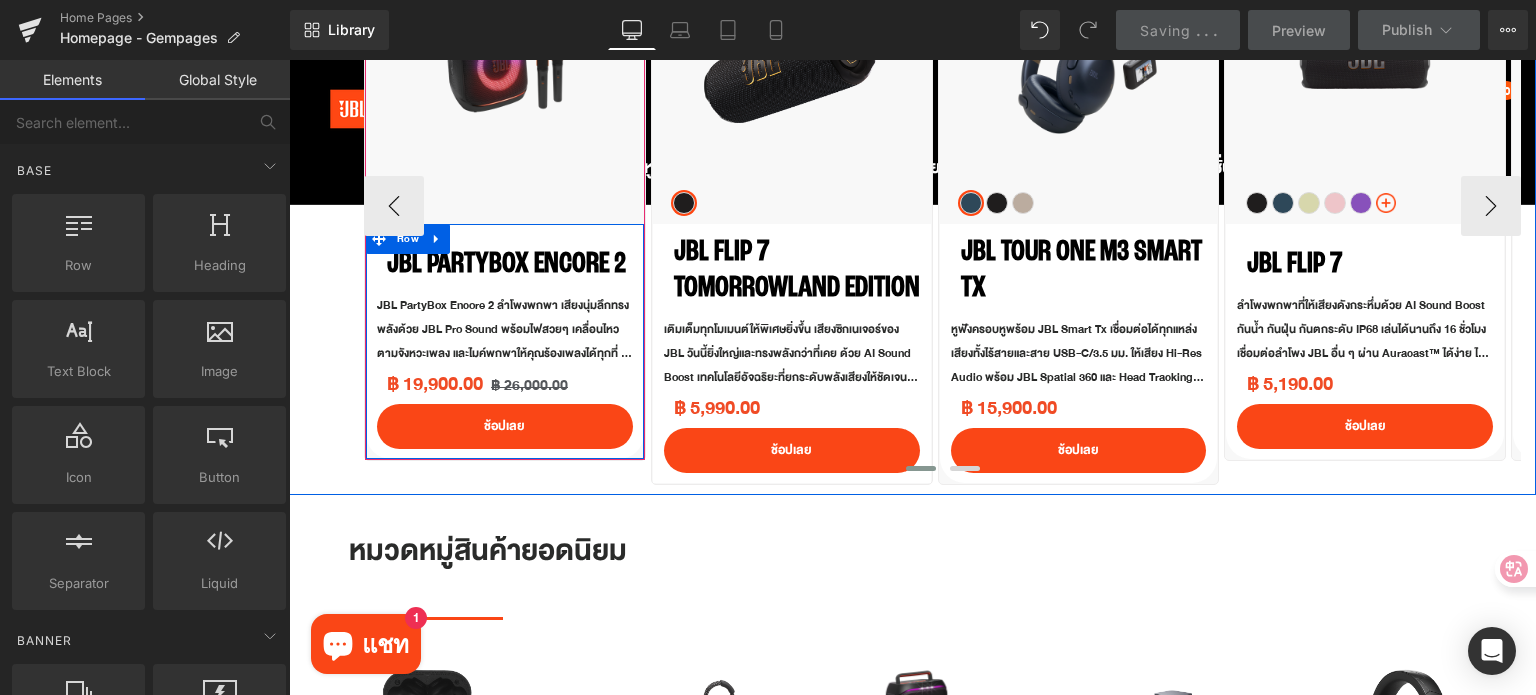 click on "JBL PartyBox Encore 2
(P) Title
JBL PartyBox Encore 2 ลำโพงพกพา เสียงนุ่มลึกทรงพลังด้วย JBL Pro Sound พร้อมไฟสวยๆ เคลื่อนไหวตามจังหวะเพลง และไมค์พกพาให้คุณร้องเพลงได้ทุกที่ ไม่ว่าจะเปิดเพลงแนวไหน ก็รู้สึกได้ถึงมิติของเสียงที่เต็มอิ่ม พกพาสะดวกและมาตรฐานกันน้ำกระเซ็น IPX4
(P) Description
฿ 19,900.00
฿ 26,000.00
(P) Price
ช้อปเลย
(P) Cart Button" at bounding box center (505, 341) 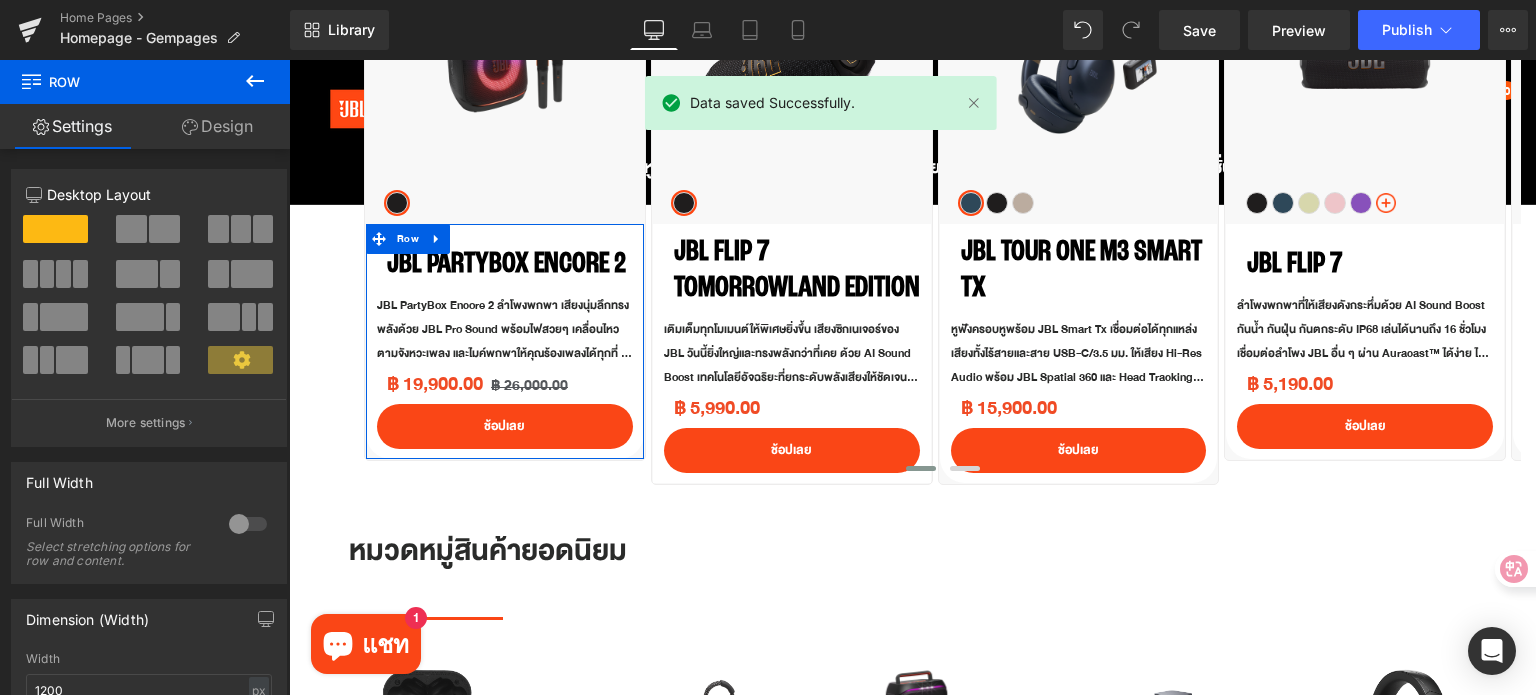 click on "Design" at bounding box center [217, 126] 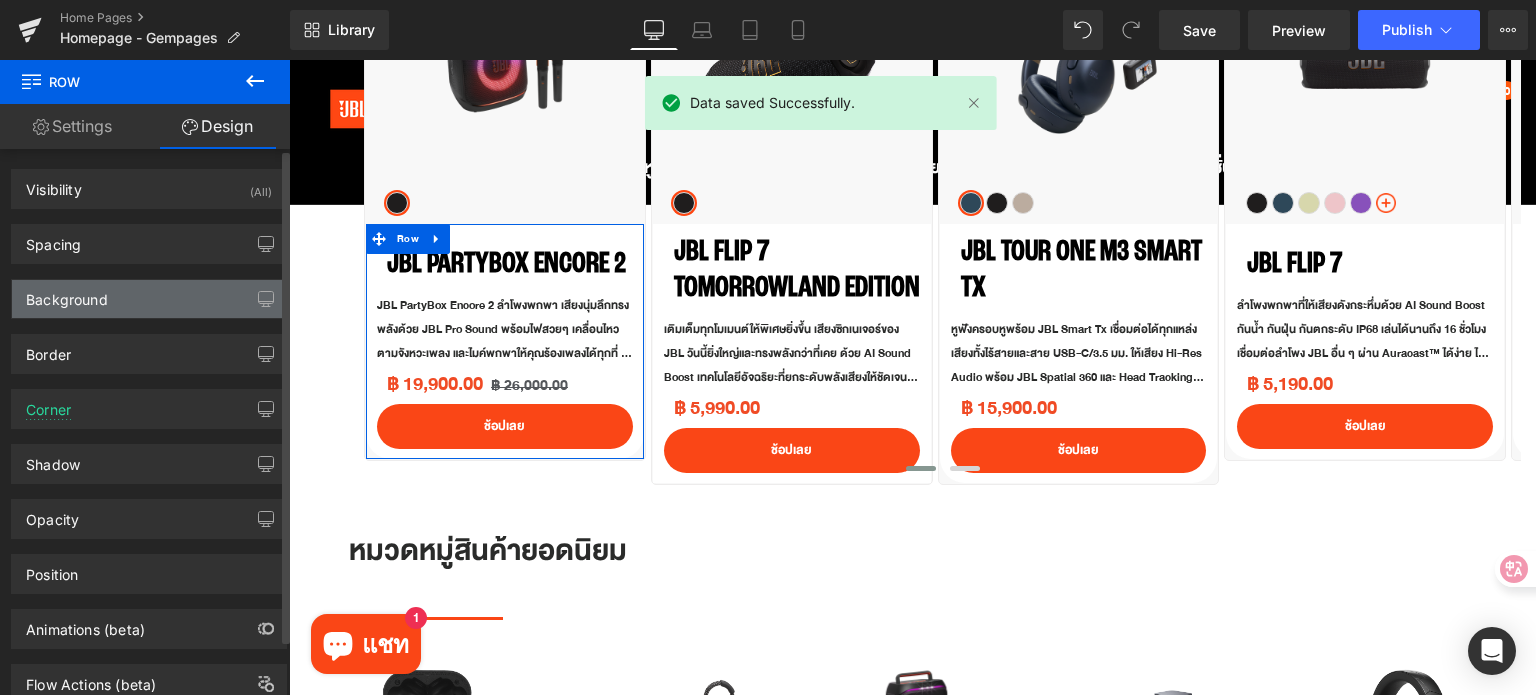 type on "0" 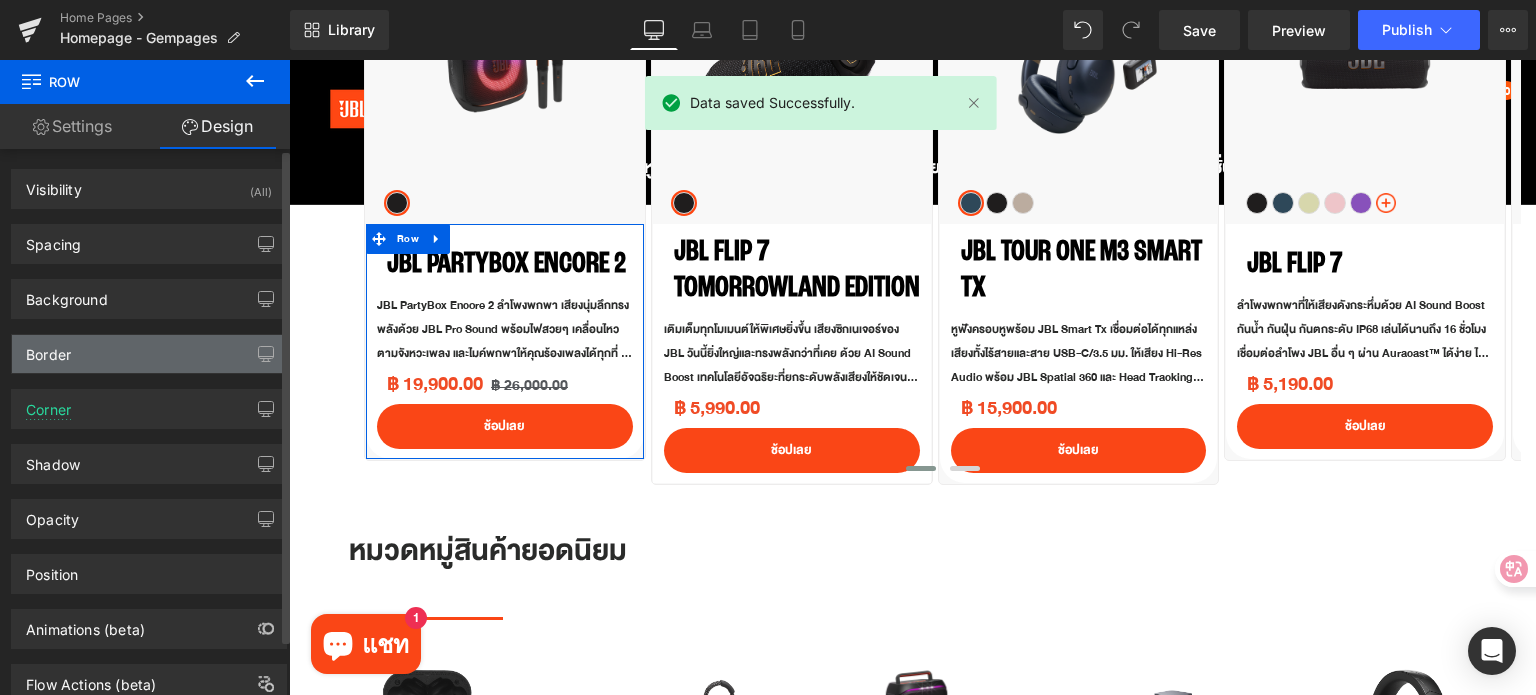 click on "Border" at bounding box center (149, 354) 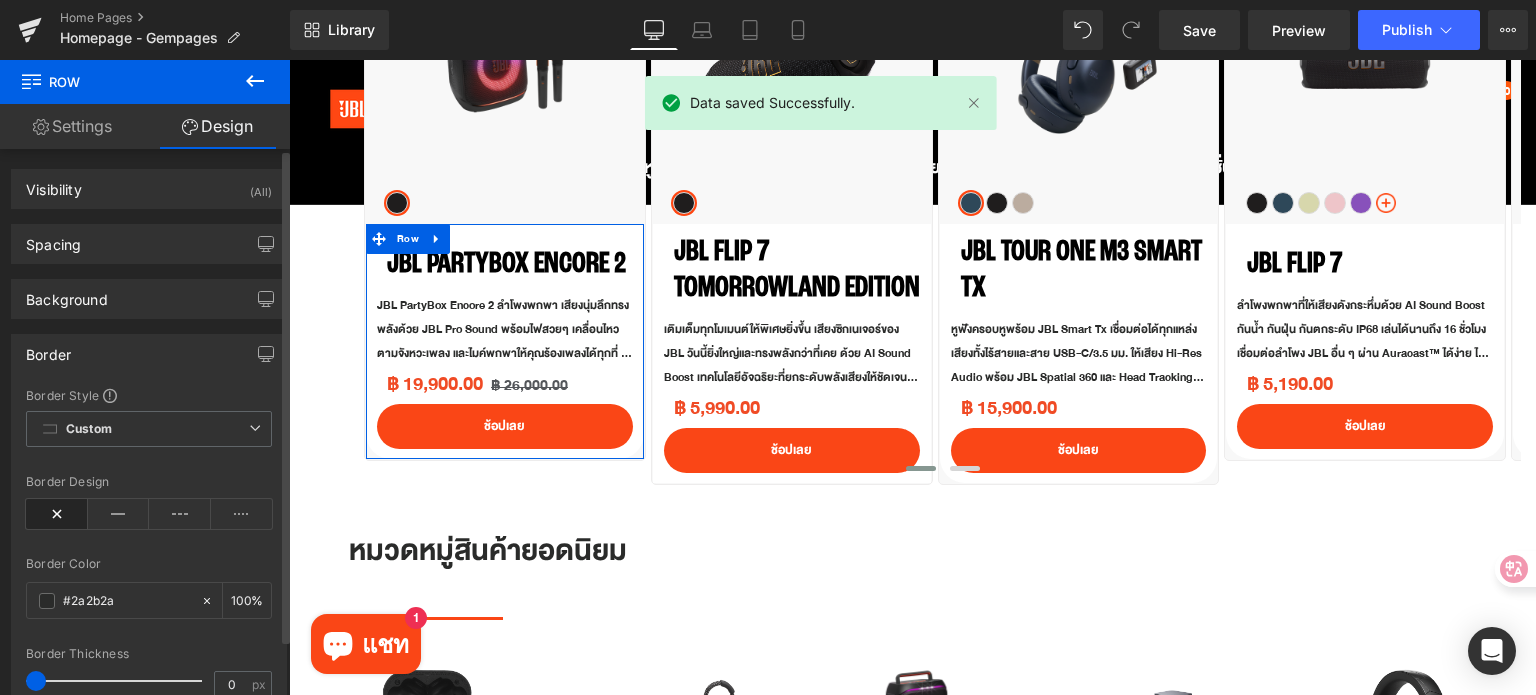 click on "Border" at bounding box center [149, 354] 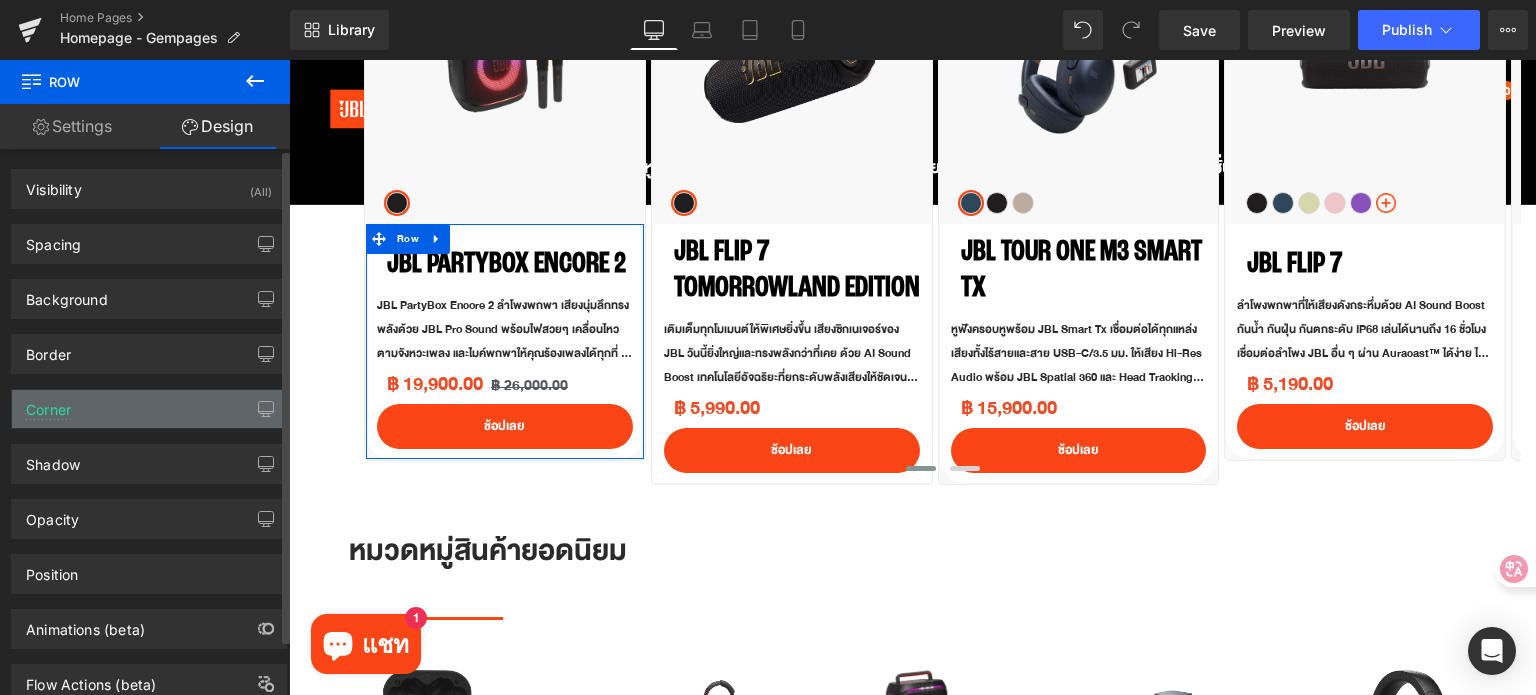 click on "Corner" at bounding box center (149, 409) 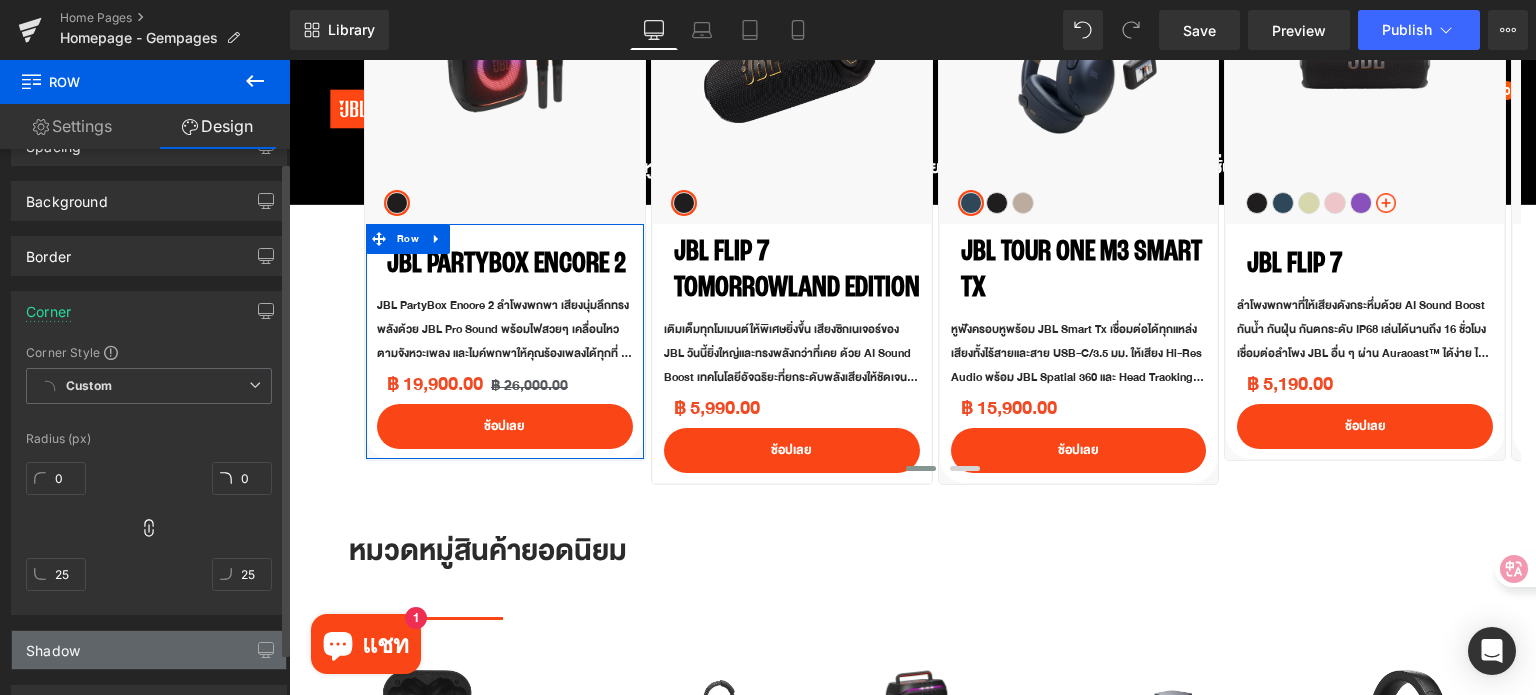 scroll, scrollTop: 100, scrollLeft: 0, axis: vertical 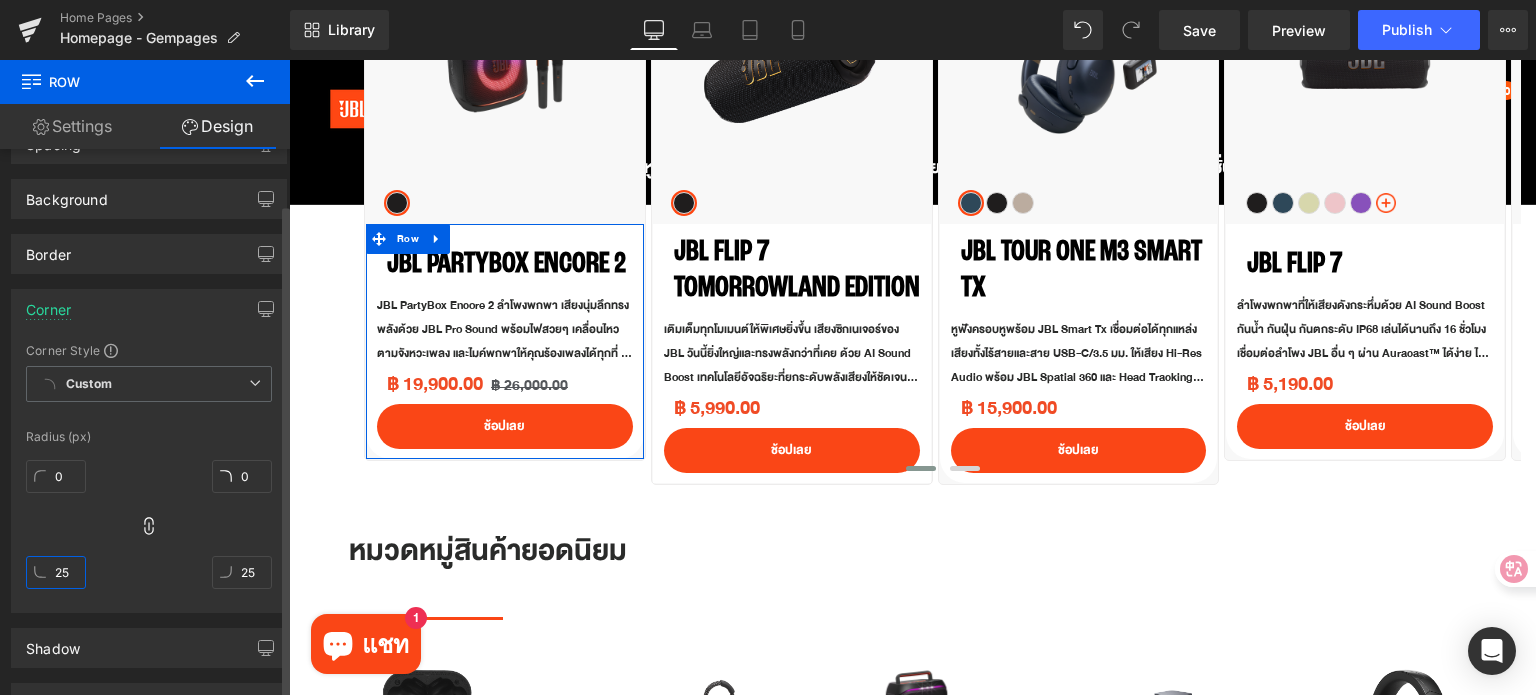click on "25" at bounding box center [56, 572] 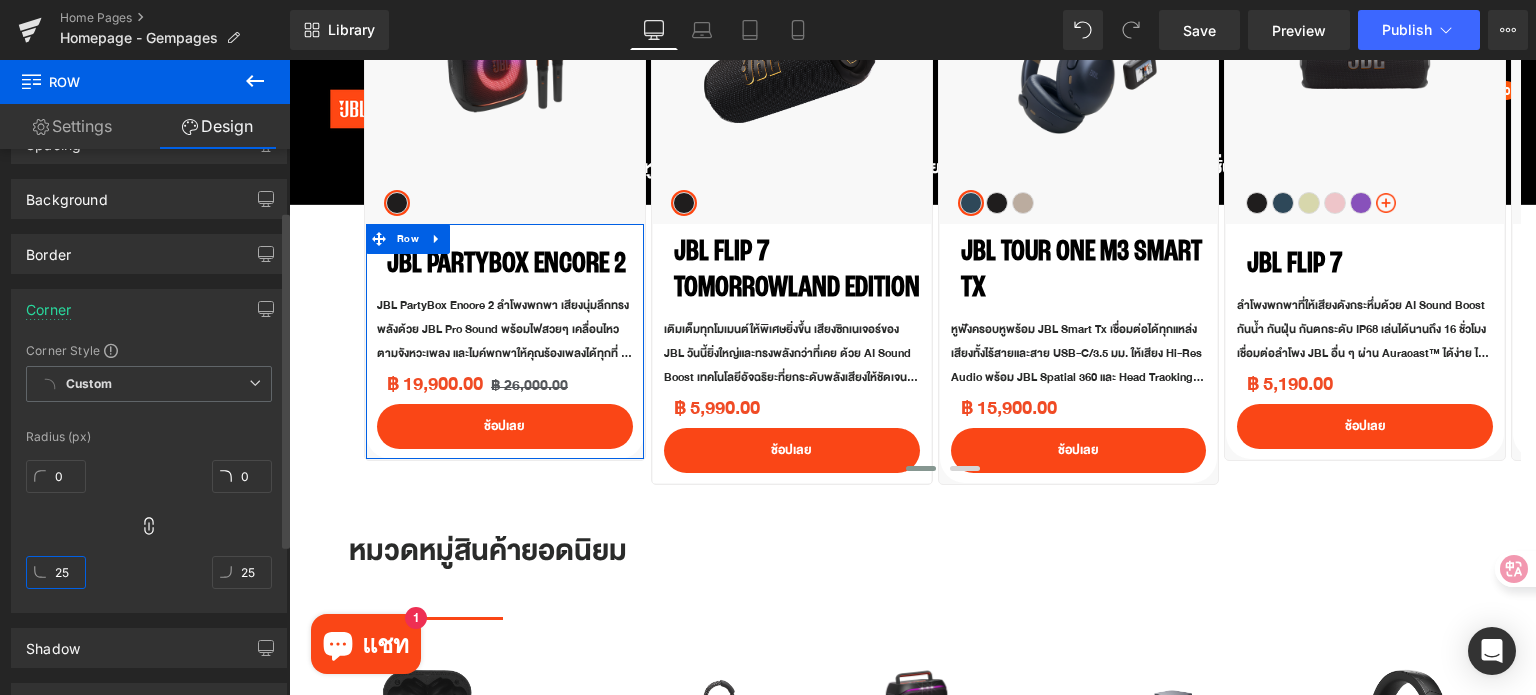 type on "0" 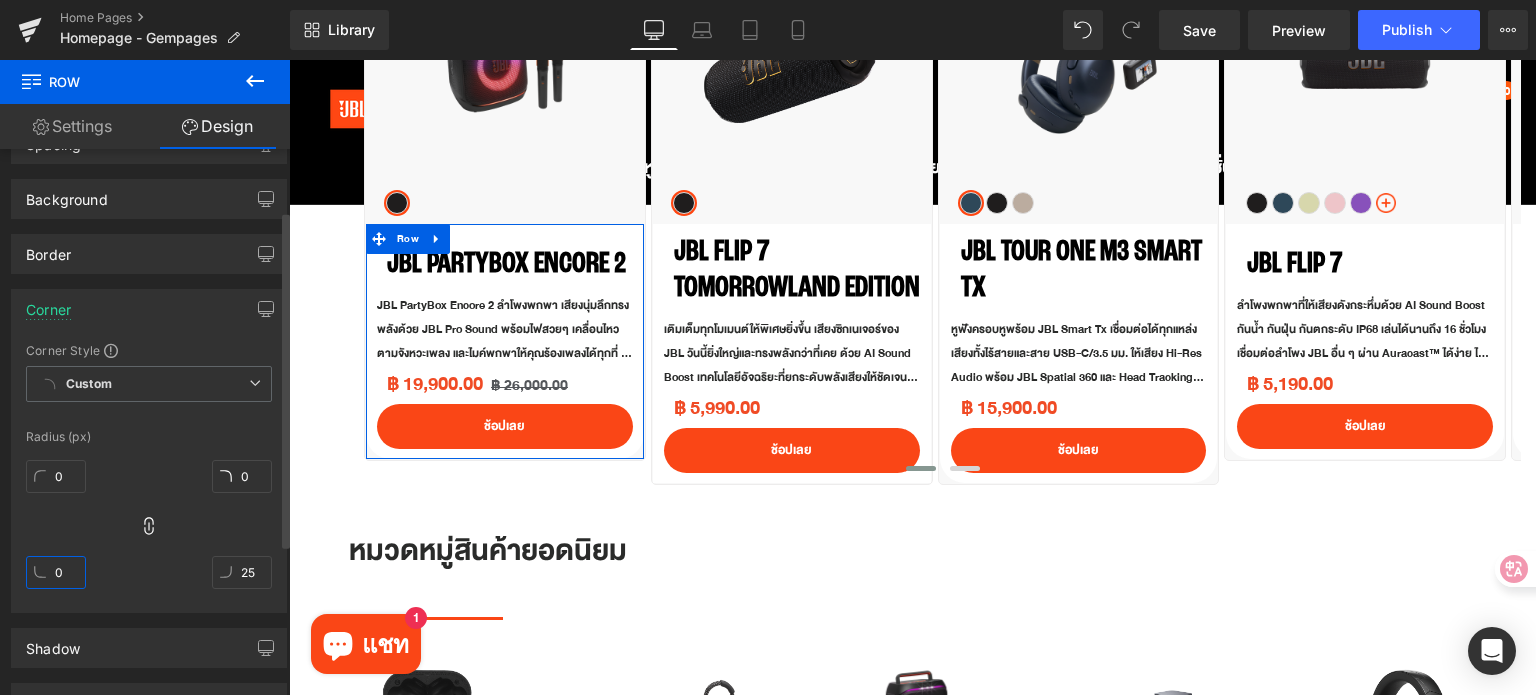 type on "0" 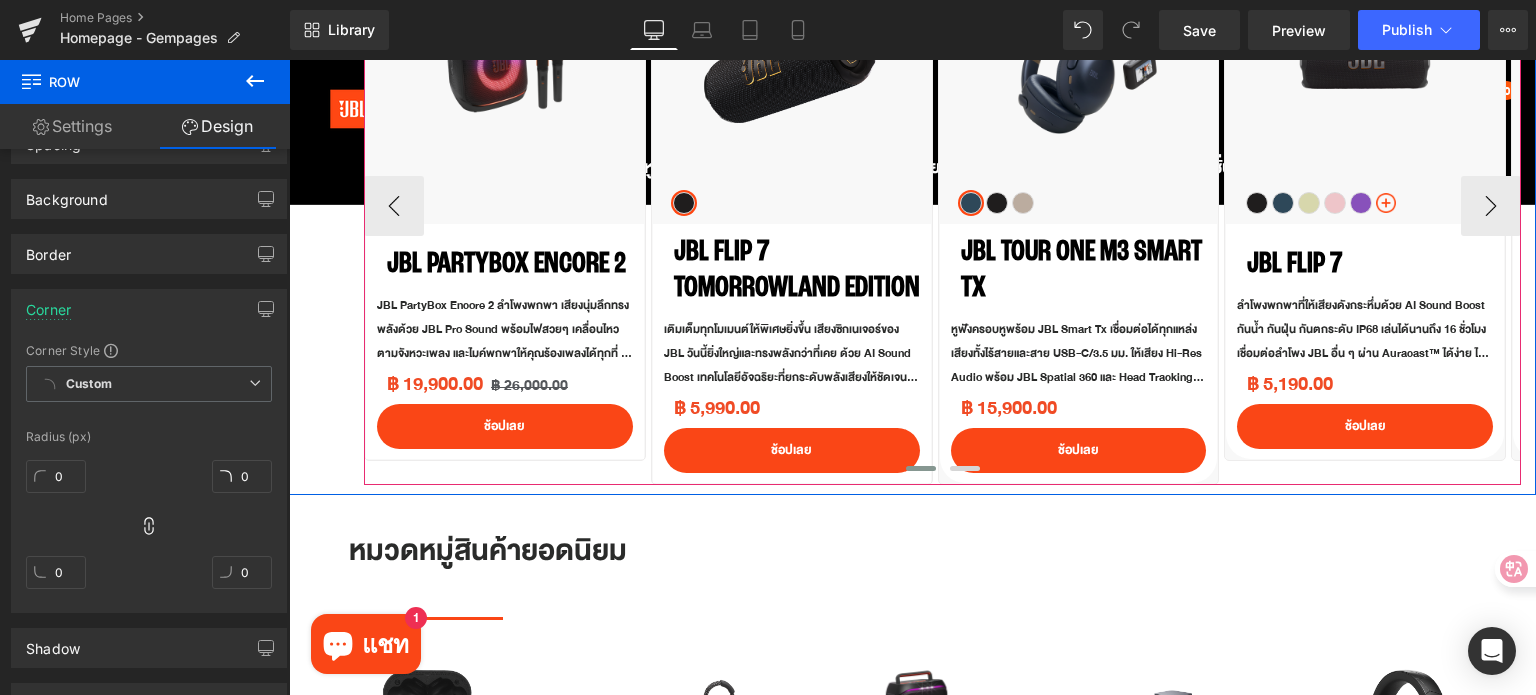 click at bounding box center [942, 472] 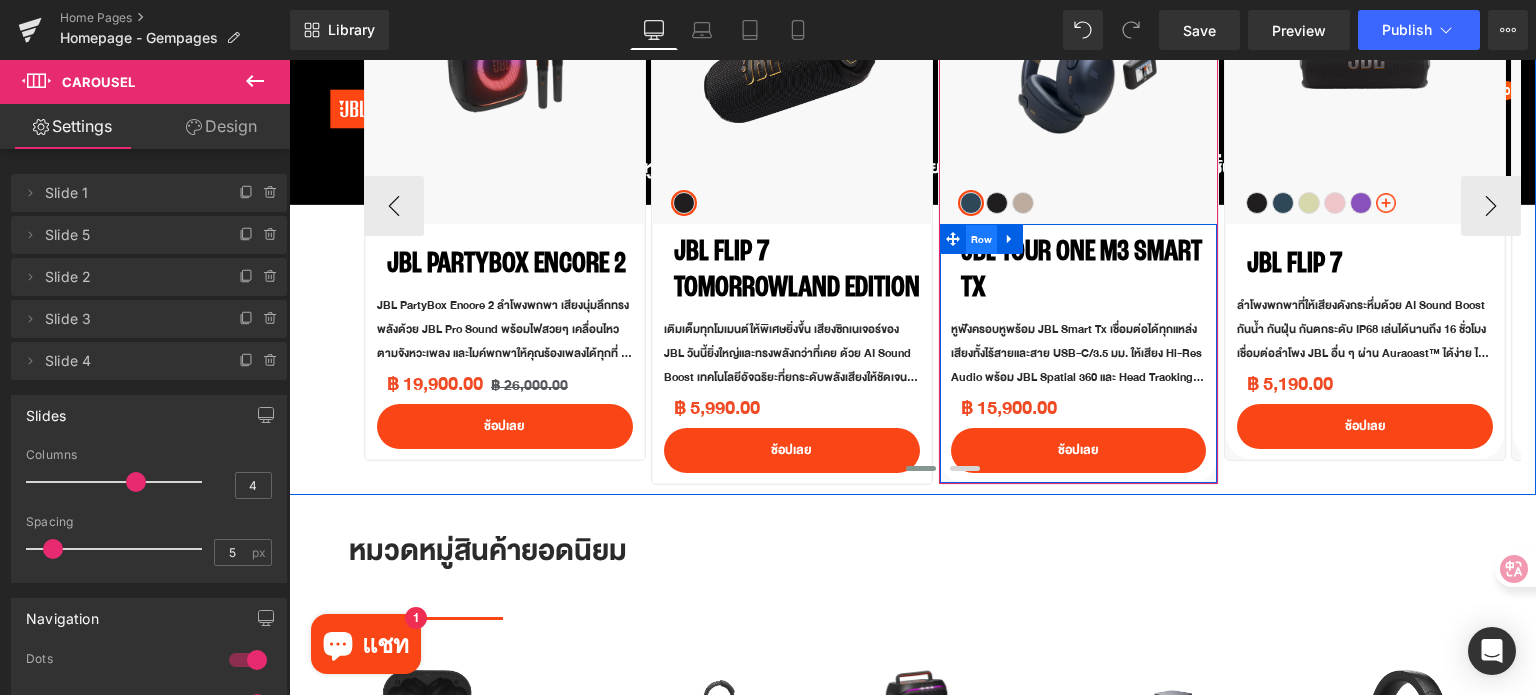 click on "Row" at bounding box center (982, 240) 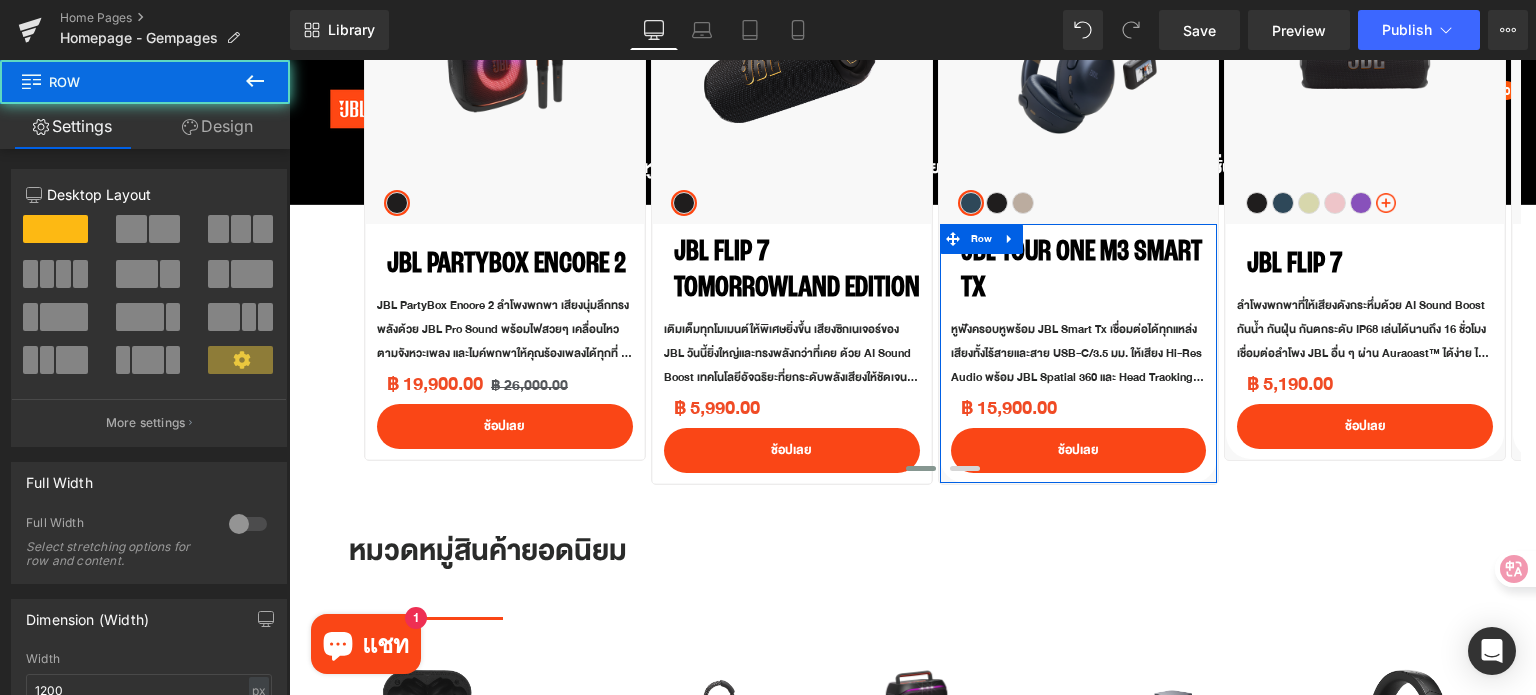 click on "Design" at bounding box center [217, 126] 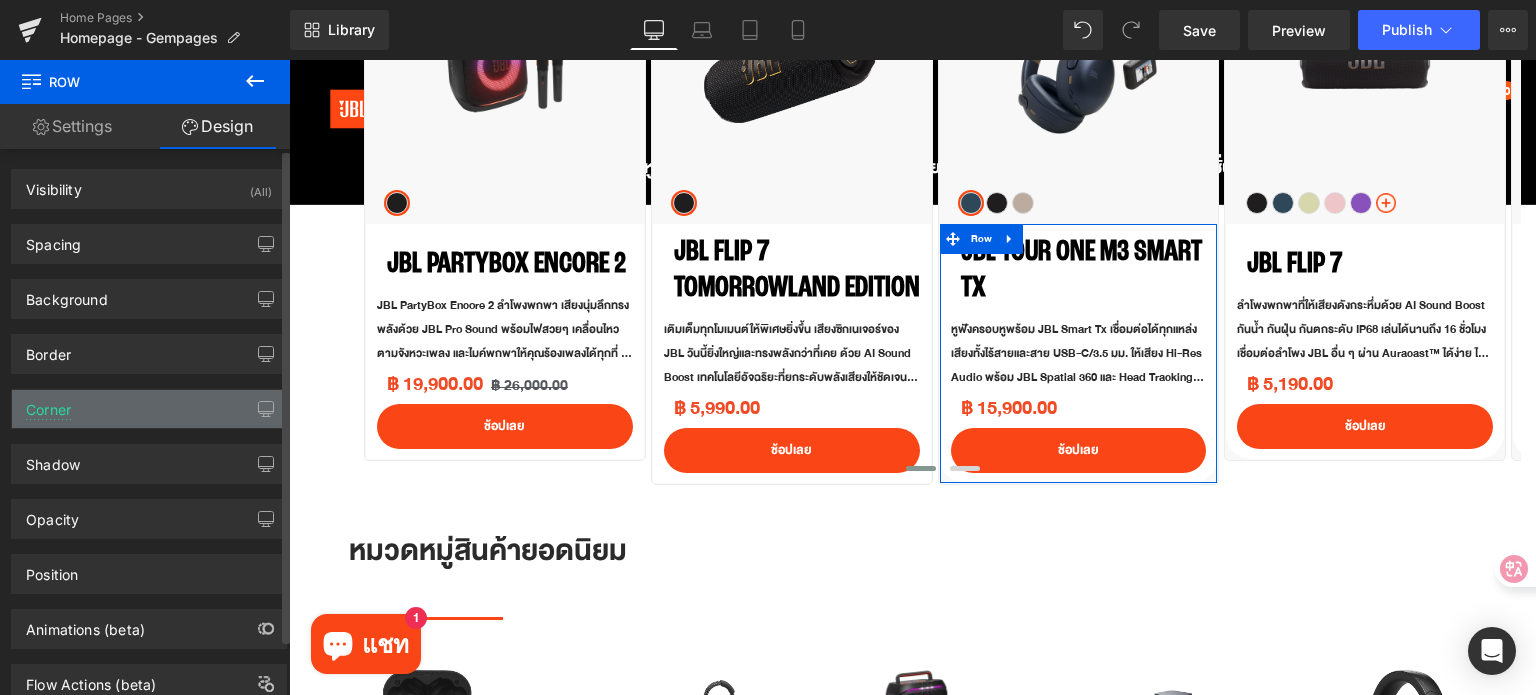 type on "0" 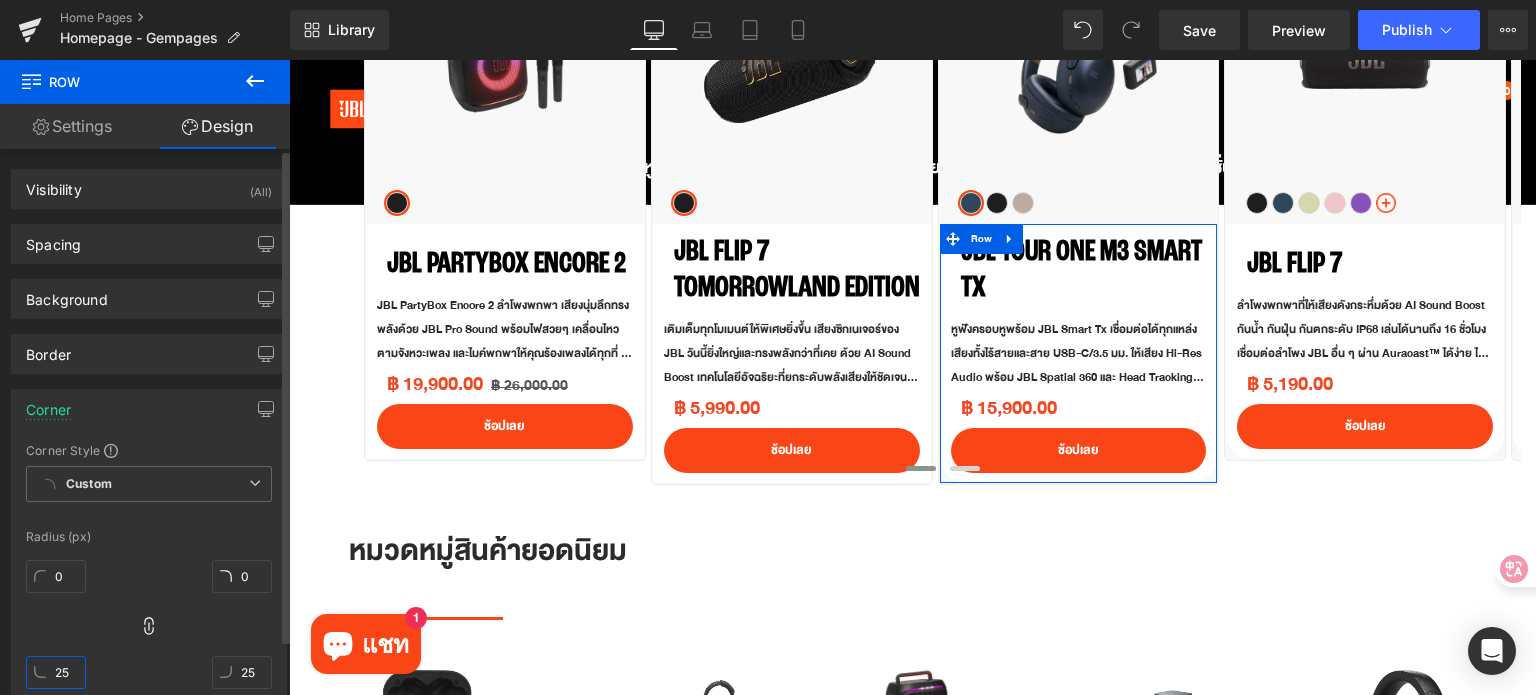 click on "25" at bounding box center (56, 672) 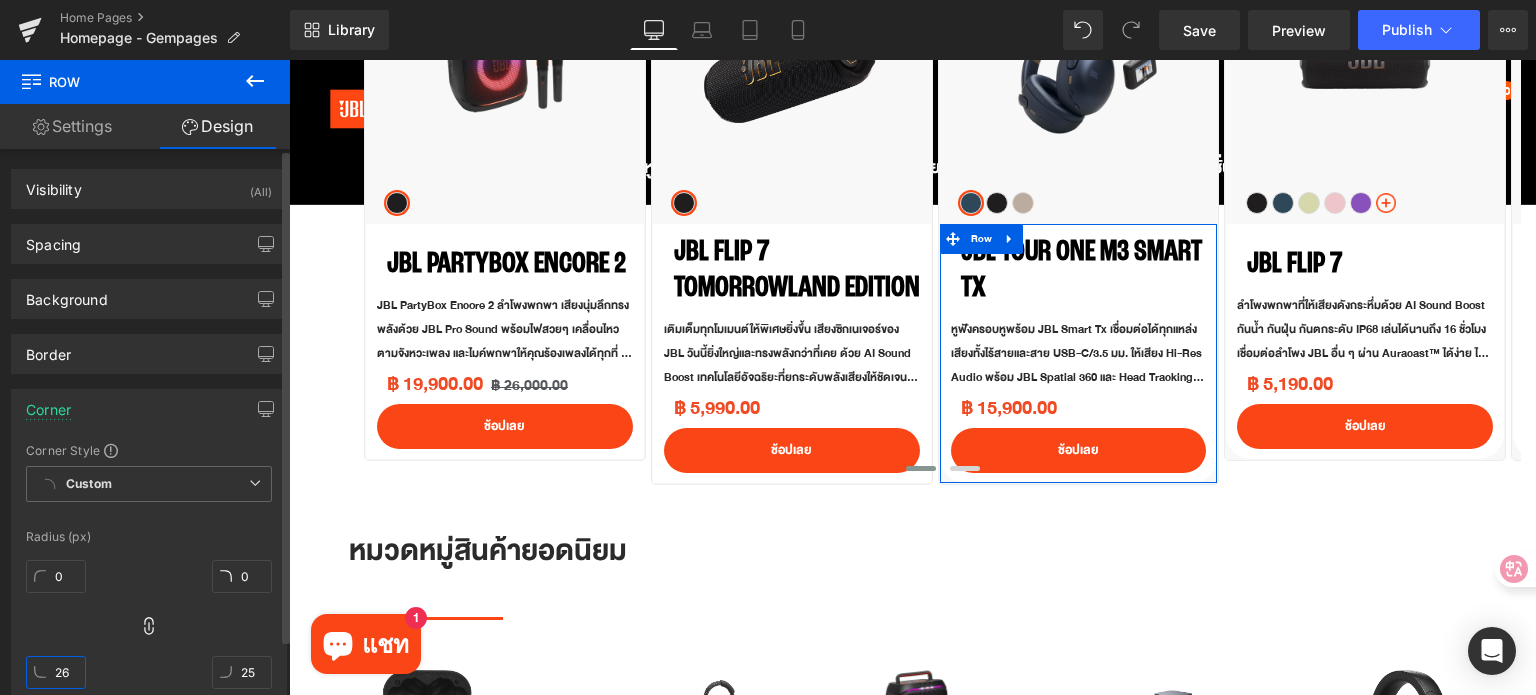 type on "260" 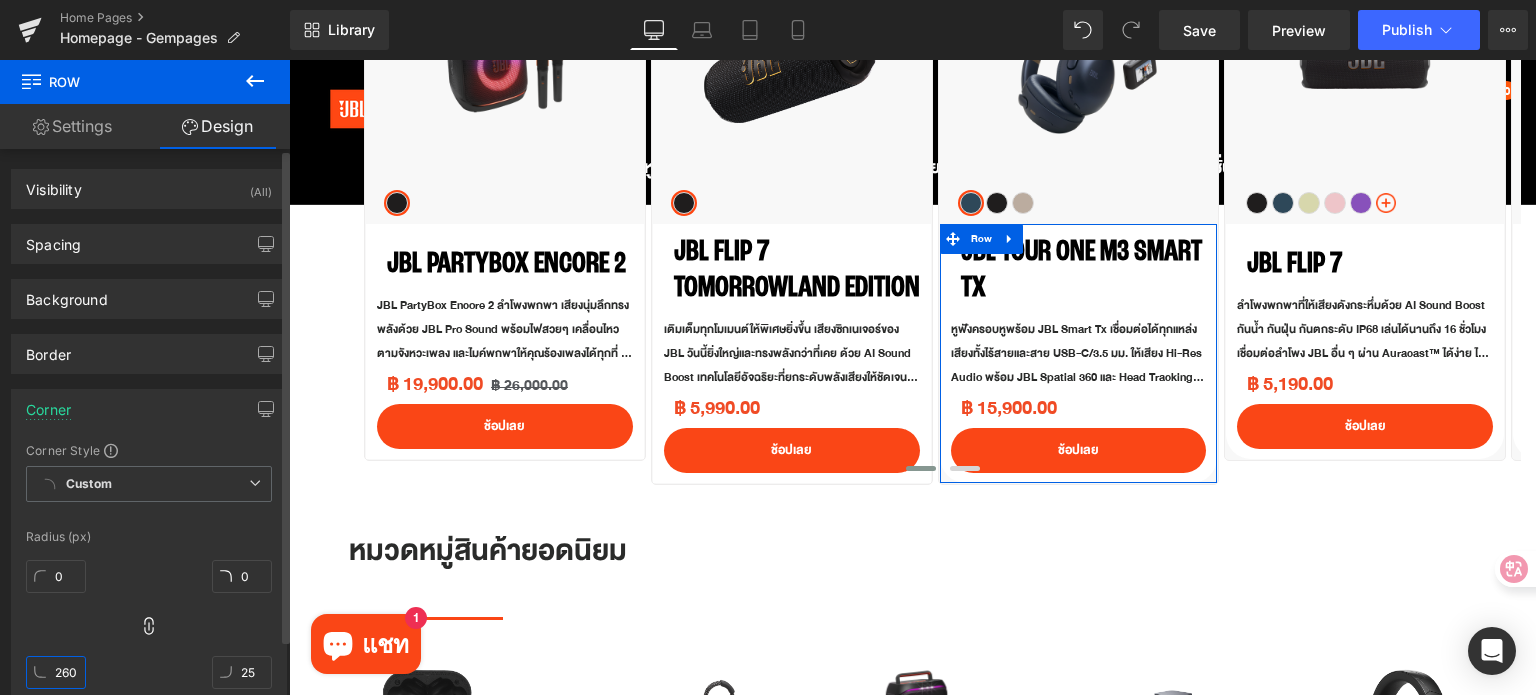 type on "260" 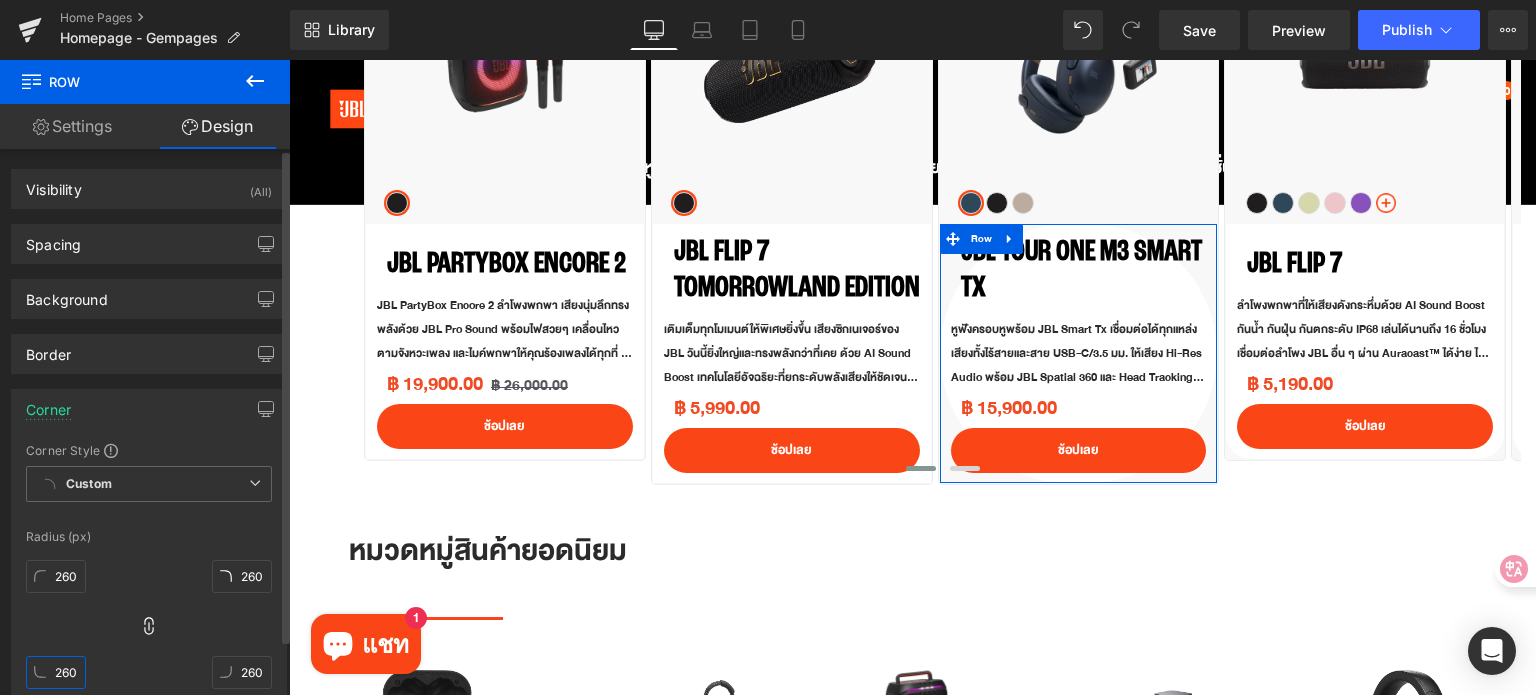 type on "26" 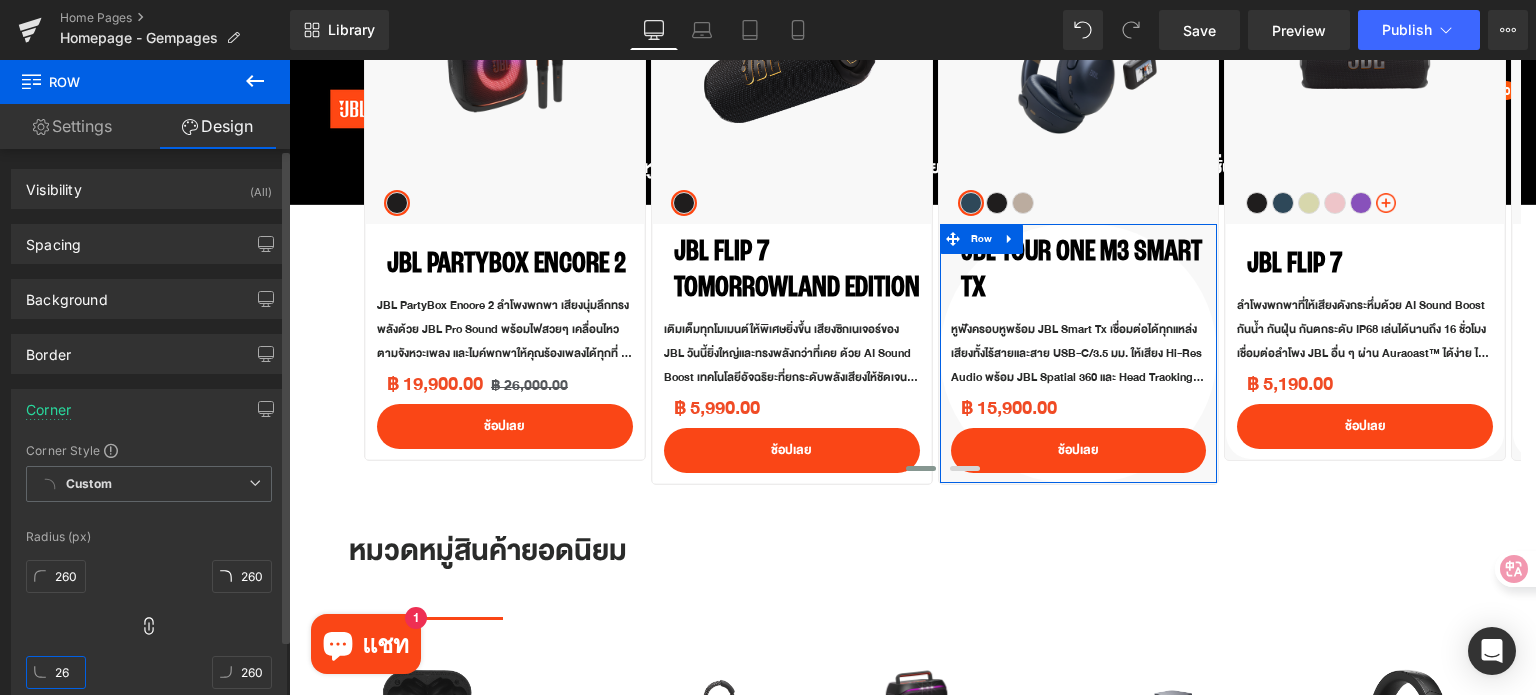 type on "26" 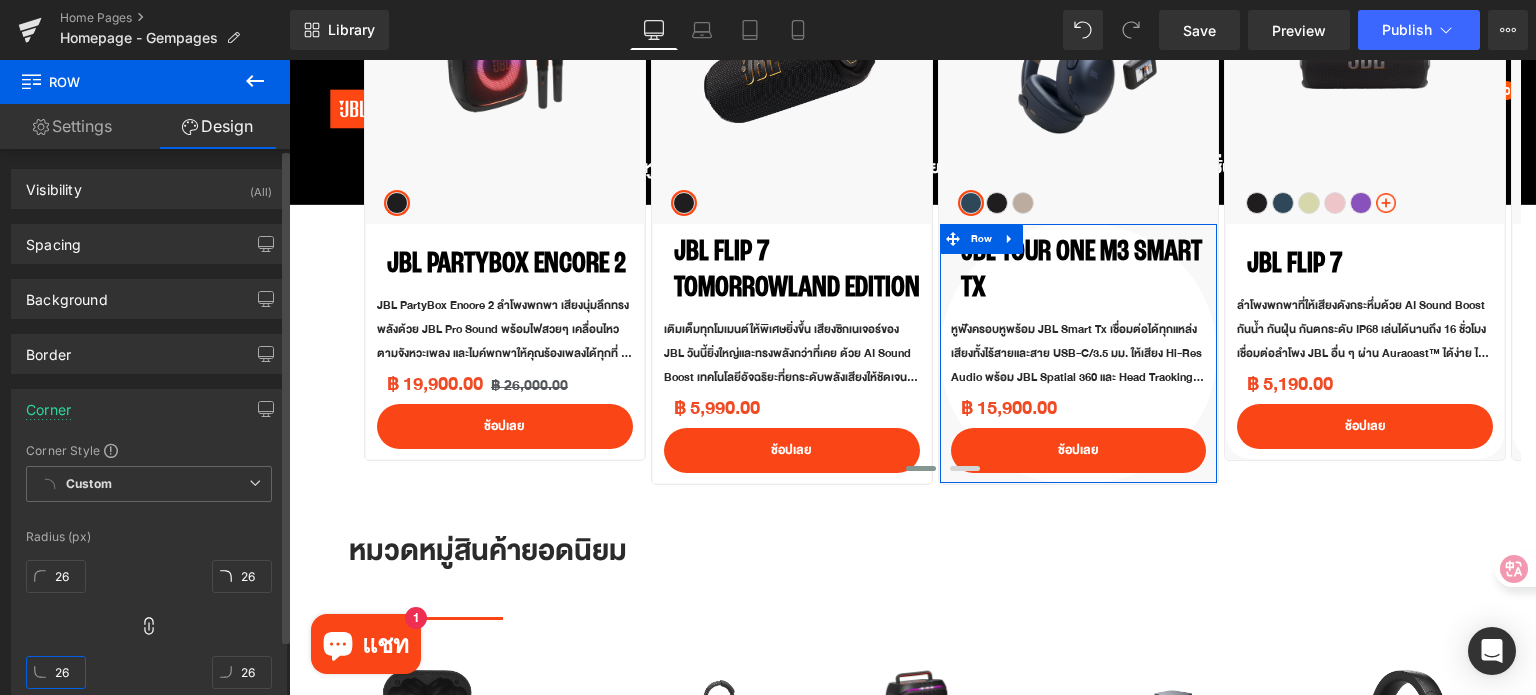 type on "2" 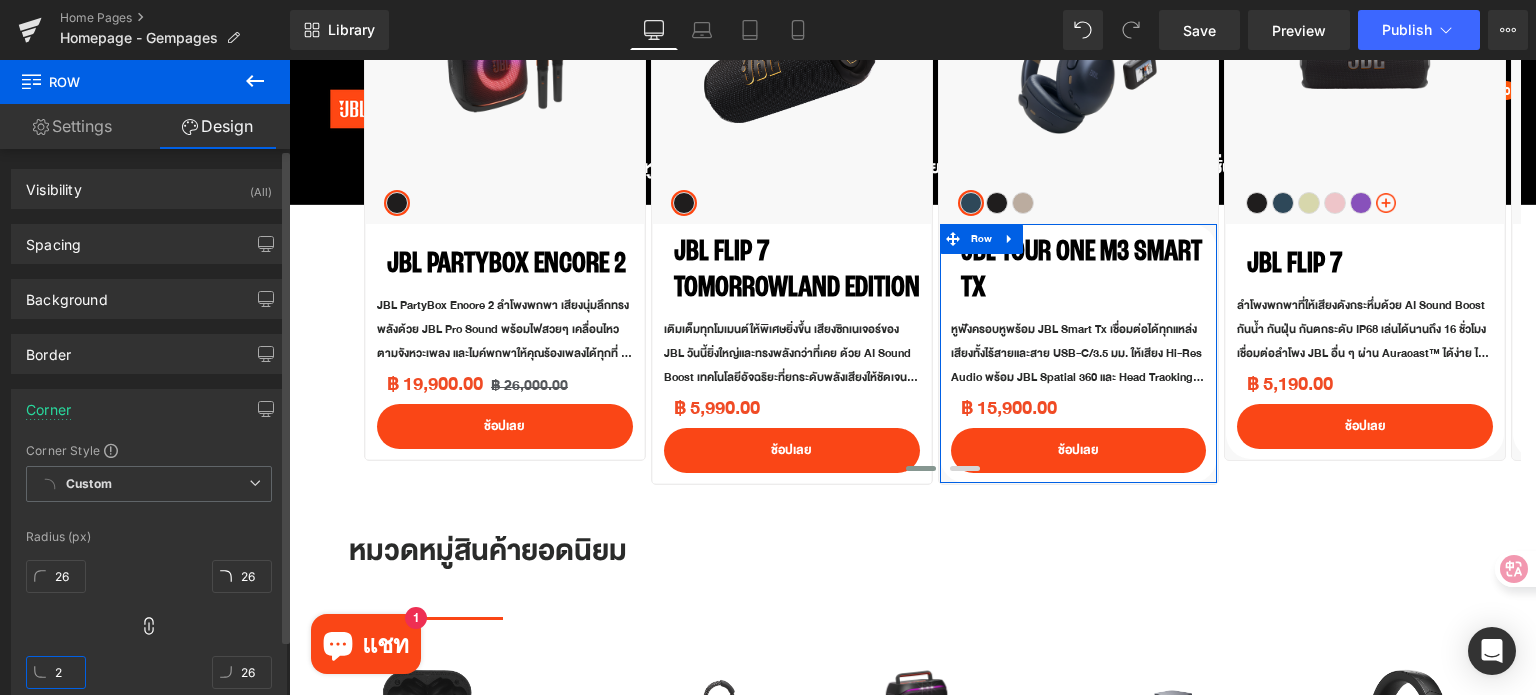 type on "2" 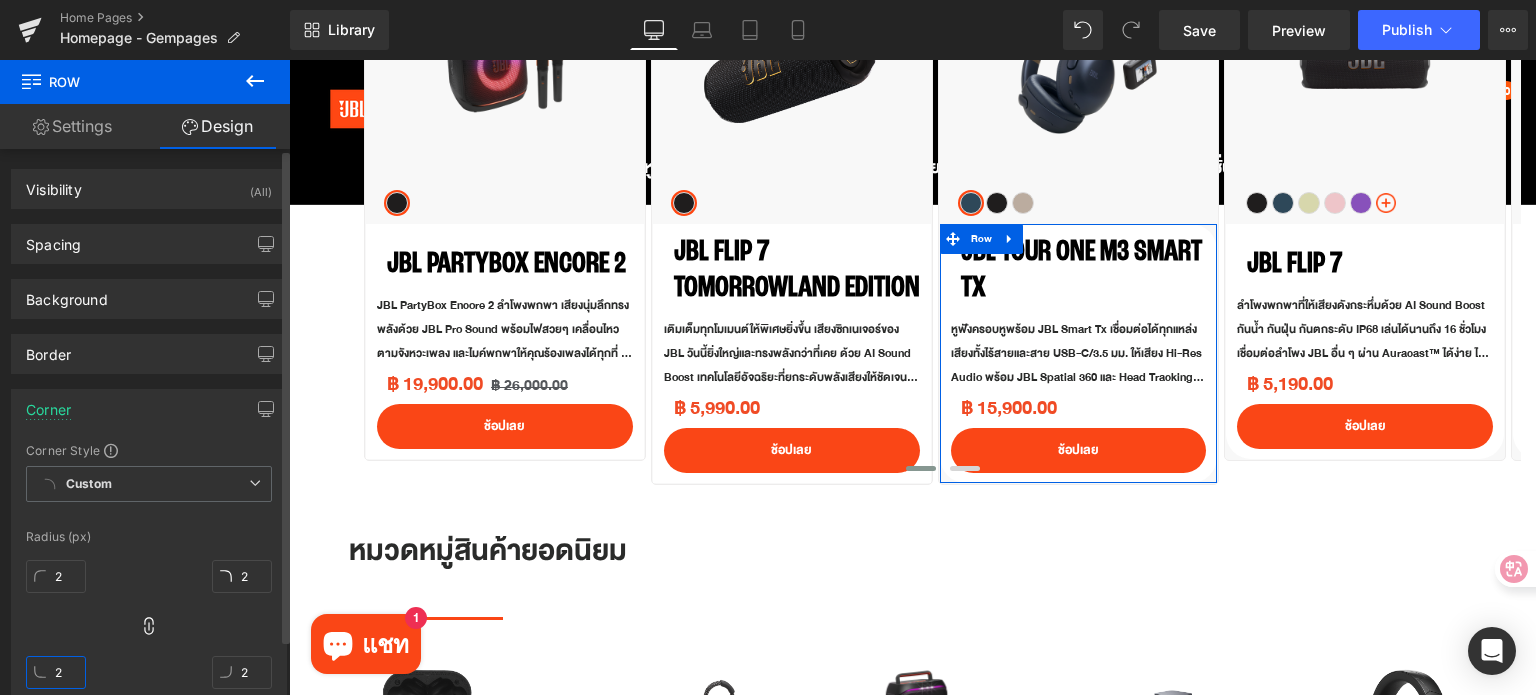 type 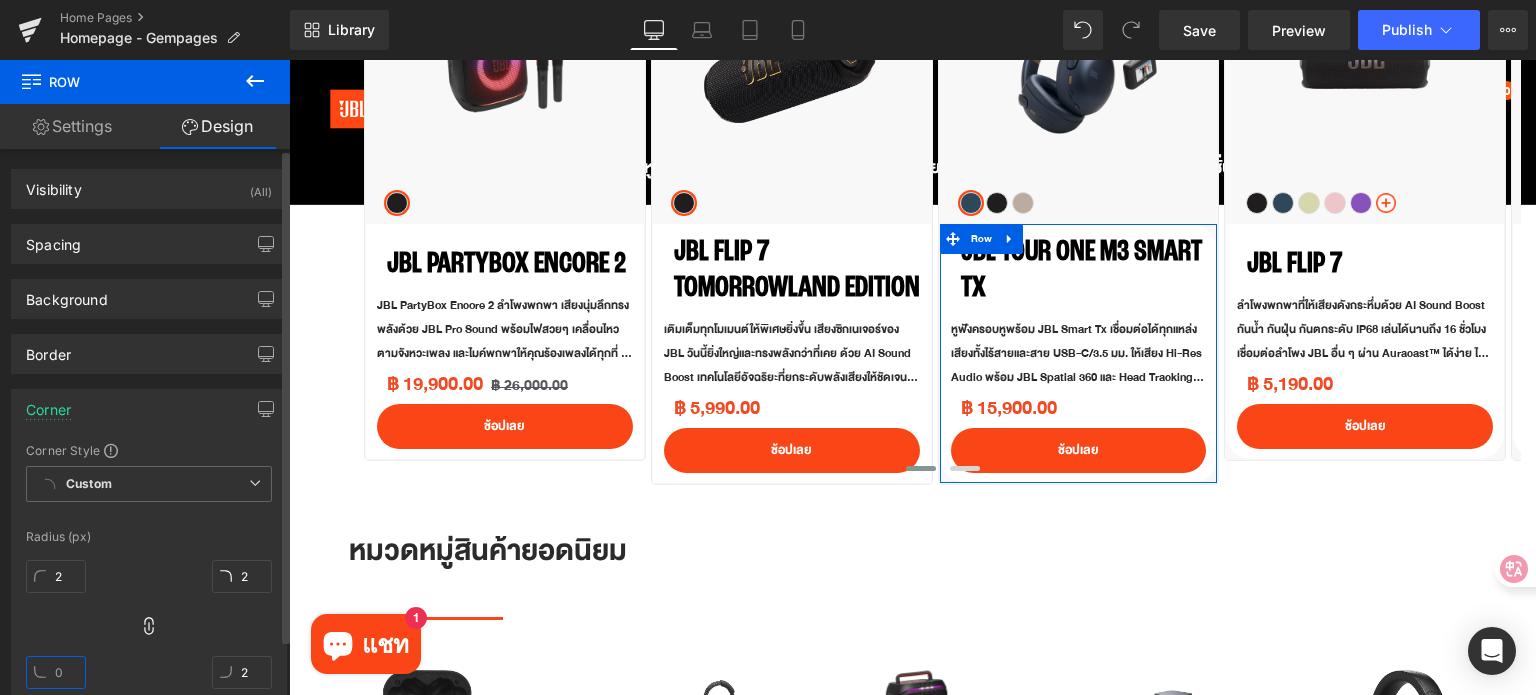 type 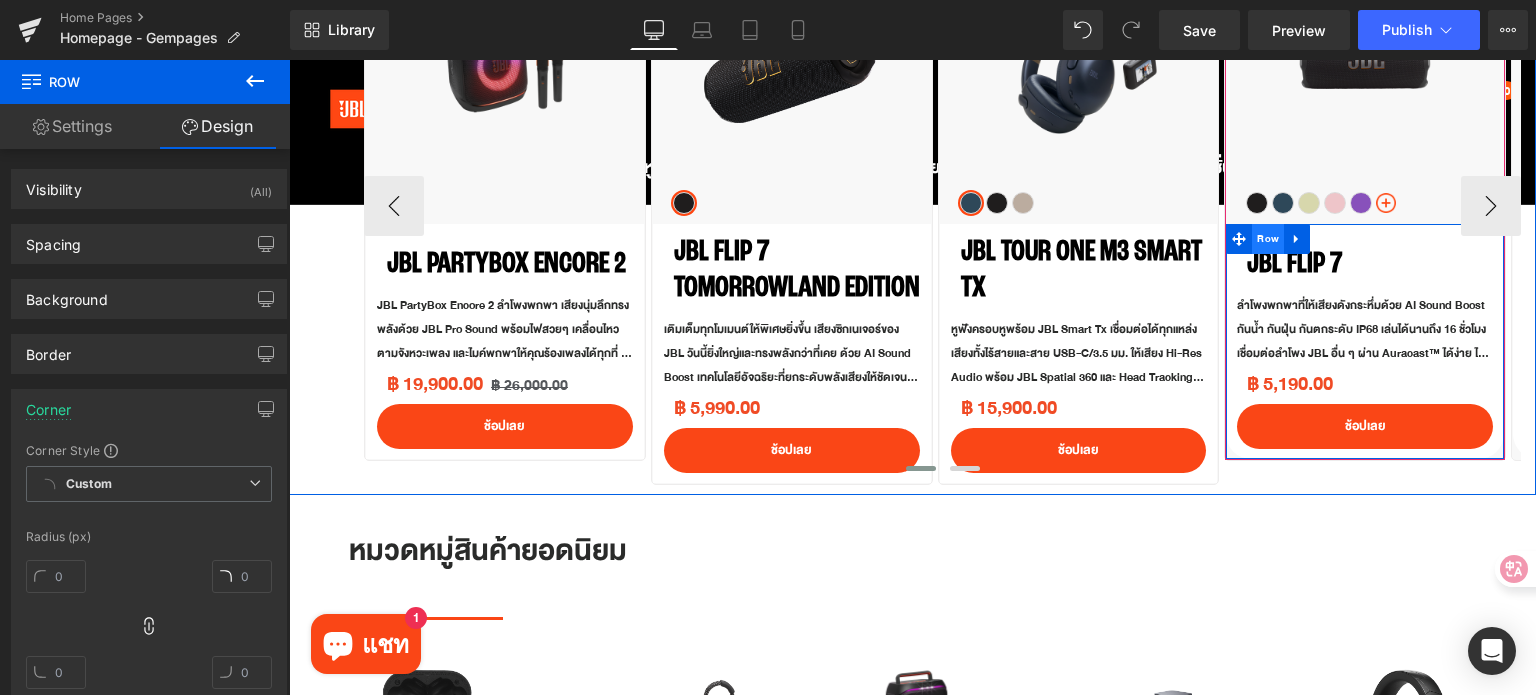 click on "Row" at bounding box center (1268, 239) 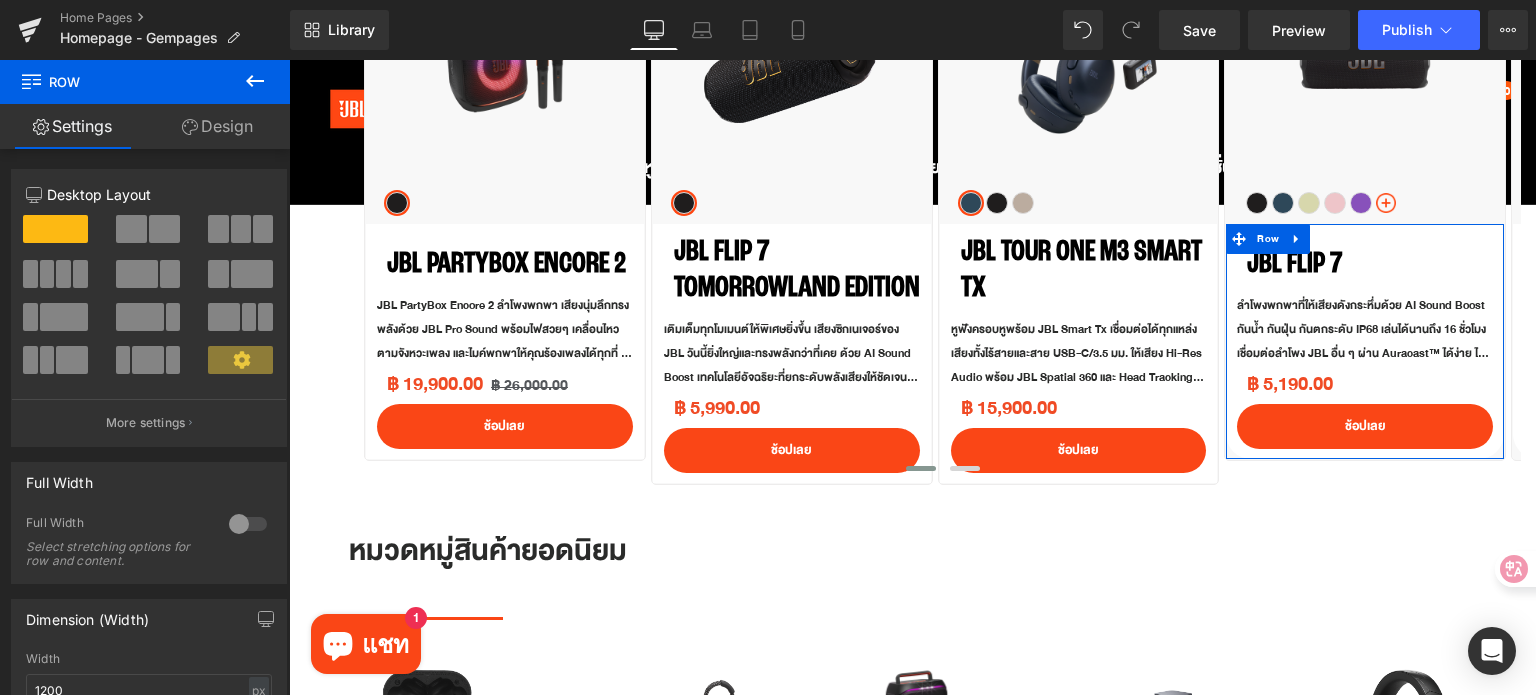 click on "Design" at bounding box center [217, 126] 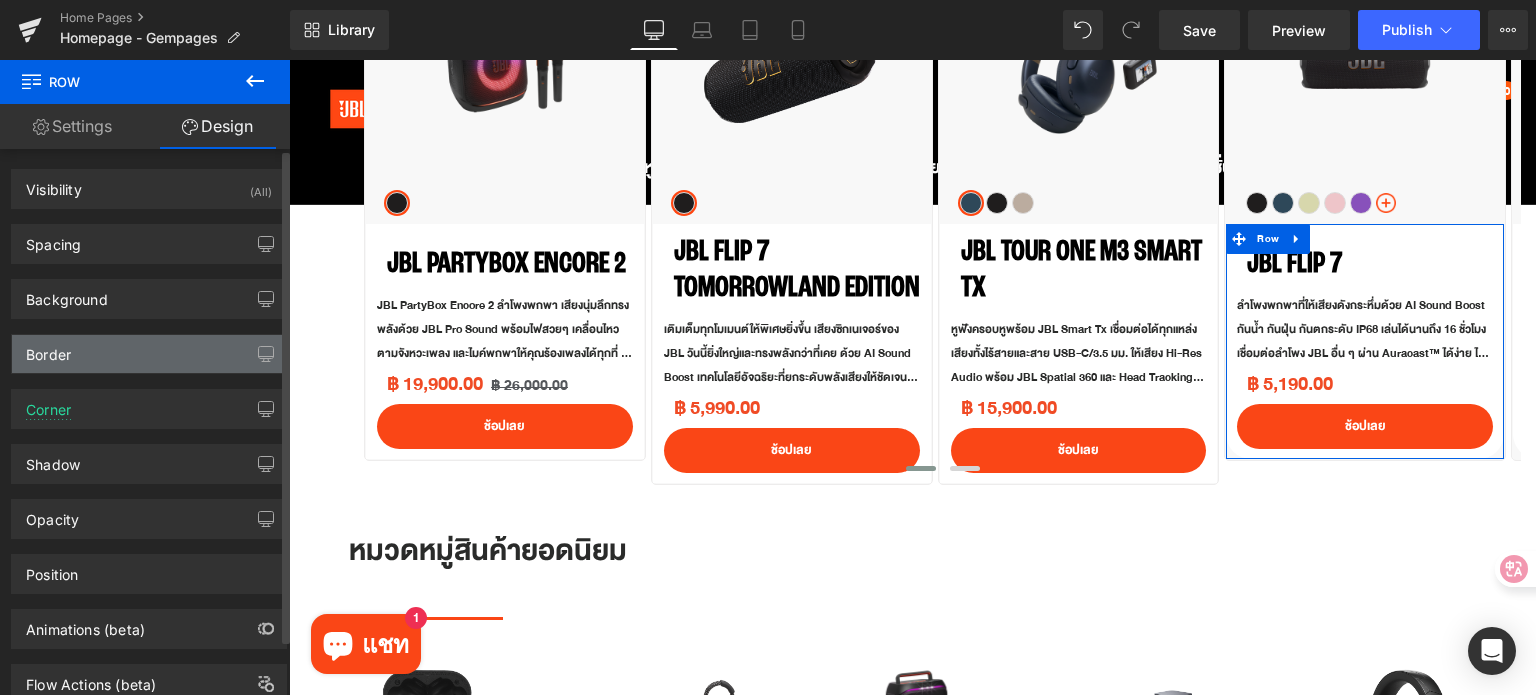 click on "Border" at bounding box center (149, 354) 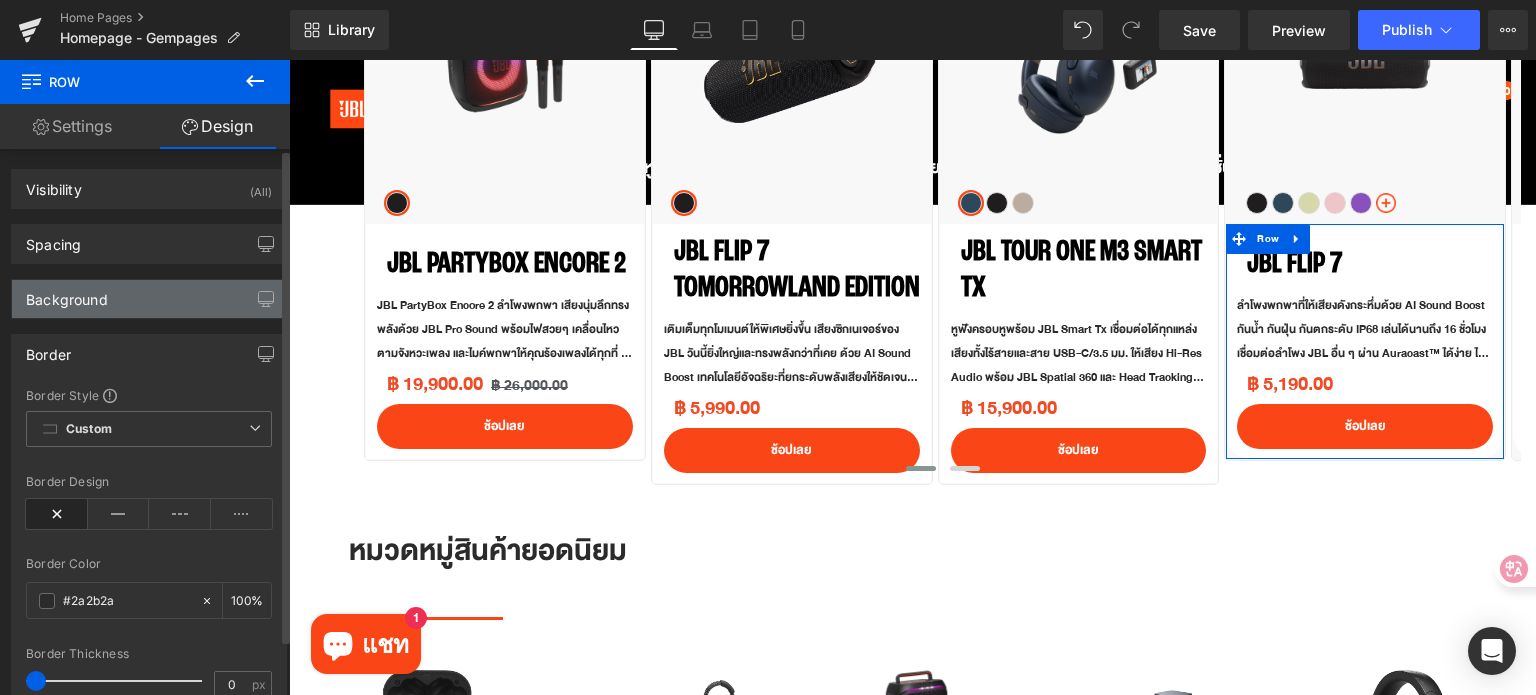 click on "Background" at bounding box center [149, 299] 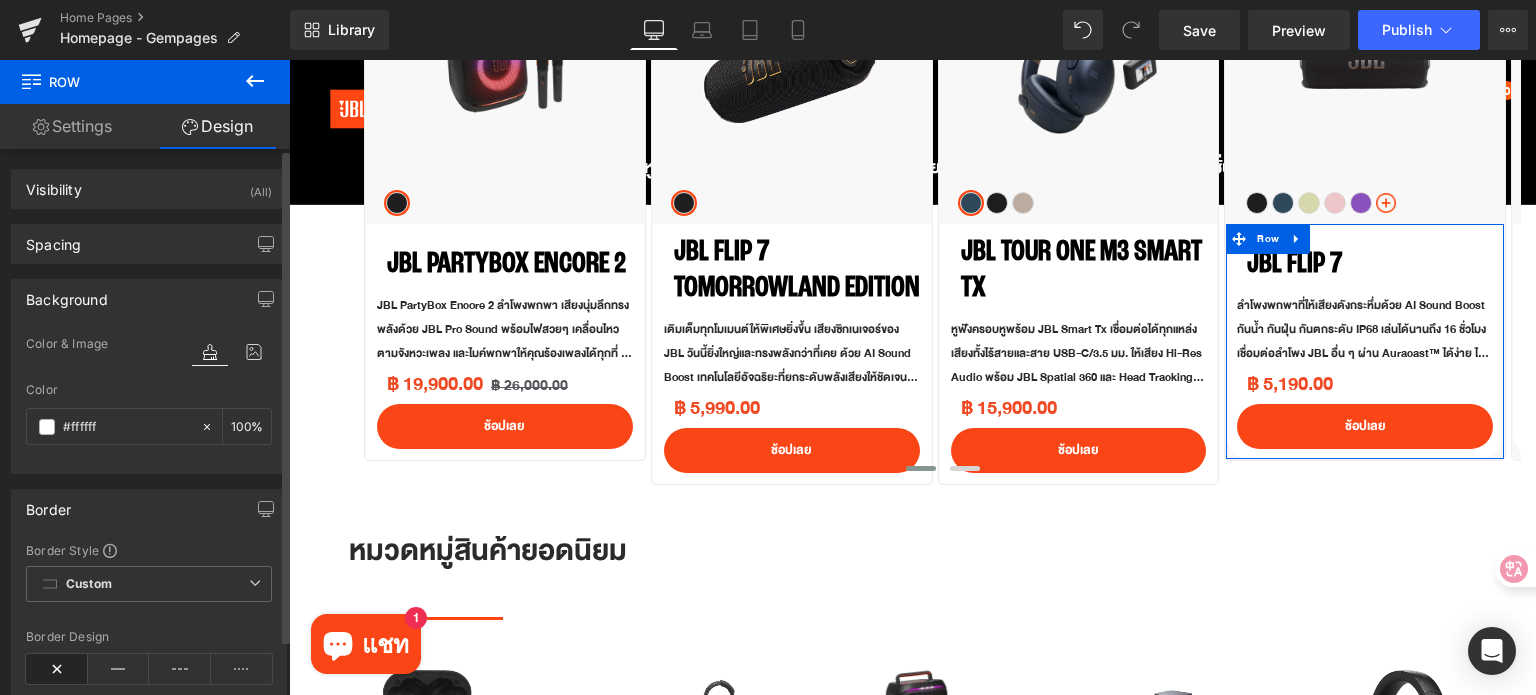click on "Background" at bounding box center (149, 299) 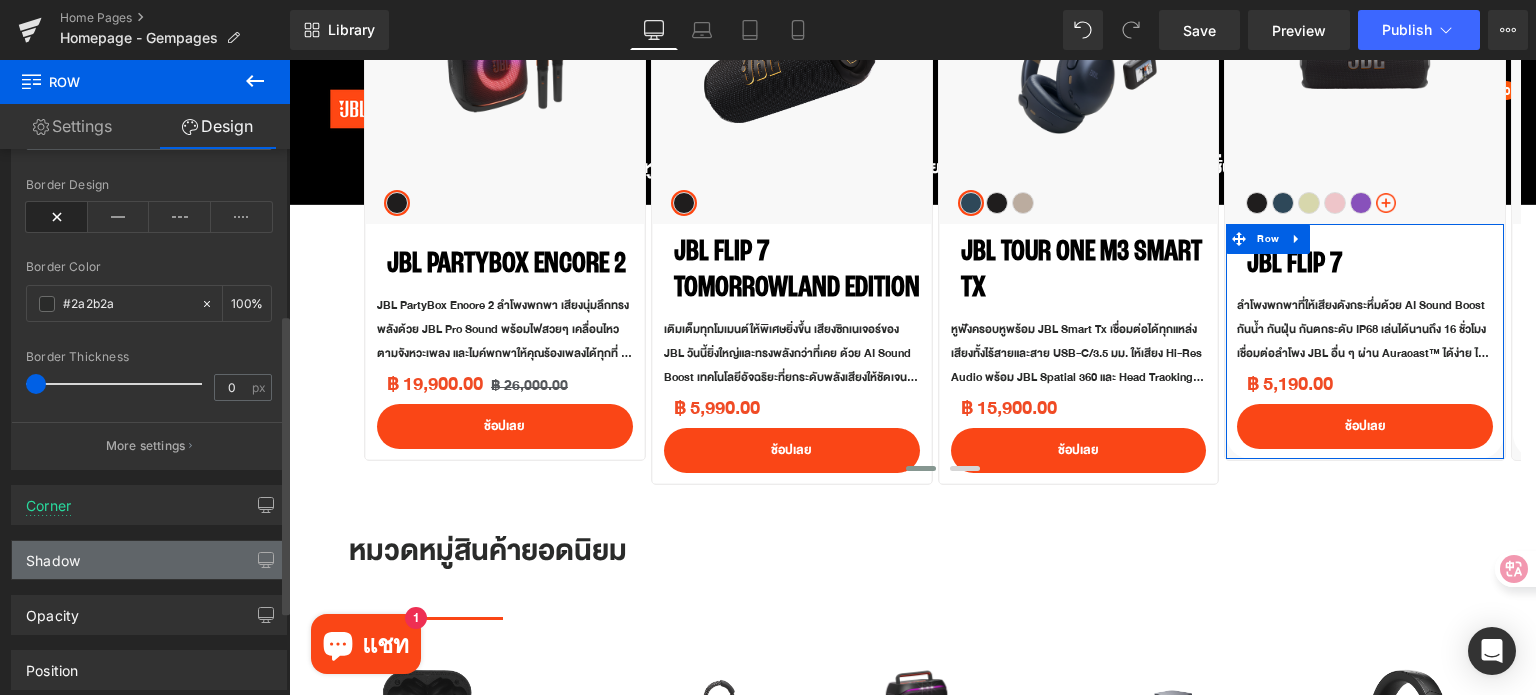 scroll, scrollTop: 300, scrollLeft: 0, axis: vertical 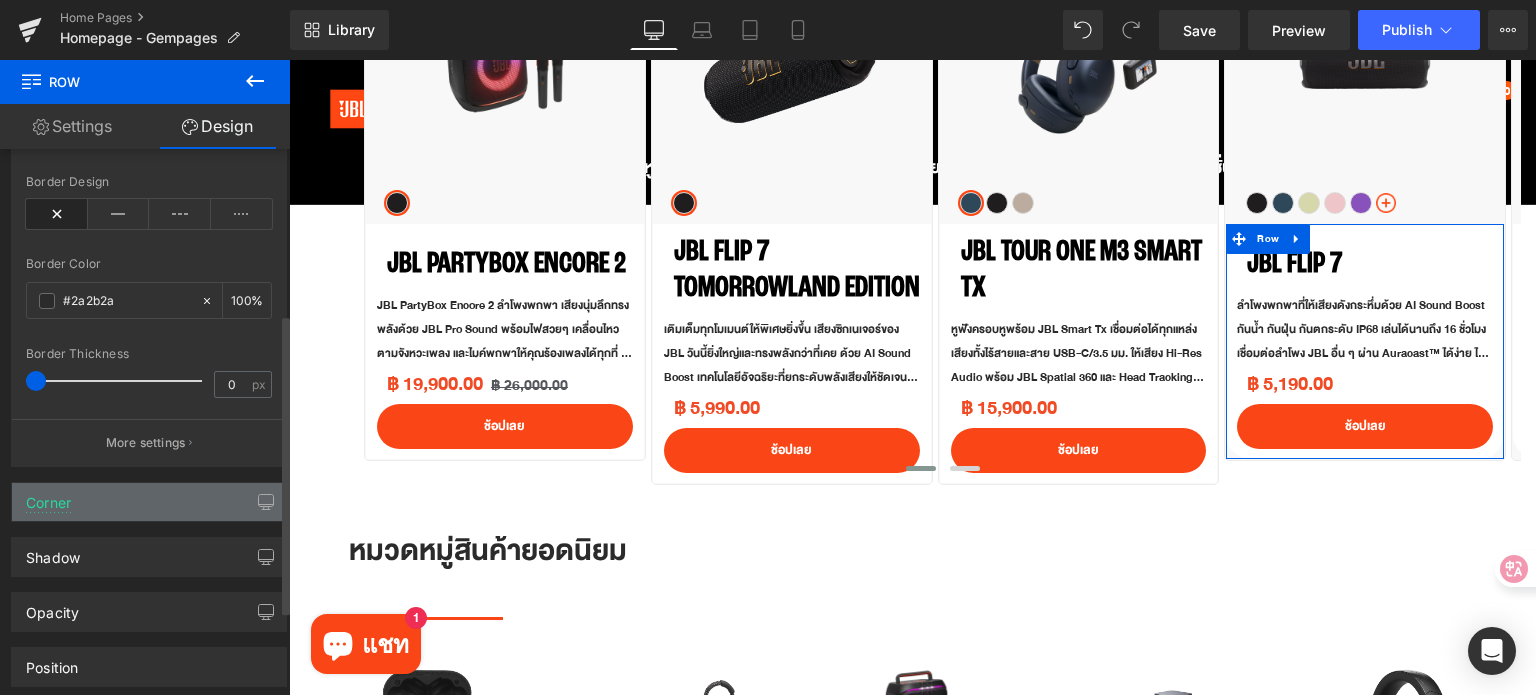 click on "Corner" at bounding box center (149, 502) 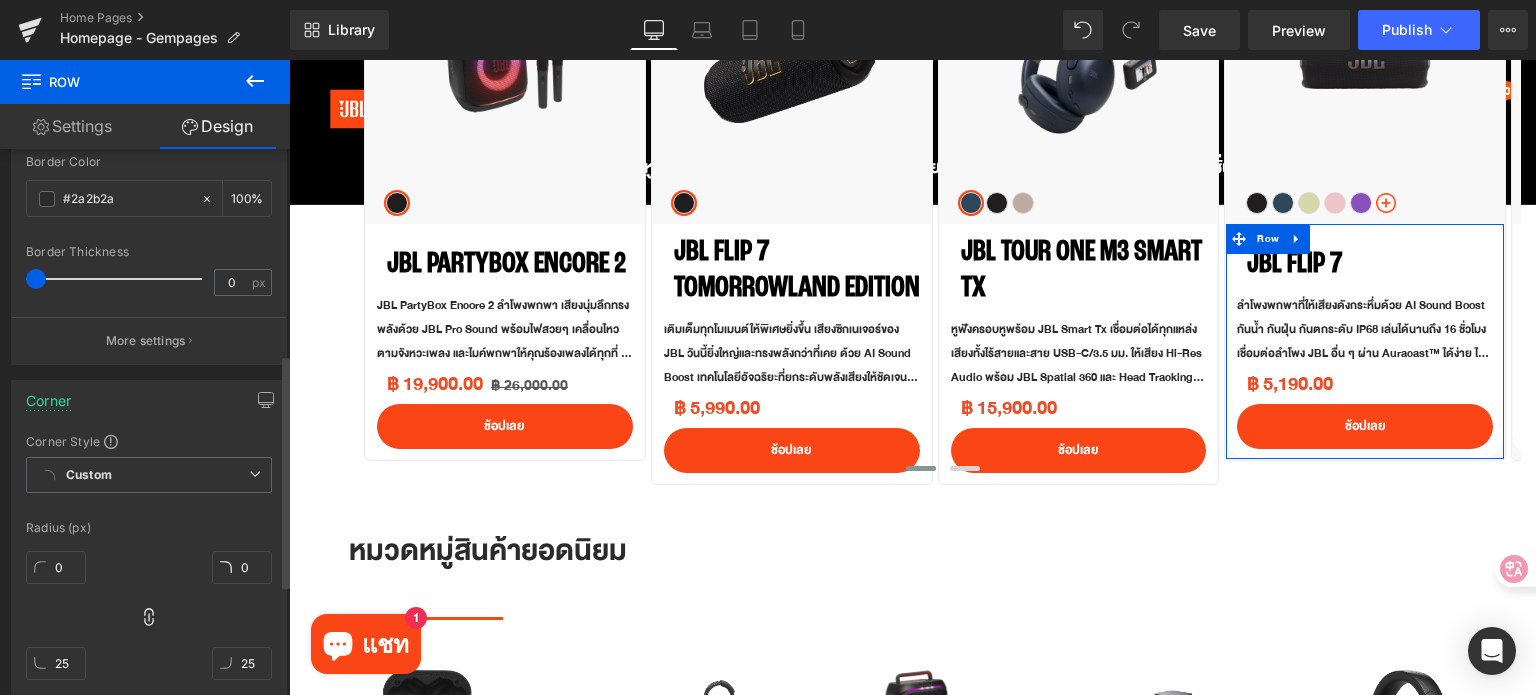 scroll, scrollTop: 600, scrollLeft: 0, axis: vertical 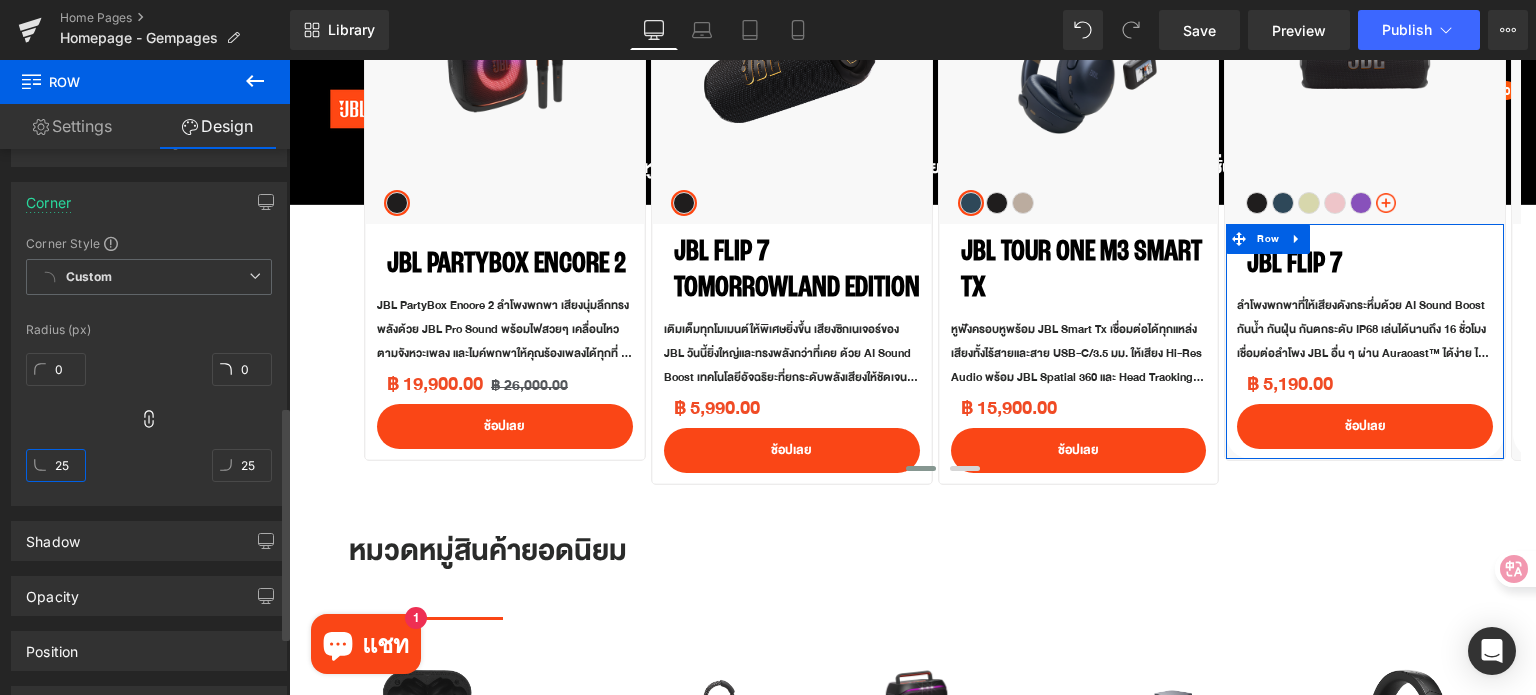 click on "25" at bounding box center [56, 465] 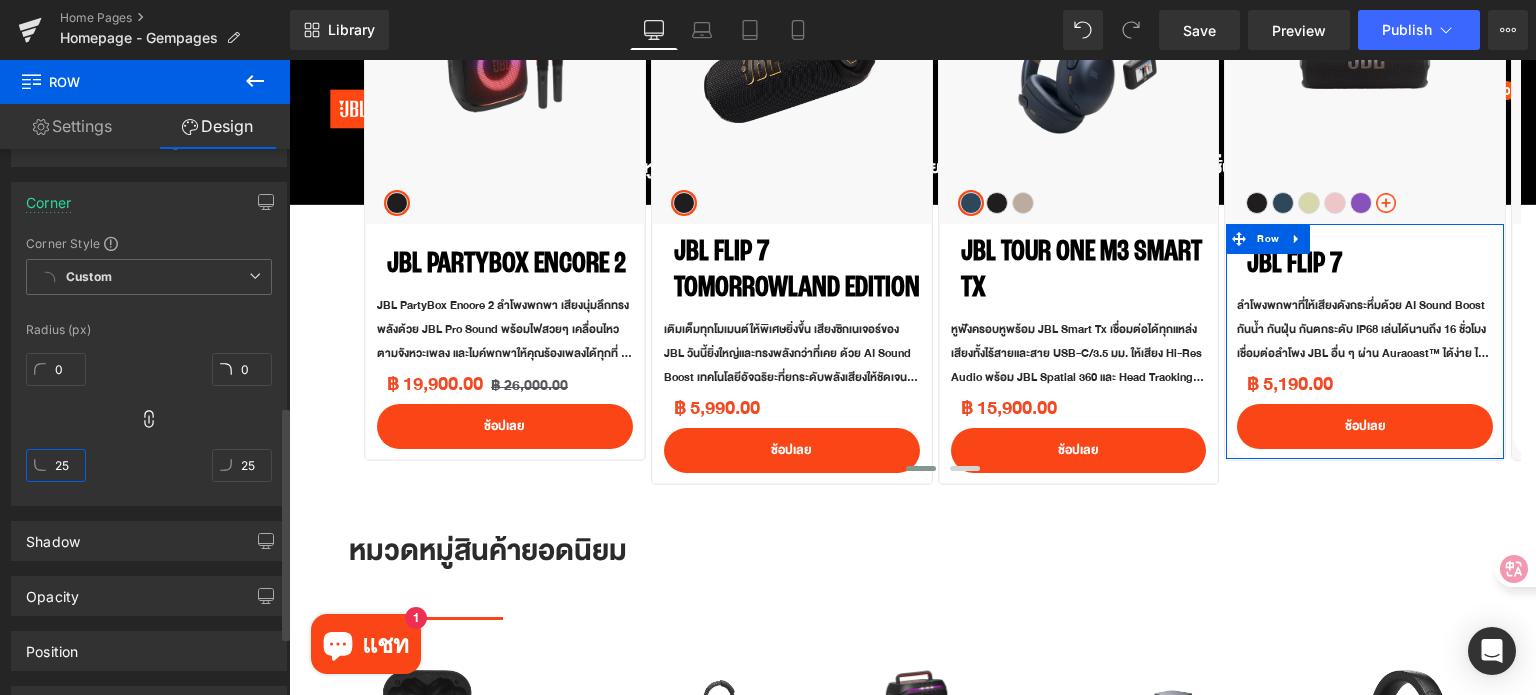 type on "0" 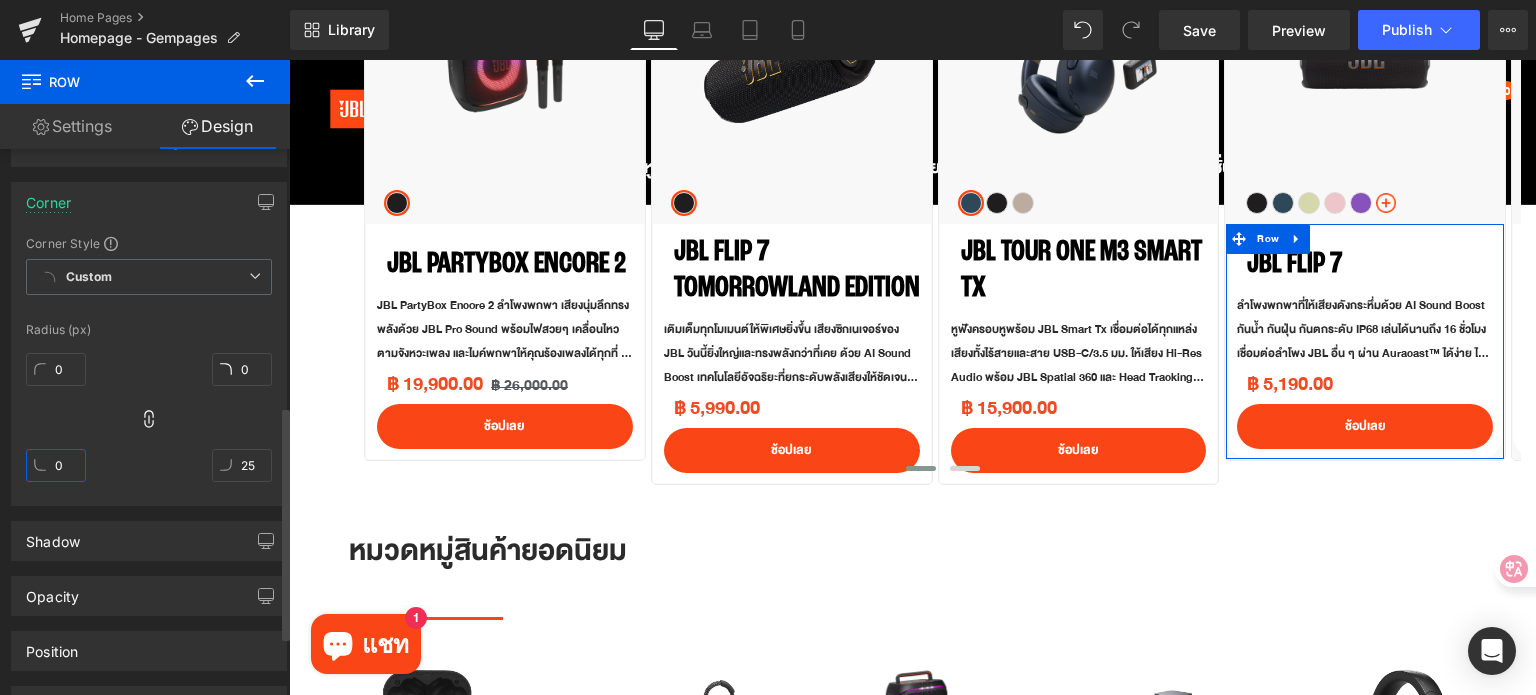 type on "0" 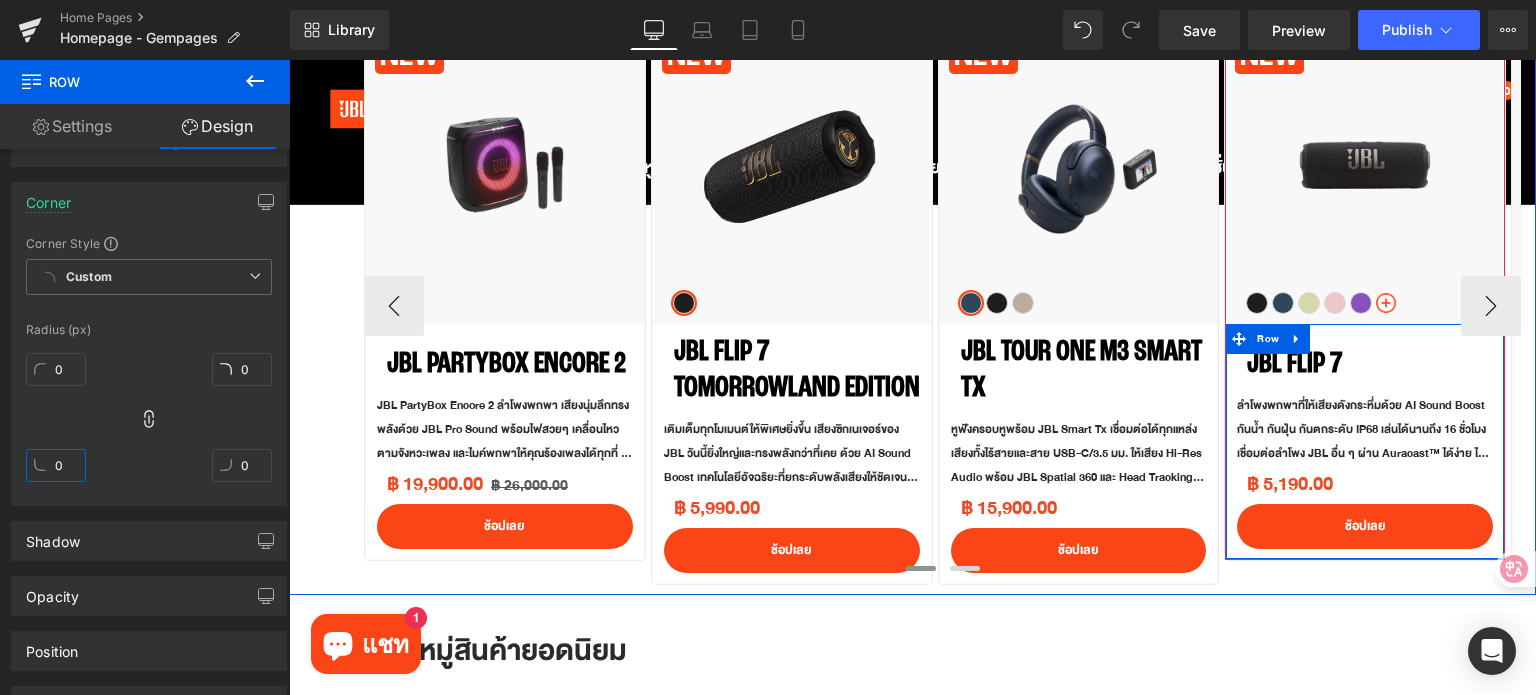scroll, scrollTop: 900, scrollLeft: 0, axis: vertical 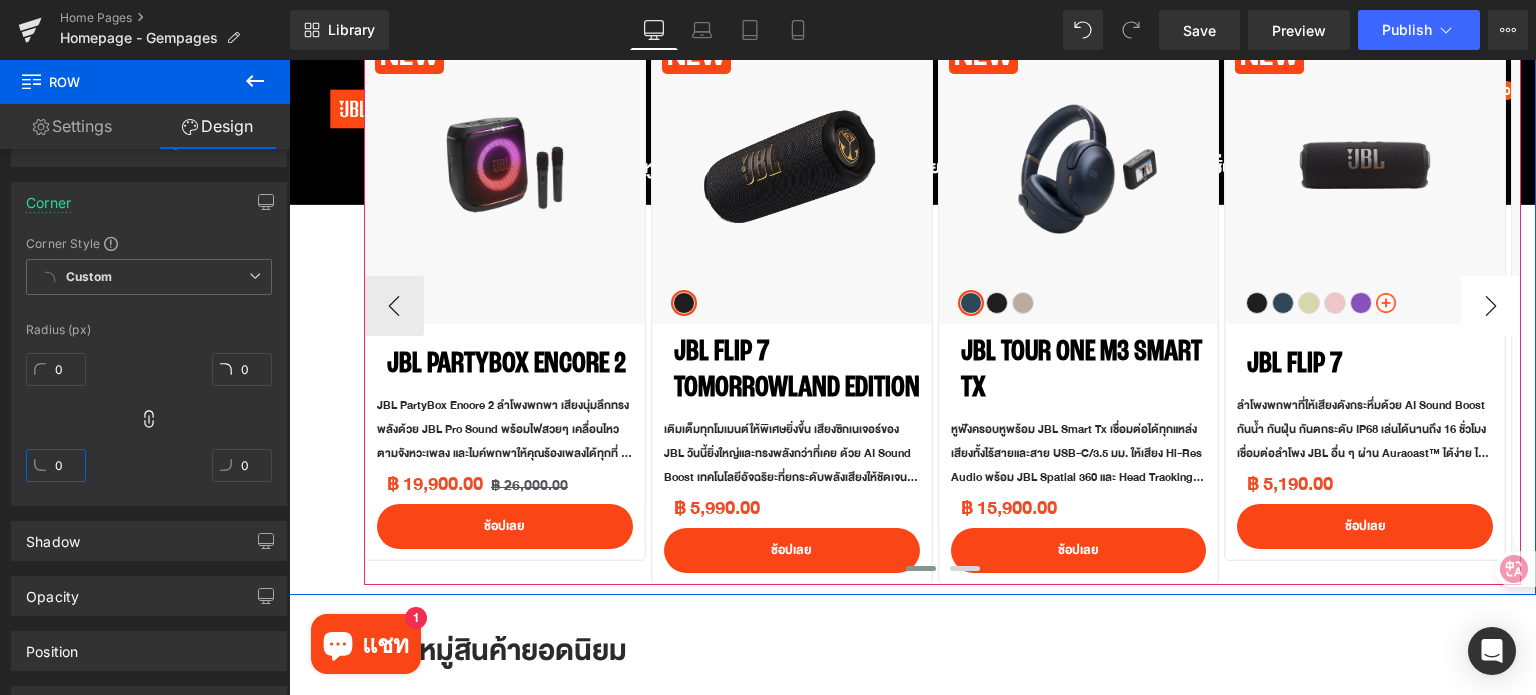 type on "0" 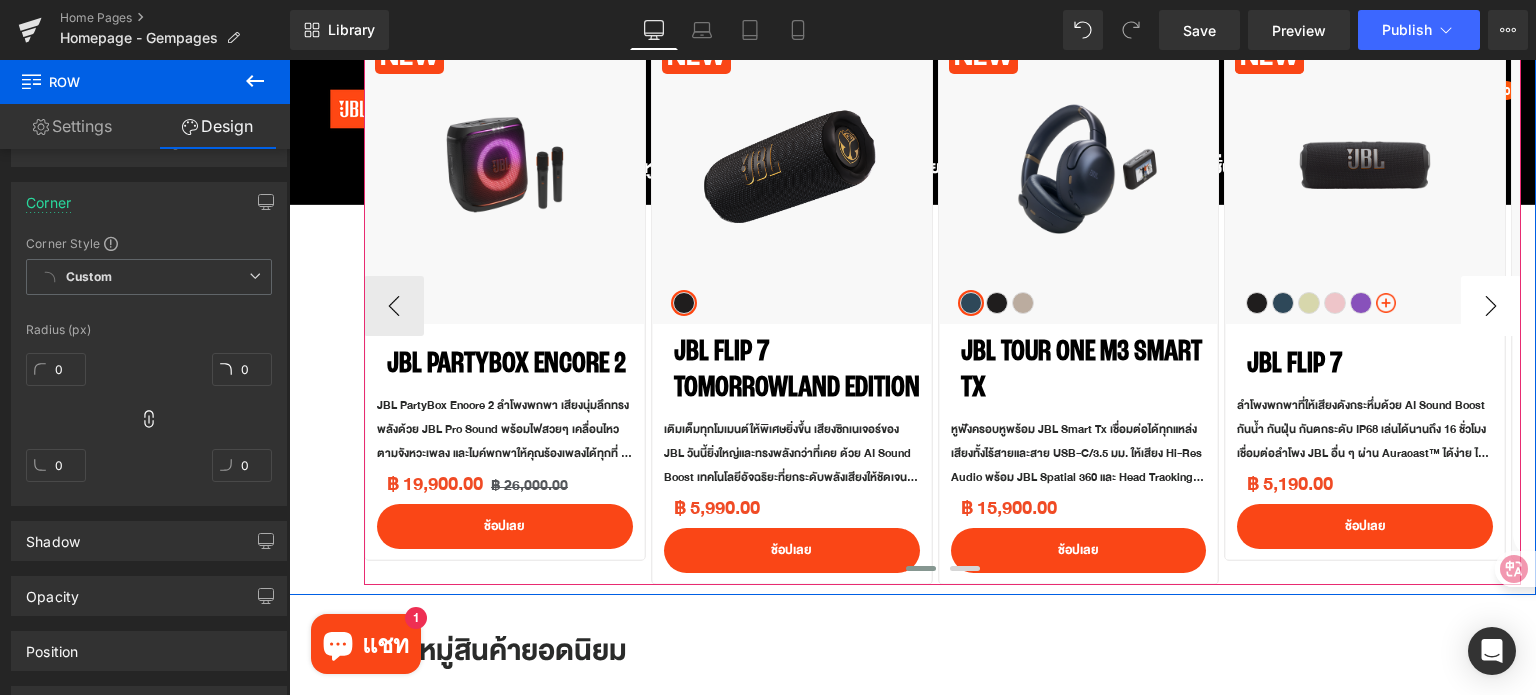 click on "›" at bounding box center [1491, 306] 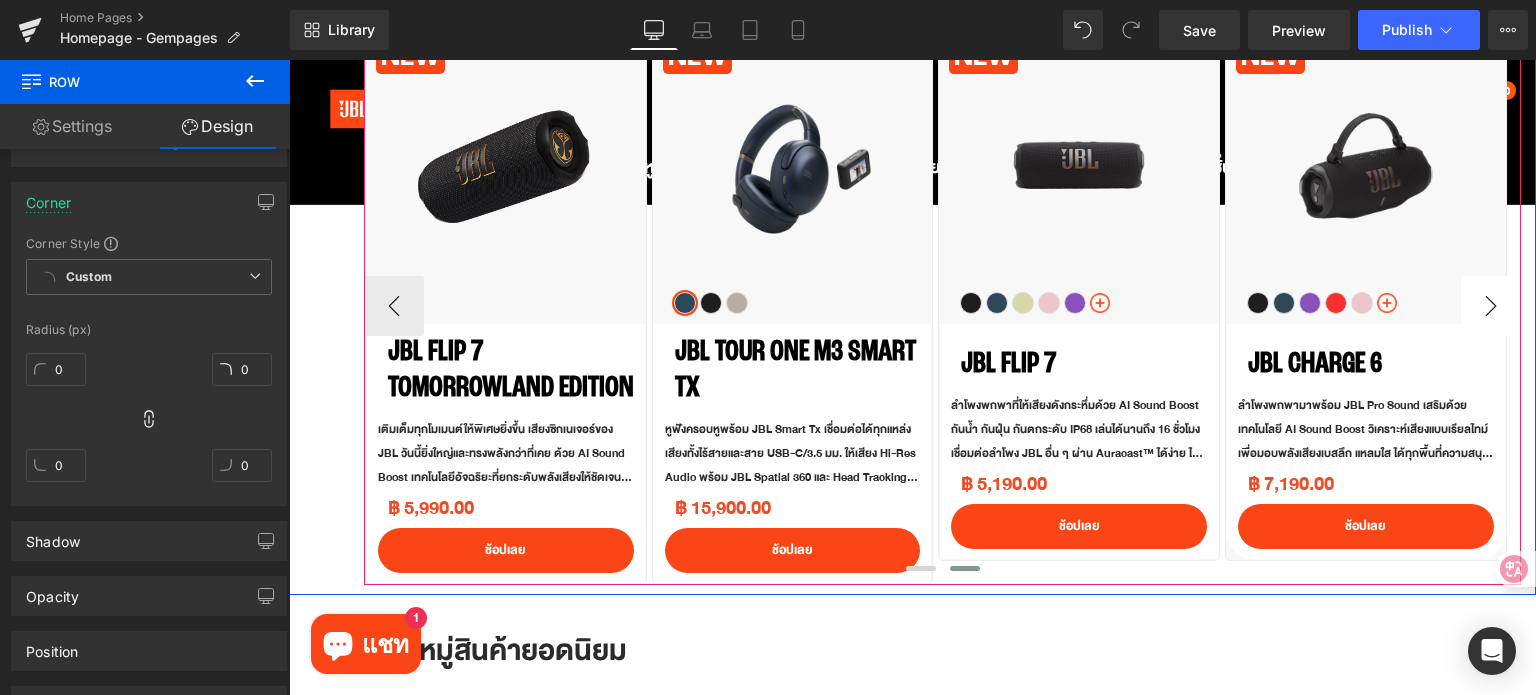 click on "›" at bounding box center [1491, 306] 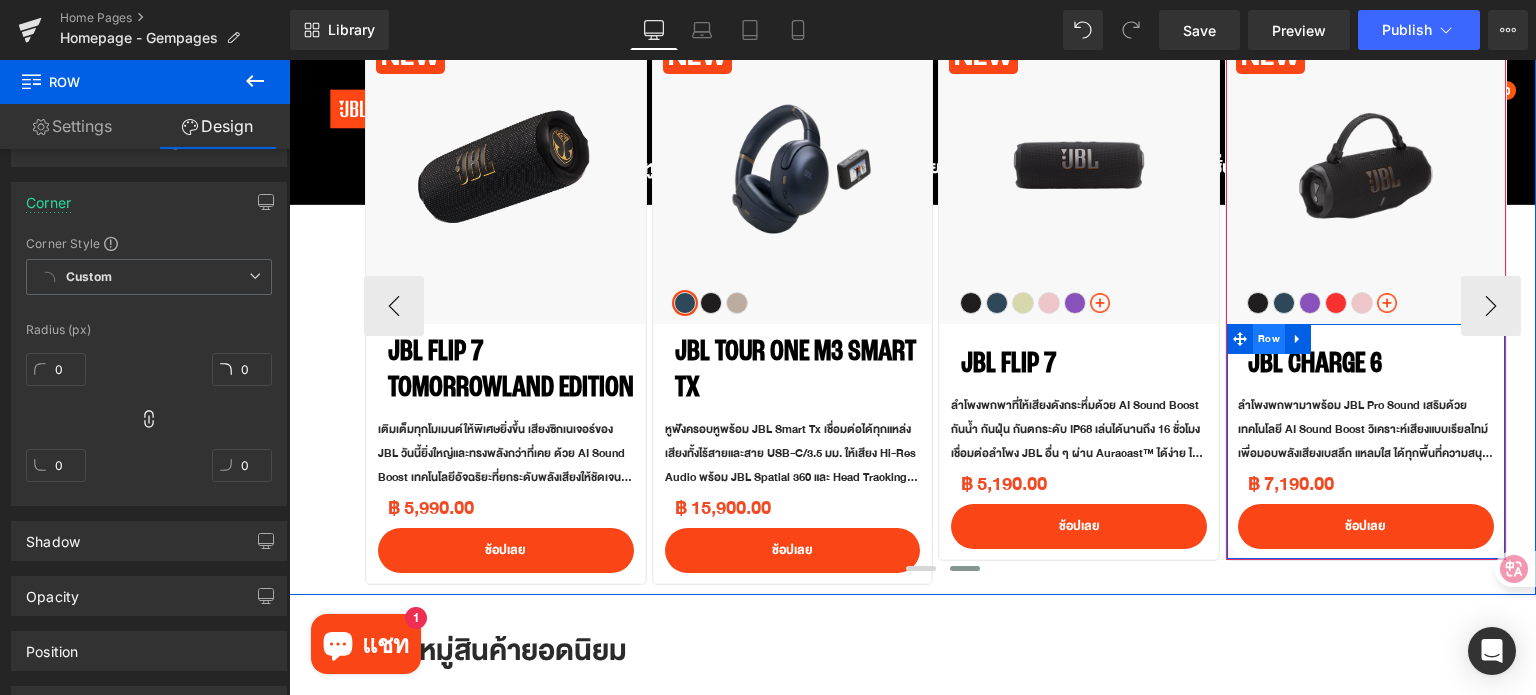click on "Row" at bounding box center [1269, 339] 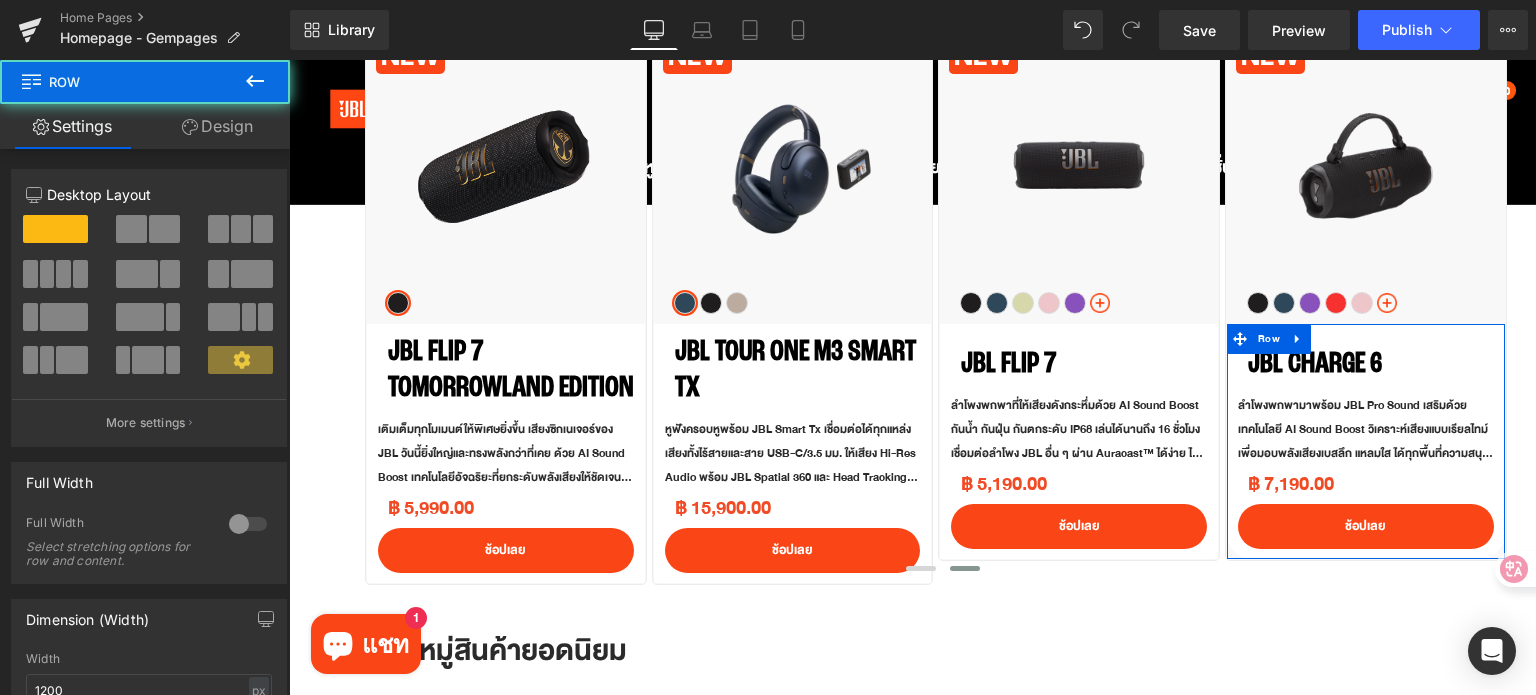 click on "Design" at bounding box center (217, 126) 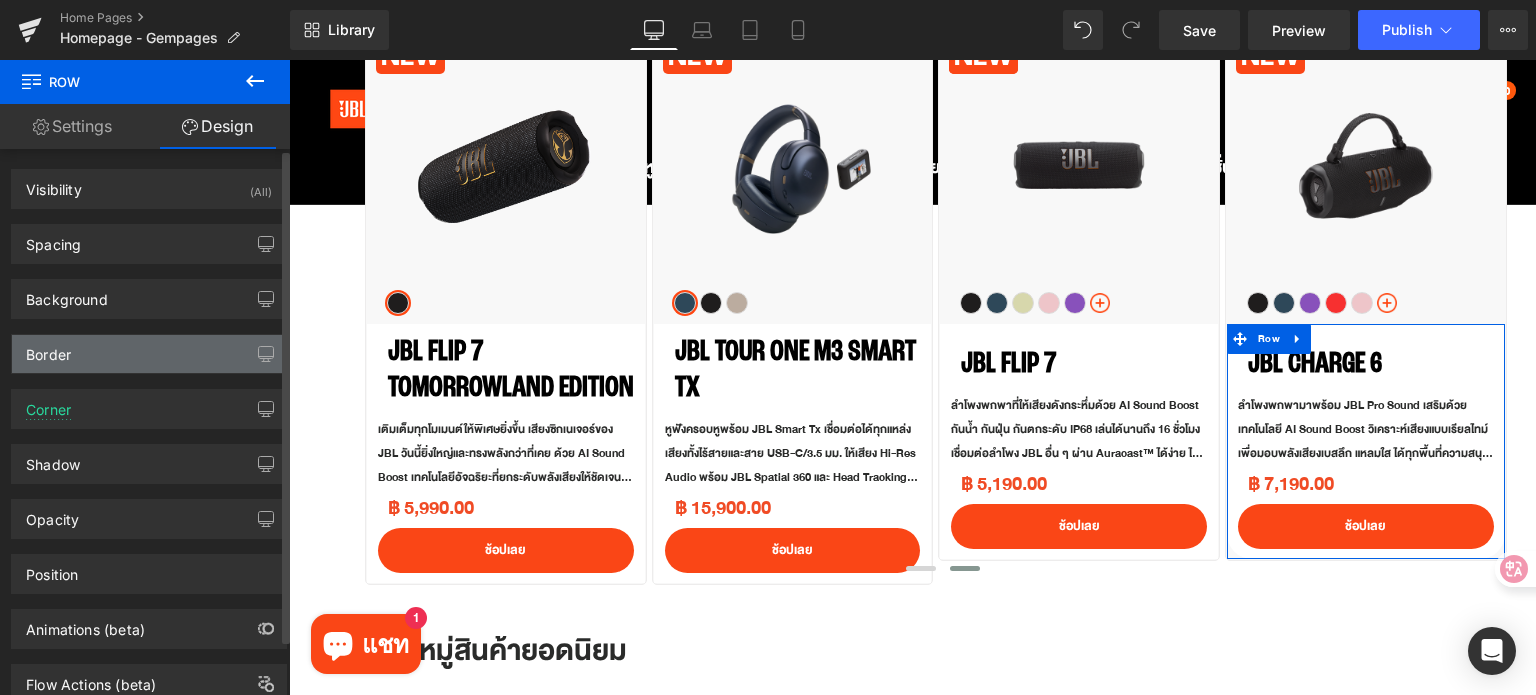 type on "0" 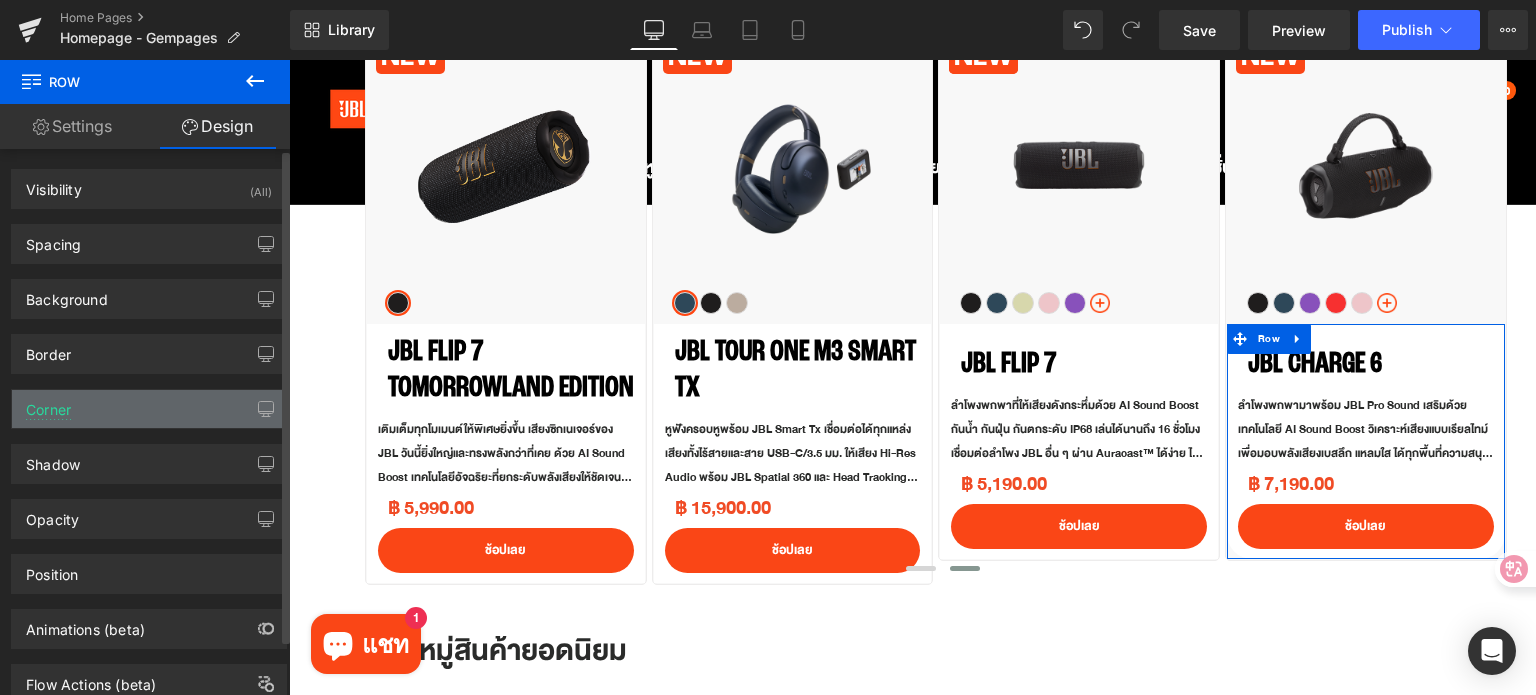 click on "Corner" at bounding box center (149, 409) 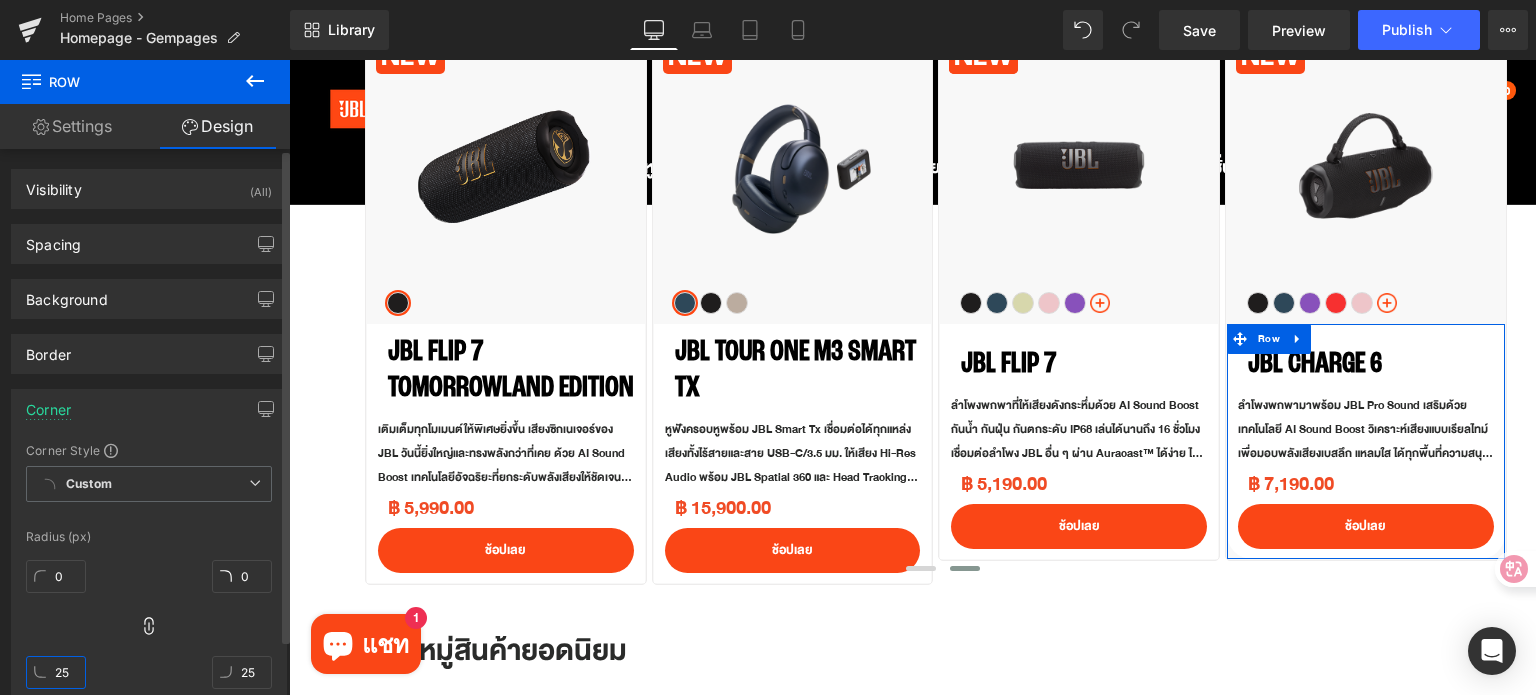 click on "25" at bounding box center (56, 672) 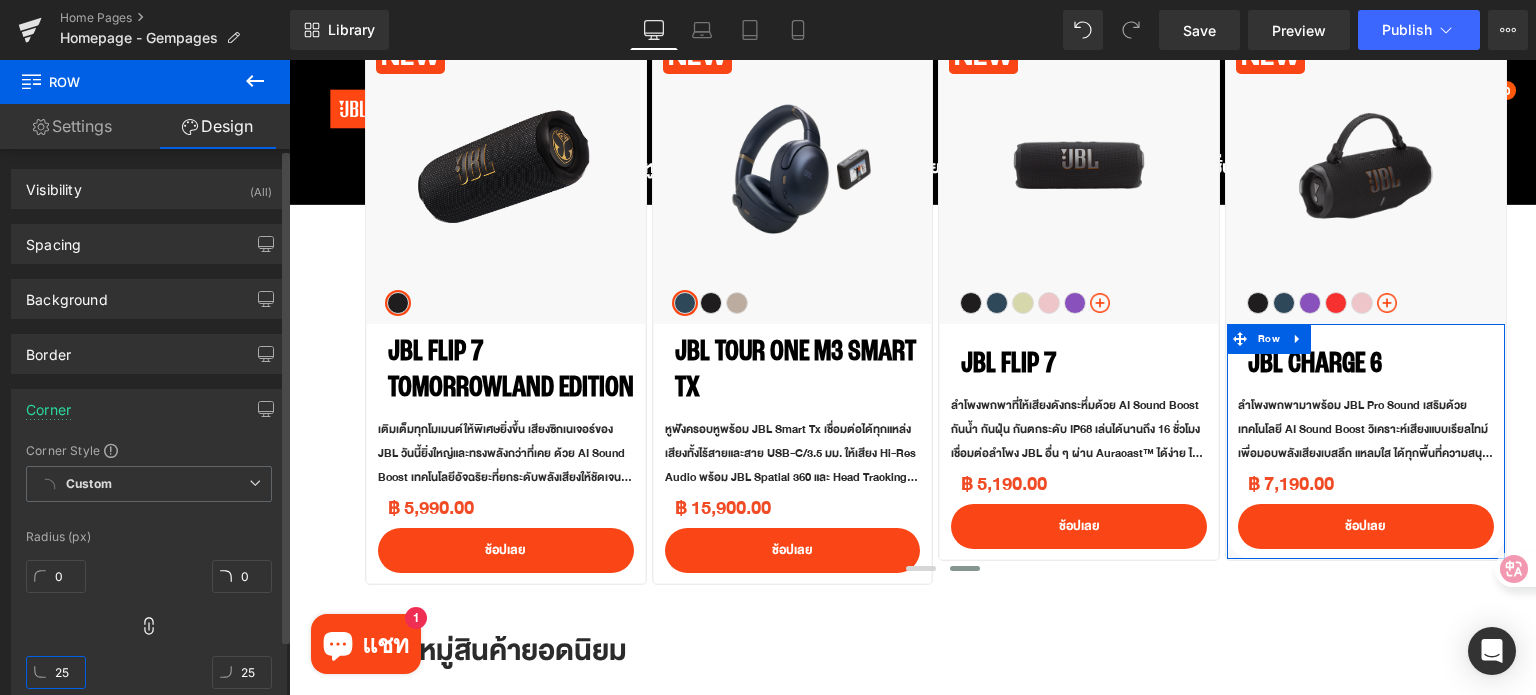 type on "0" 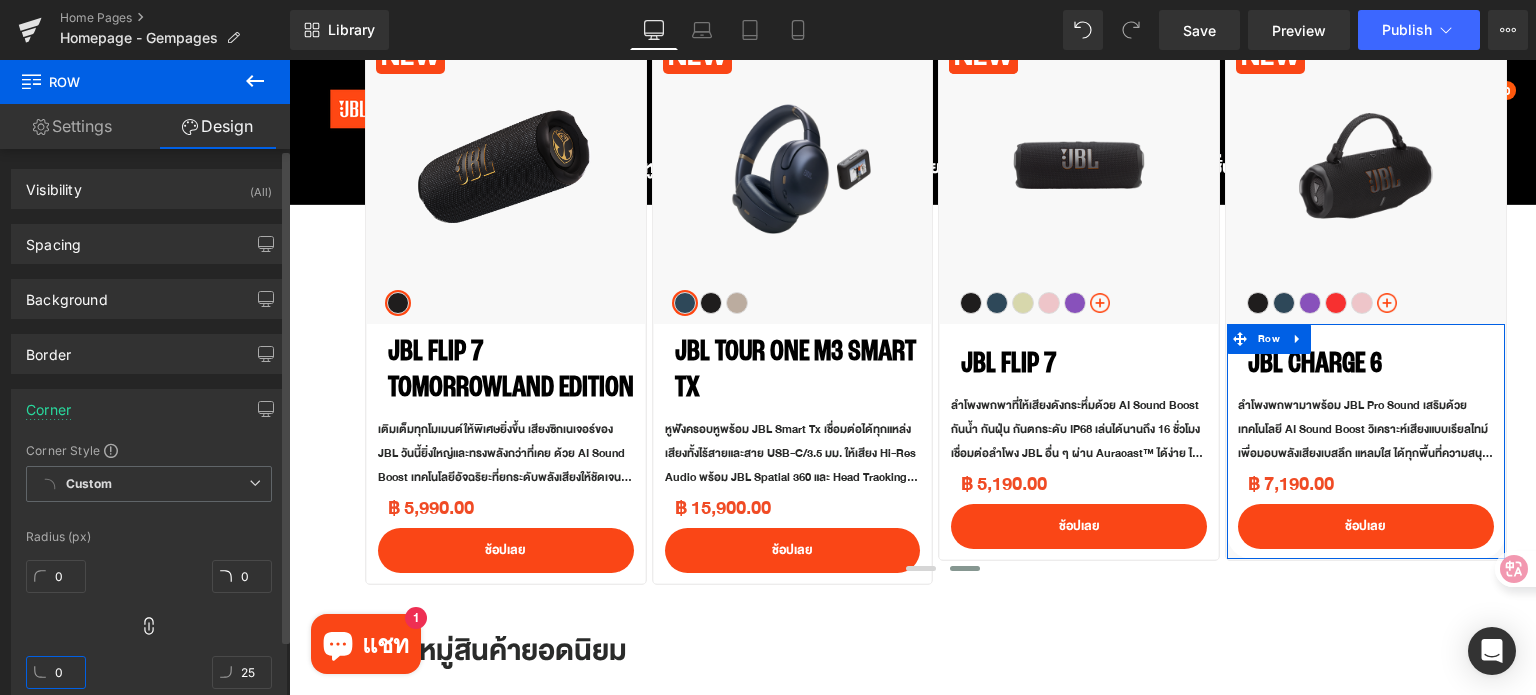 type on "0" 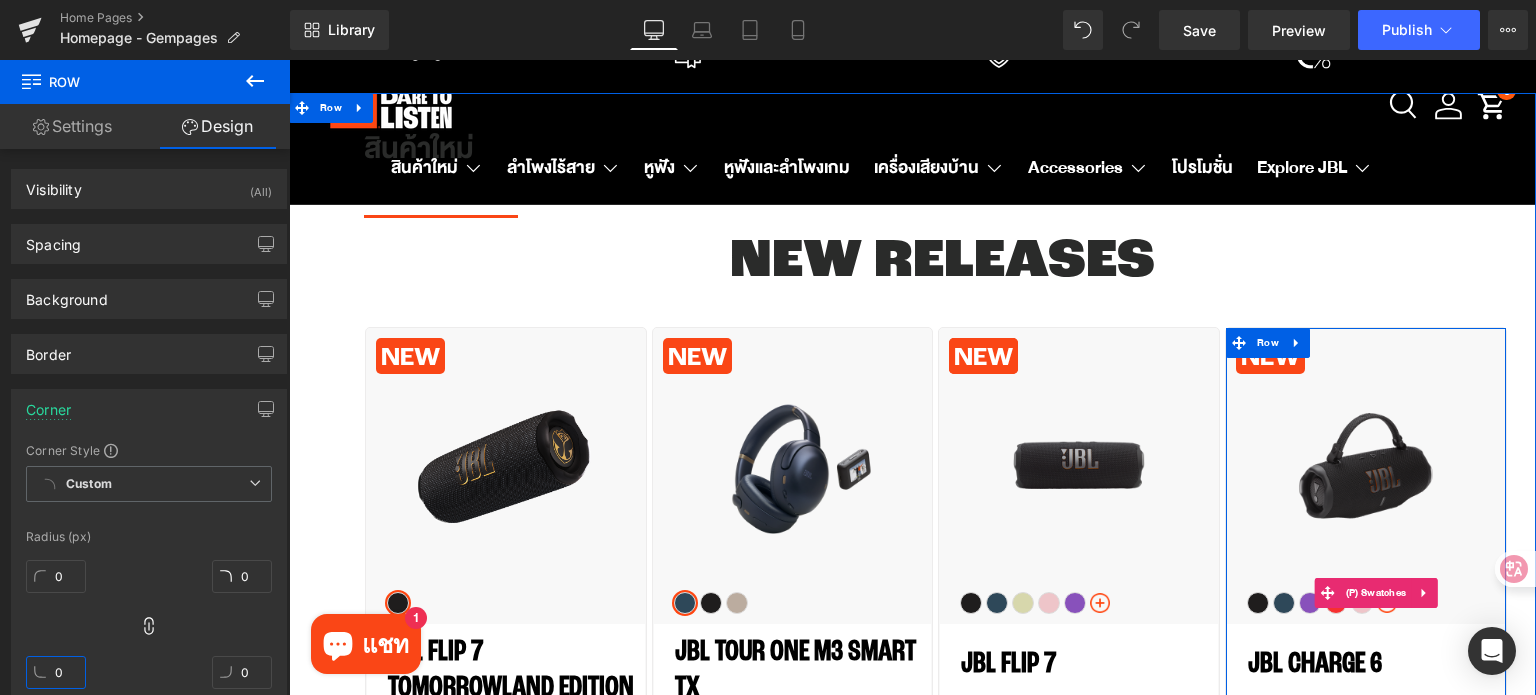 scroll, scrollTop: 500, scrollLeft: 0, axis: vertical 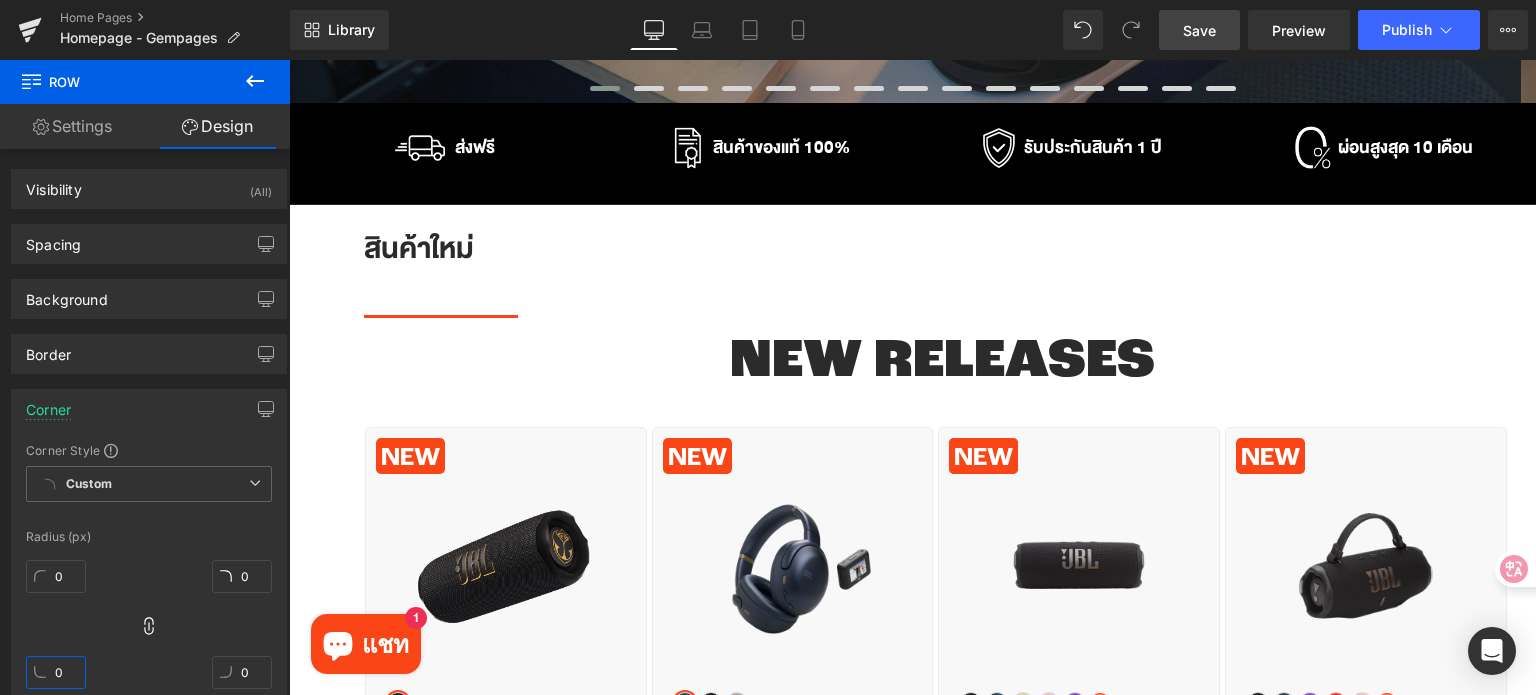 type on "0" 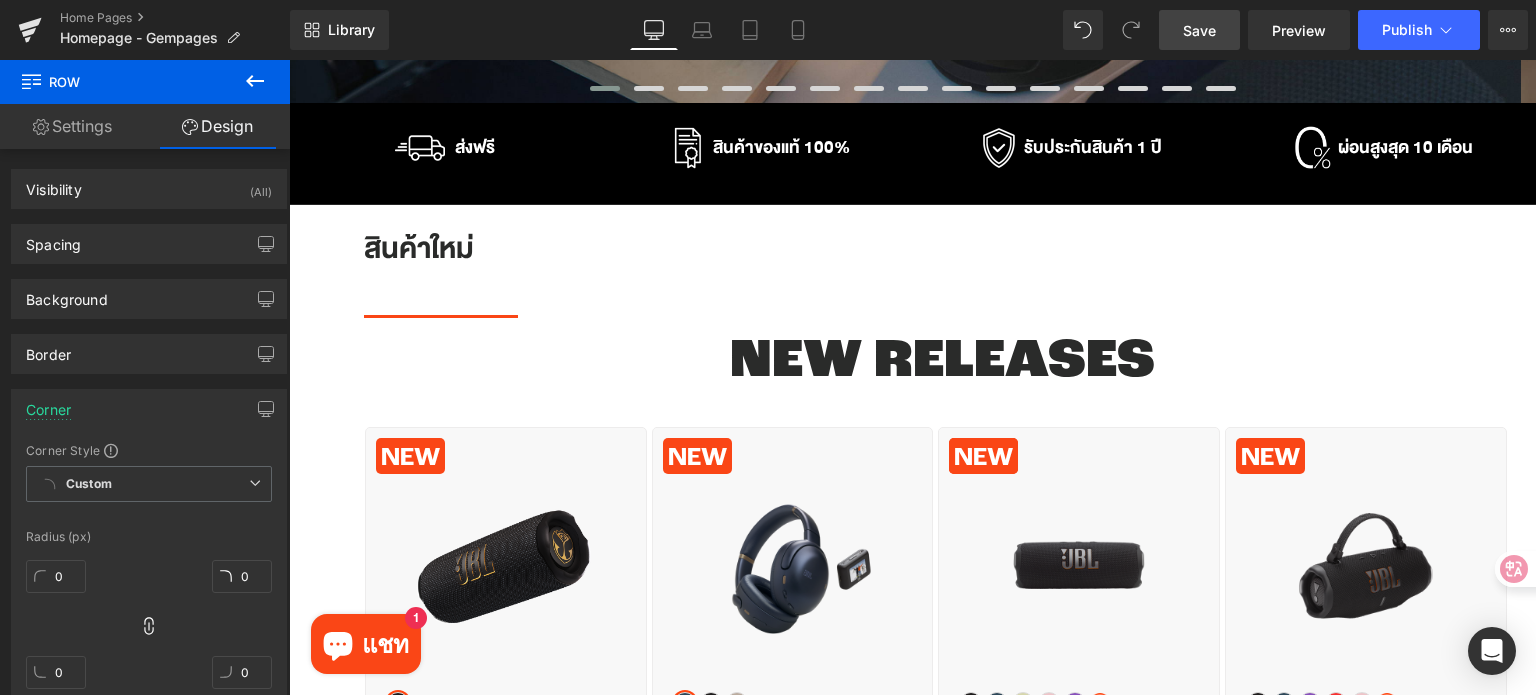 drag, startPoint x: 1186, startPoint y: 28, endPoint x: 1245, endPoint y: 339, distance: 316.547 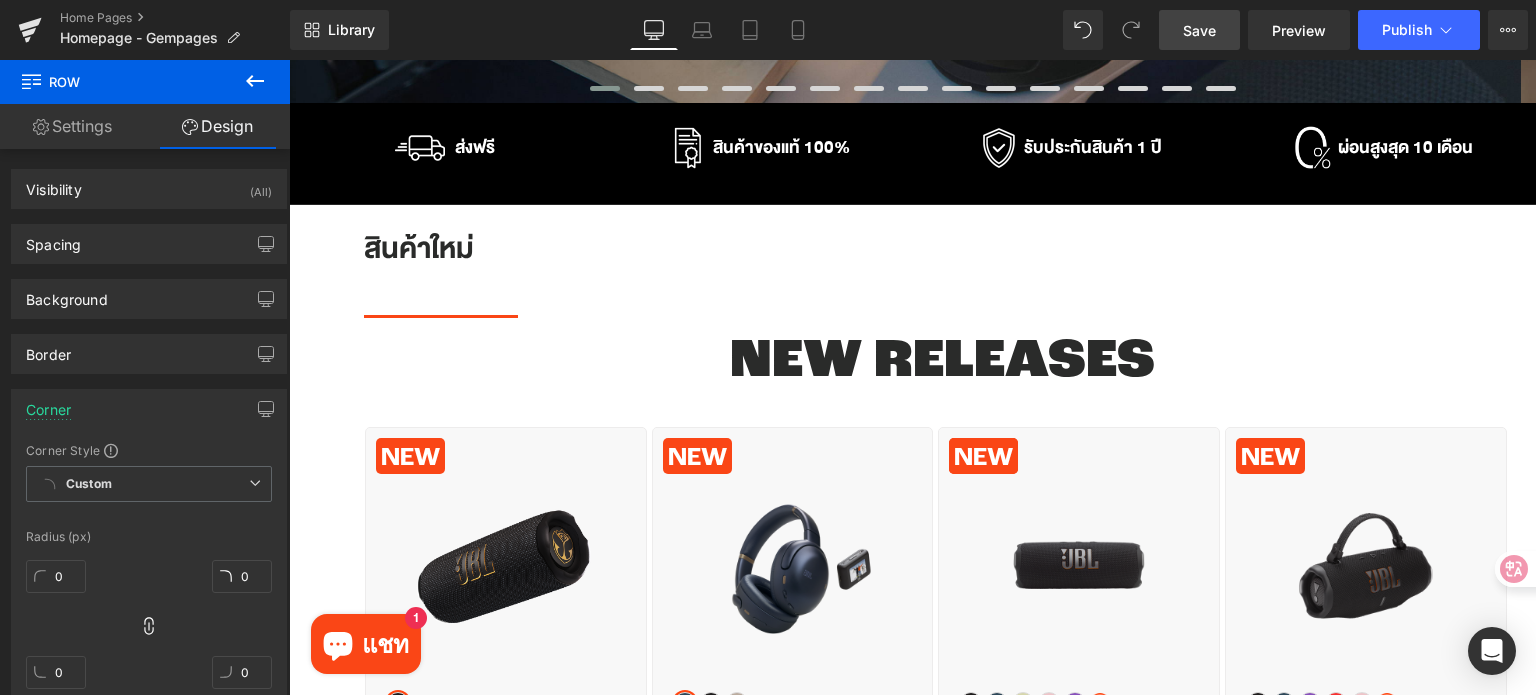 click on "Save" at bounding box center [1199, 30] 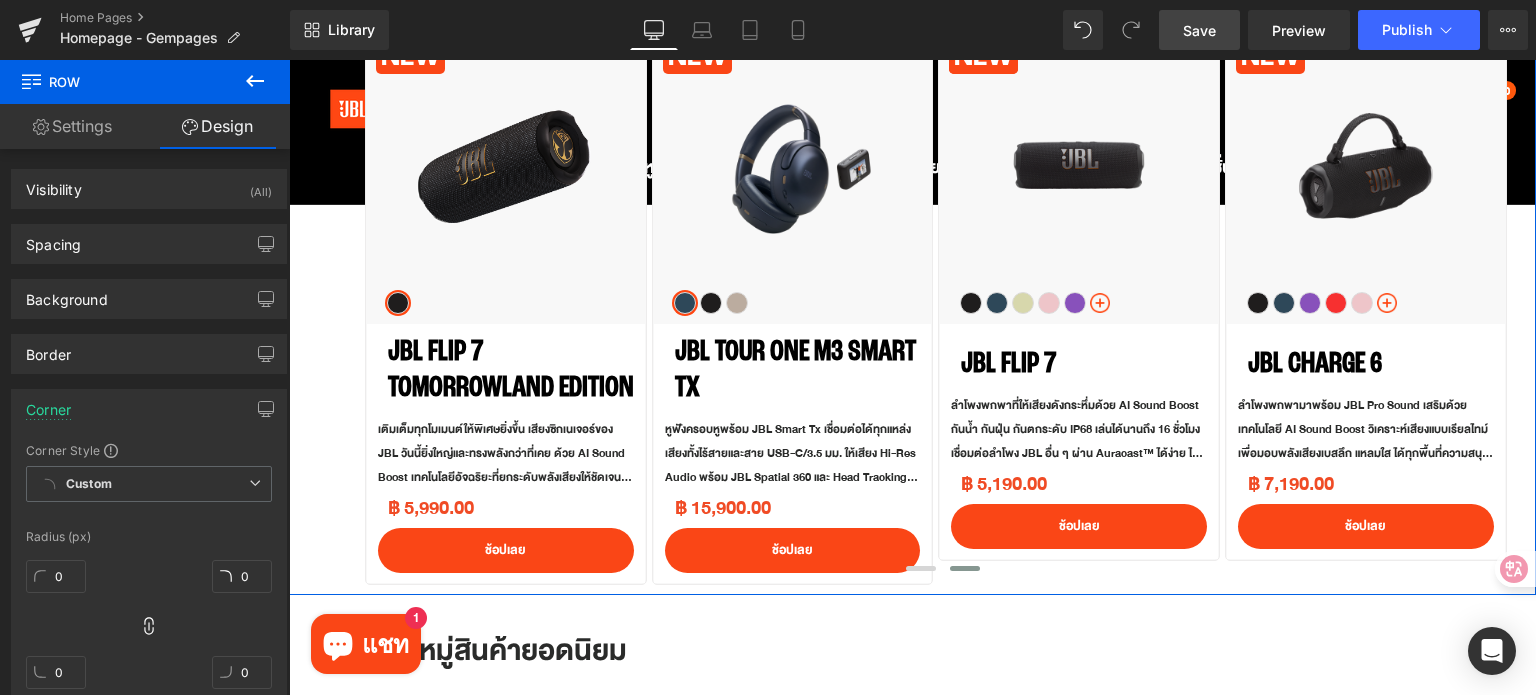 scroll, scrollTop: 1300, scrollLeft: 0, axis: vertical 